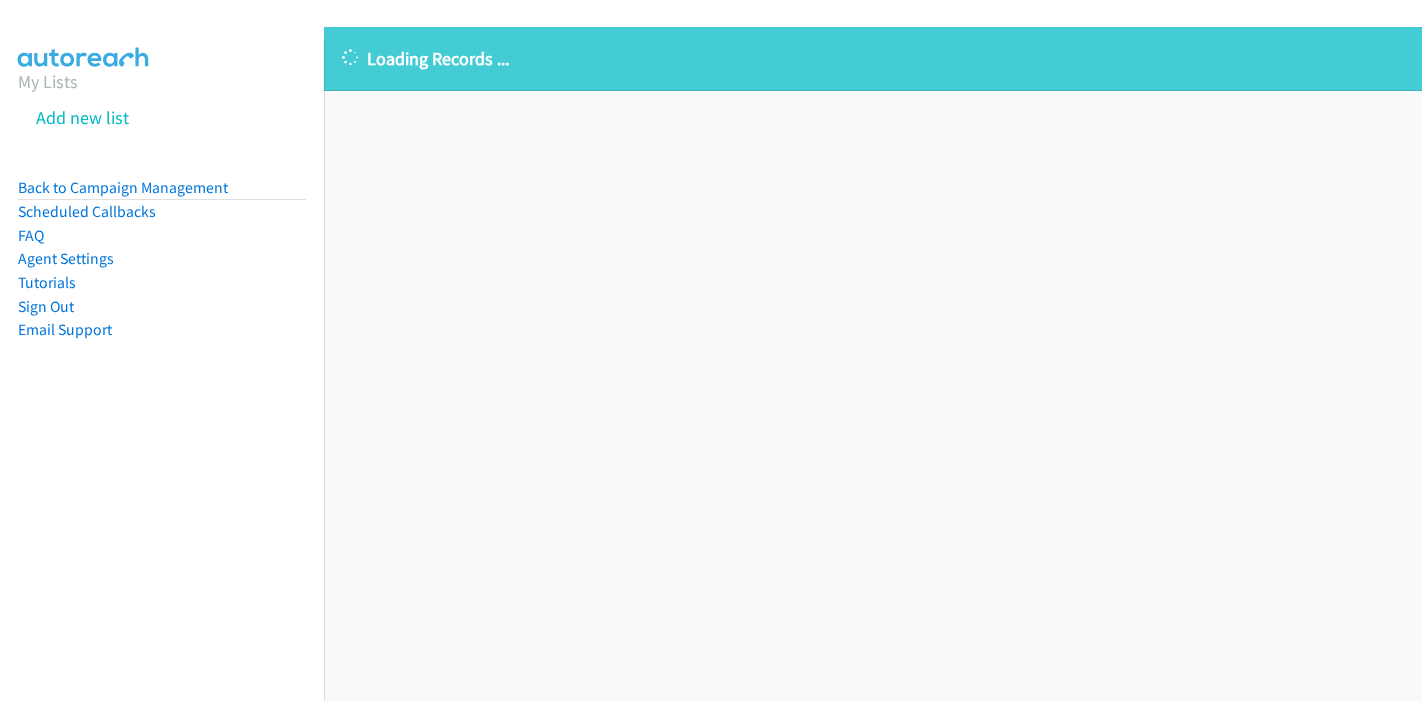 scroll, scrollTop: 0, scrollLeft: 0, axis: both 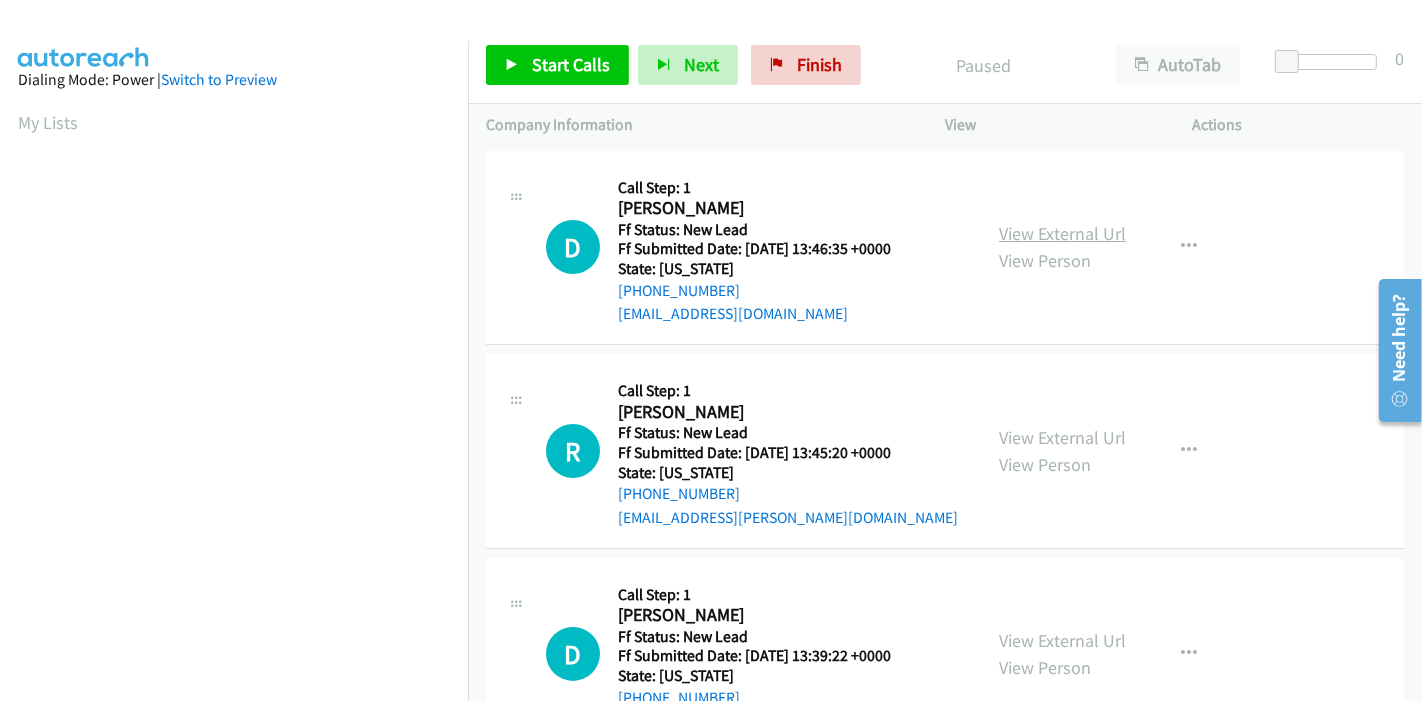 click on "View External Url" at bounding box center (1062, 233) 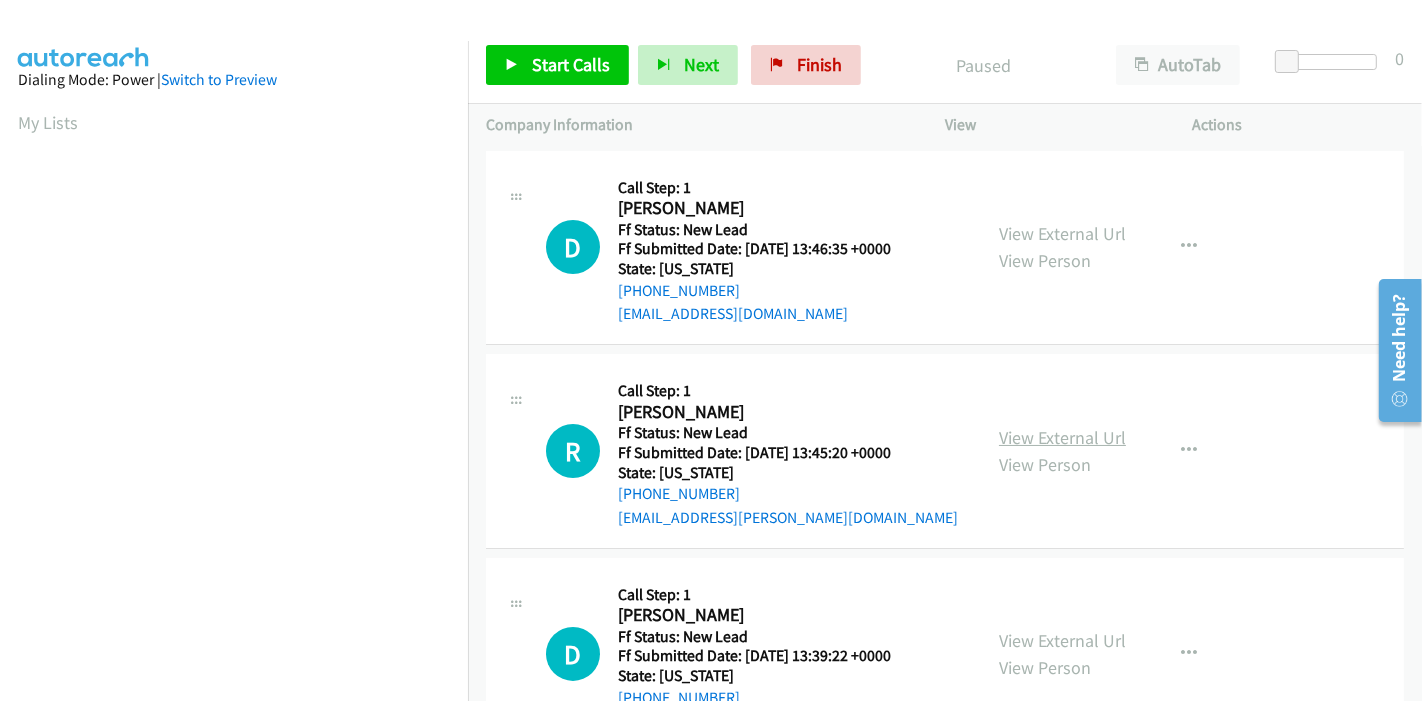 click on "View External Url" at bounding box center (1062, 437) 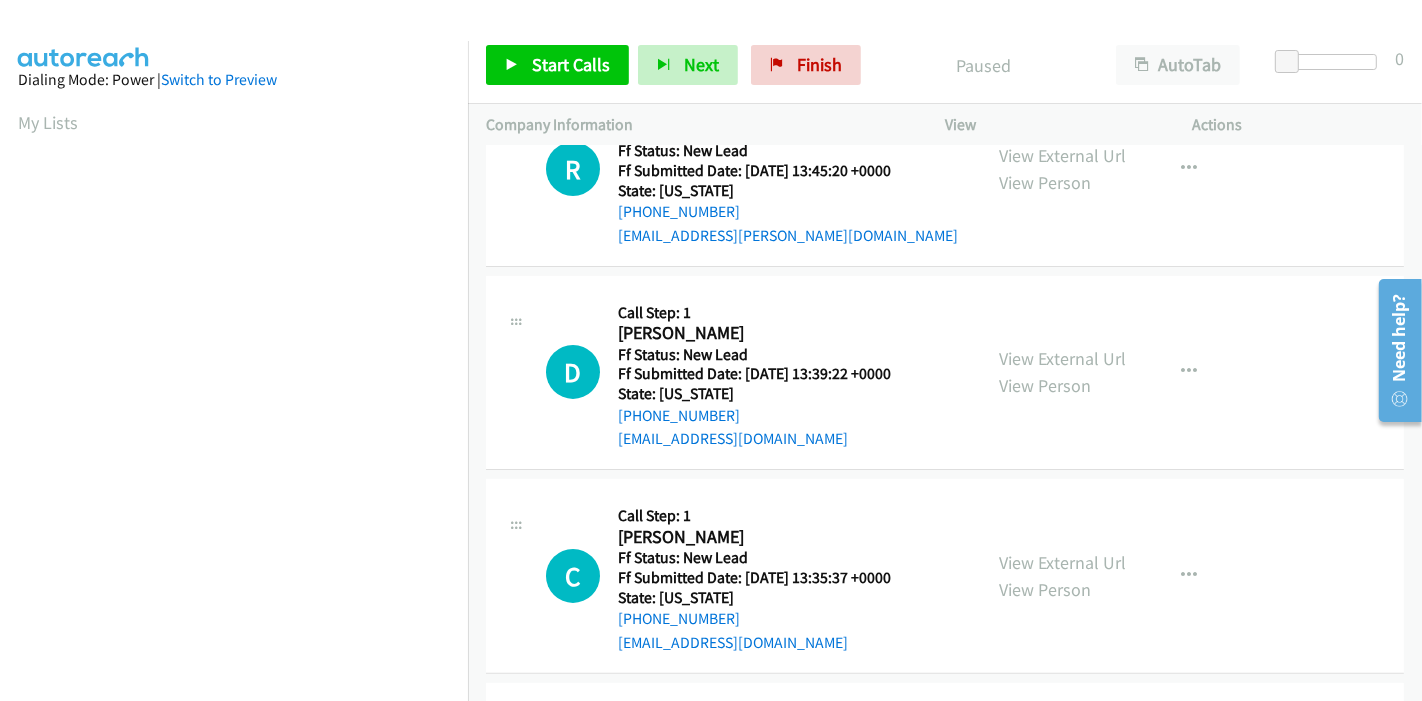 scroll, scrollTop: 333, scrollLeft: 0, axis: vertical 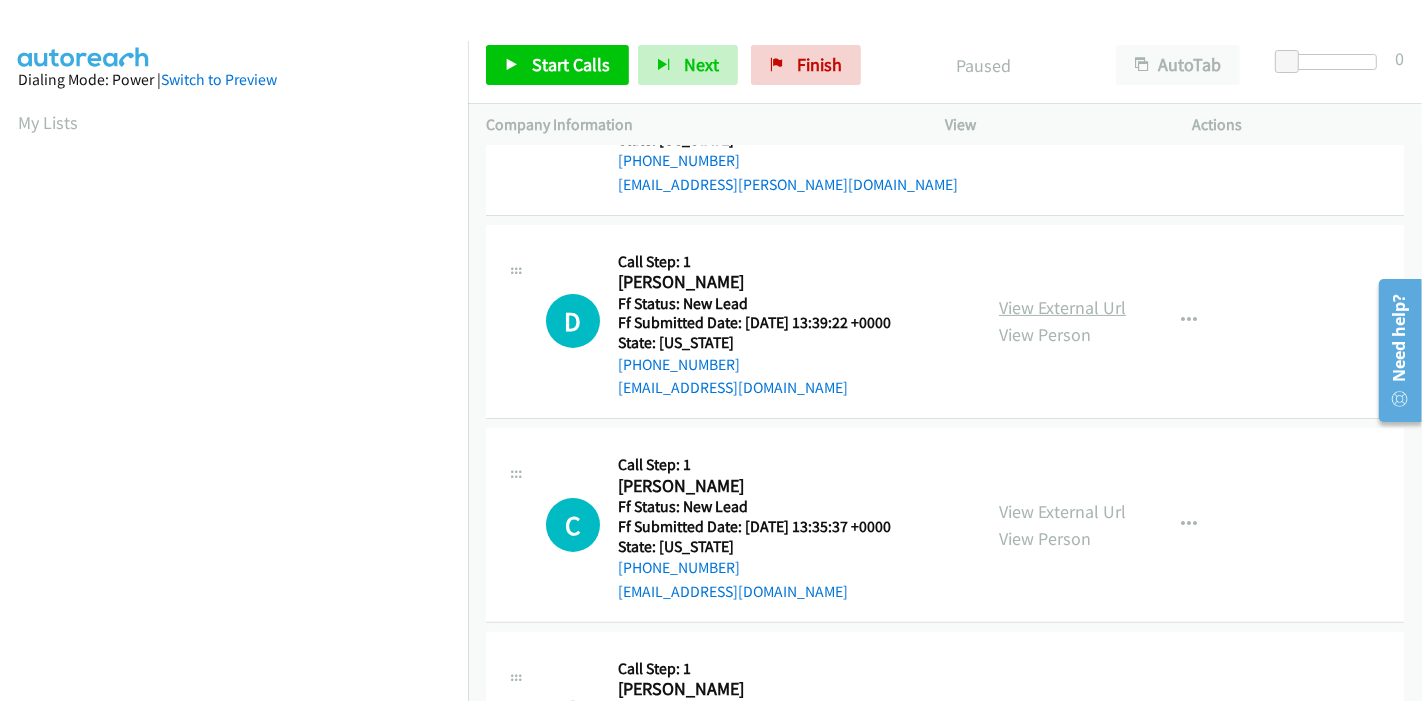 click on "View External Url" at bounding box center [1062, 307] 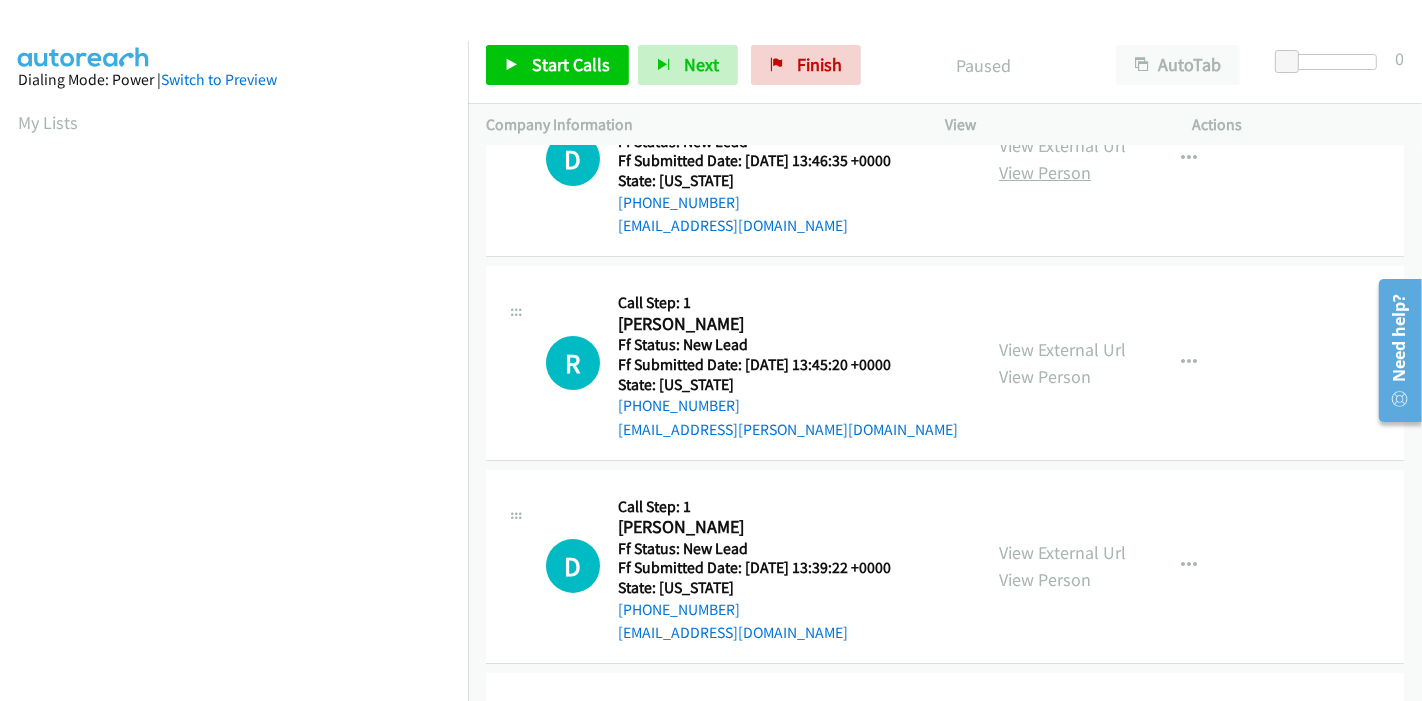 scroll, scrollTop: 0, scrollLeft: 0, axis: both 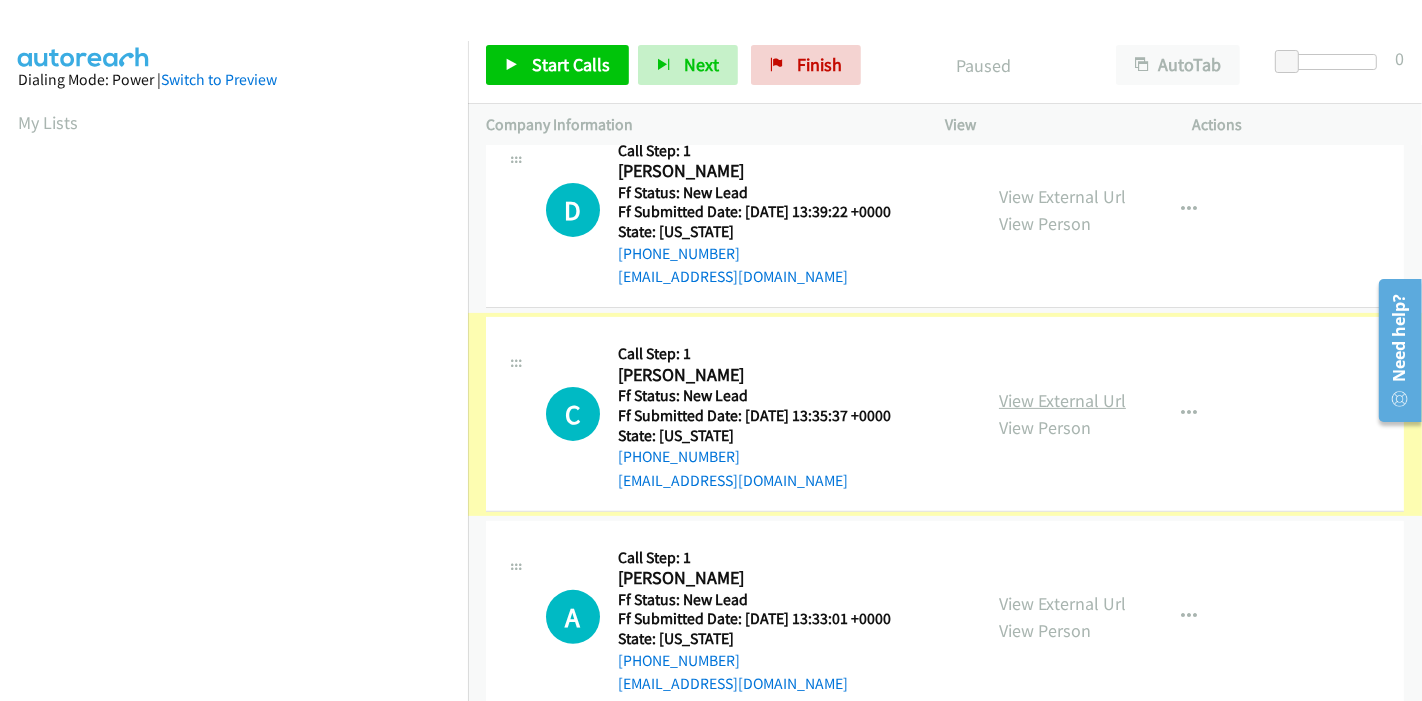 click on "View External Url" at bounding box center (1062, 400) 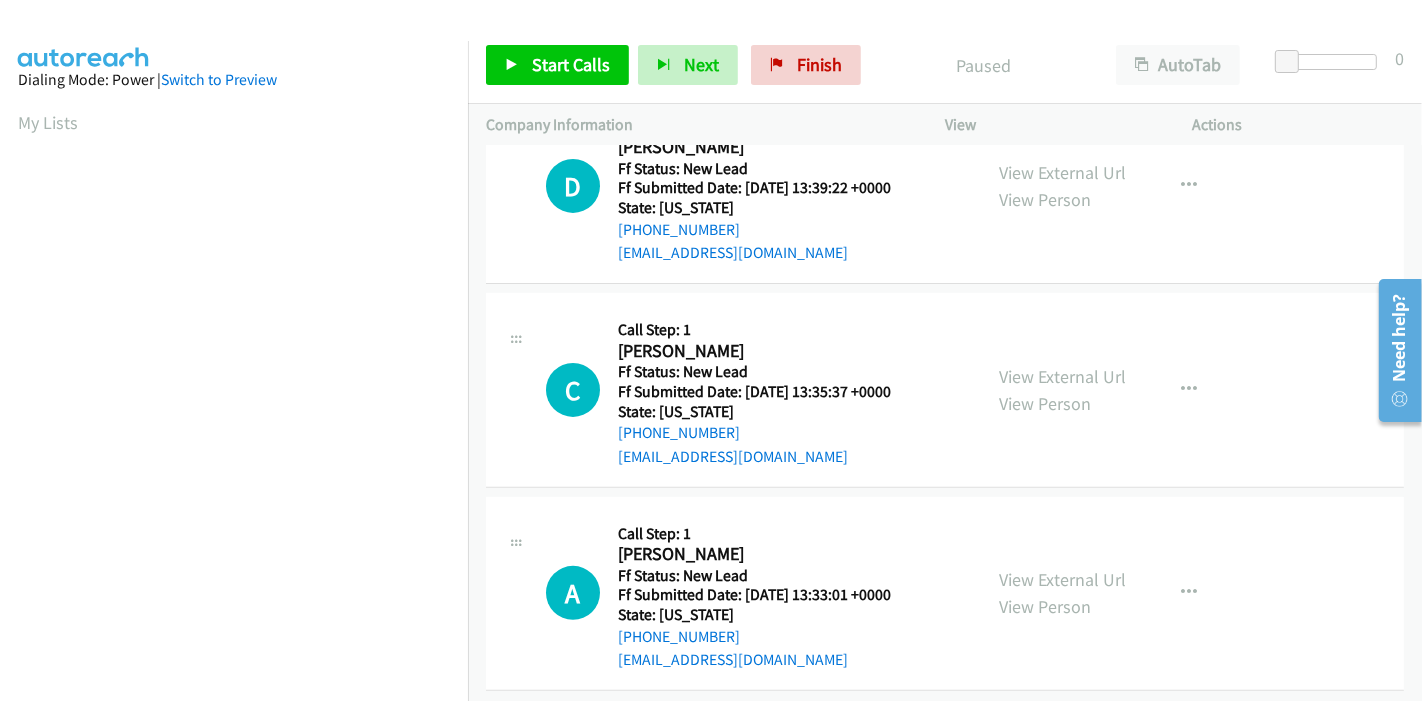 scroll, scrollTop: 487, scrollLeft: 0, axis: vertical 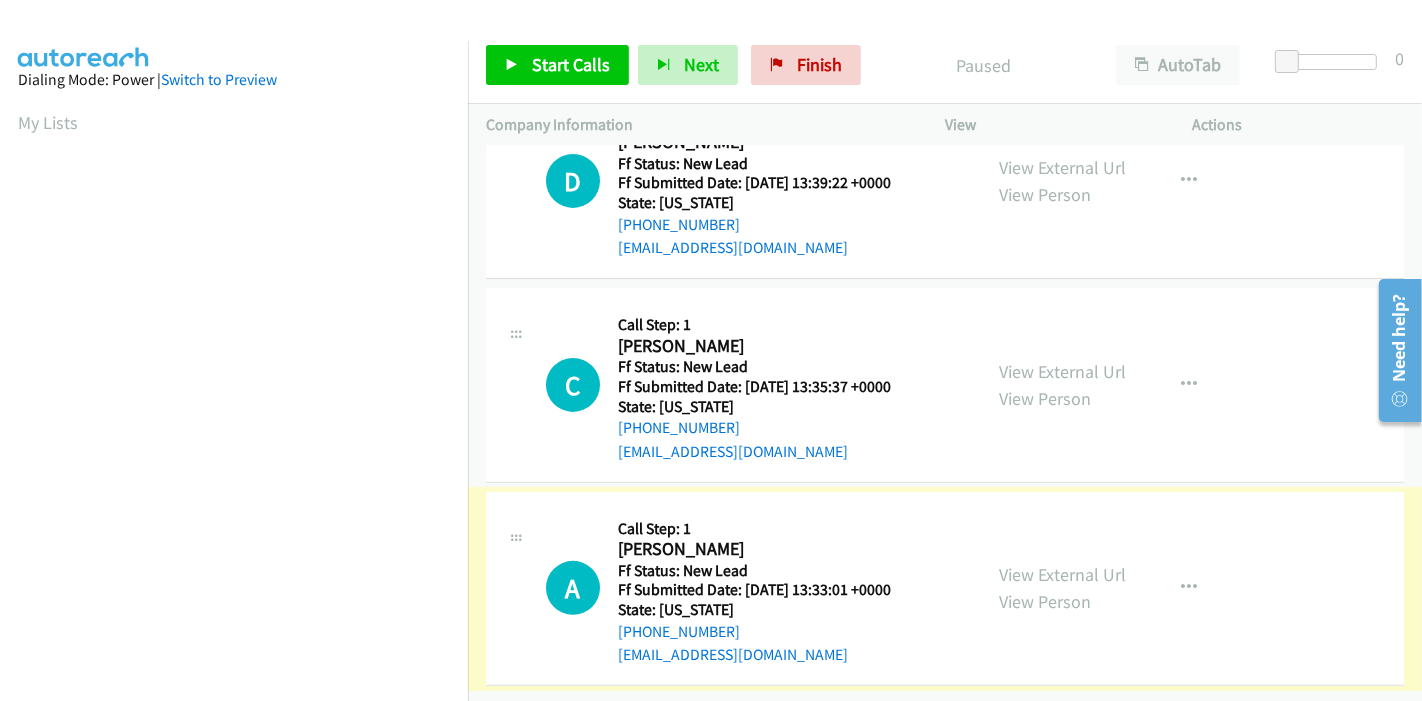 click on "View External Url" at bounding box center (1062, 574) 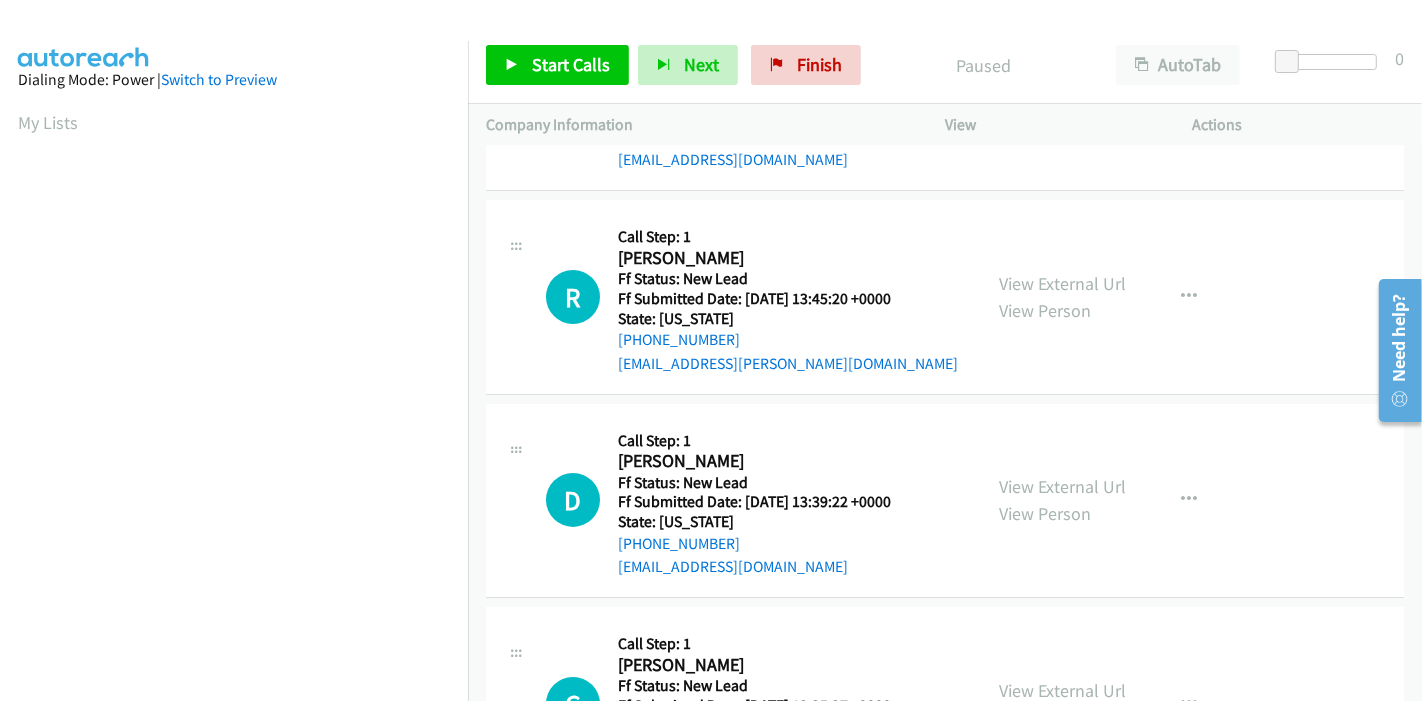 scroll, scrollTop: 0, scrollLeft: 0, axis: both 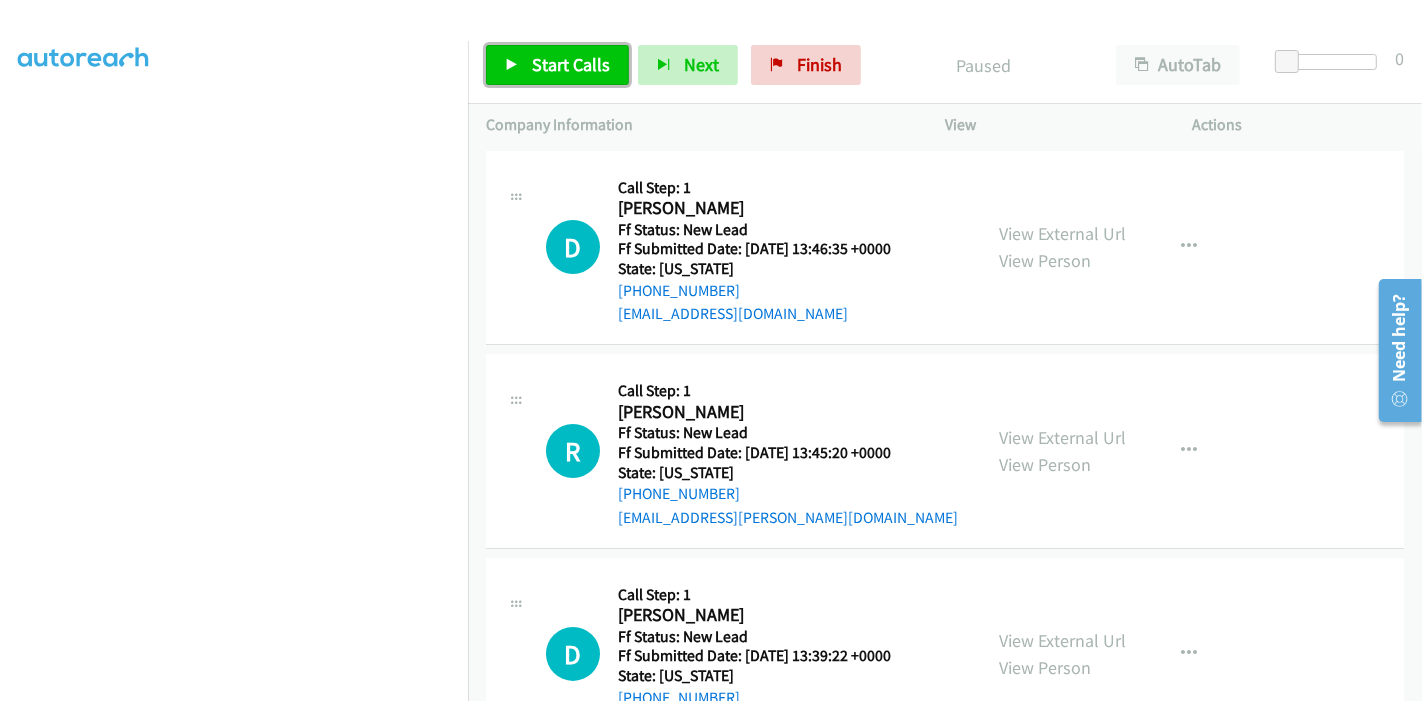click on "Start Calls" at bounding box center (571, 64) 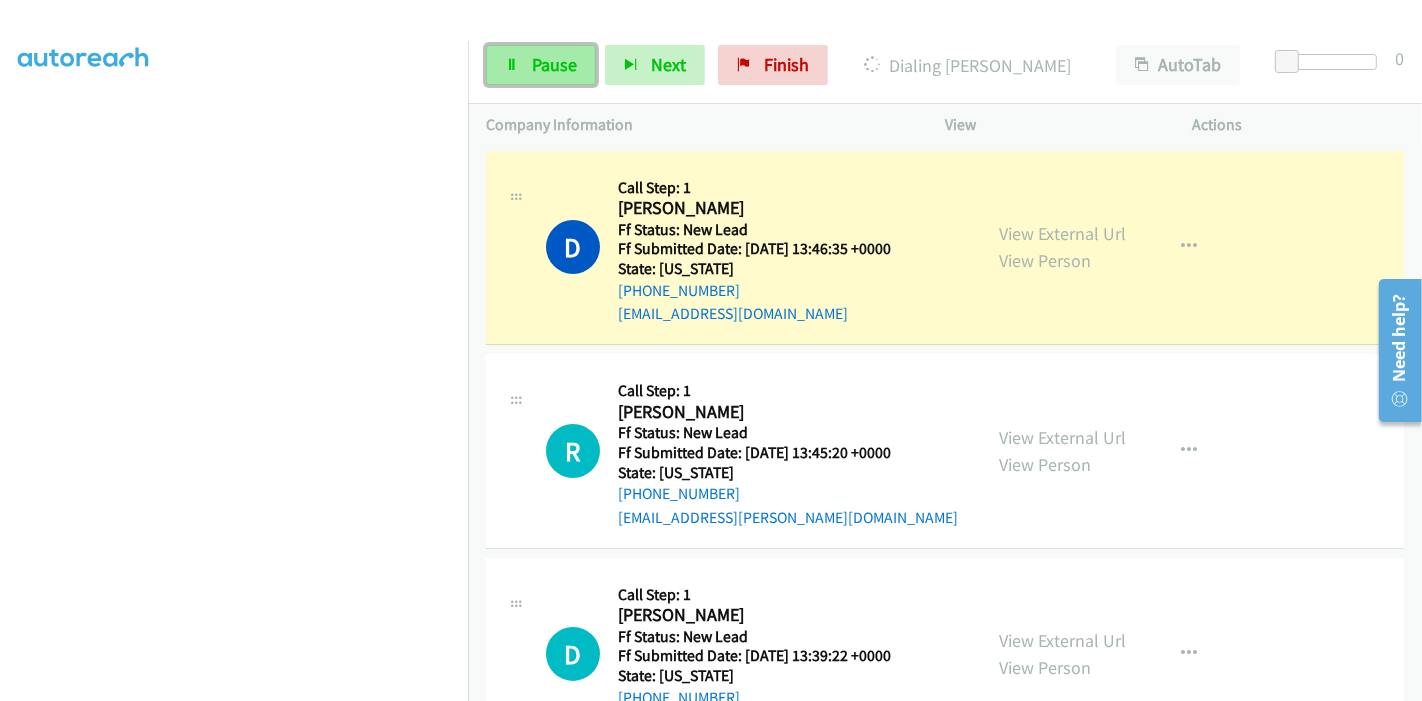 click on "Pause" at bounding box center [541, 65] 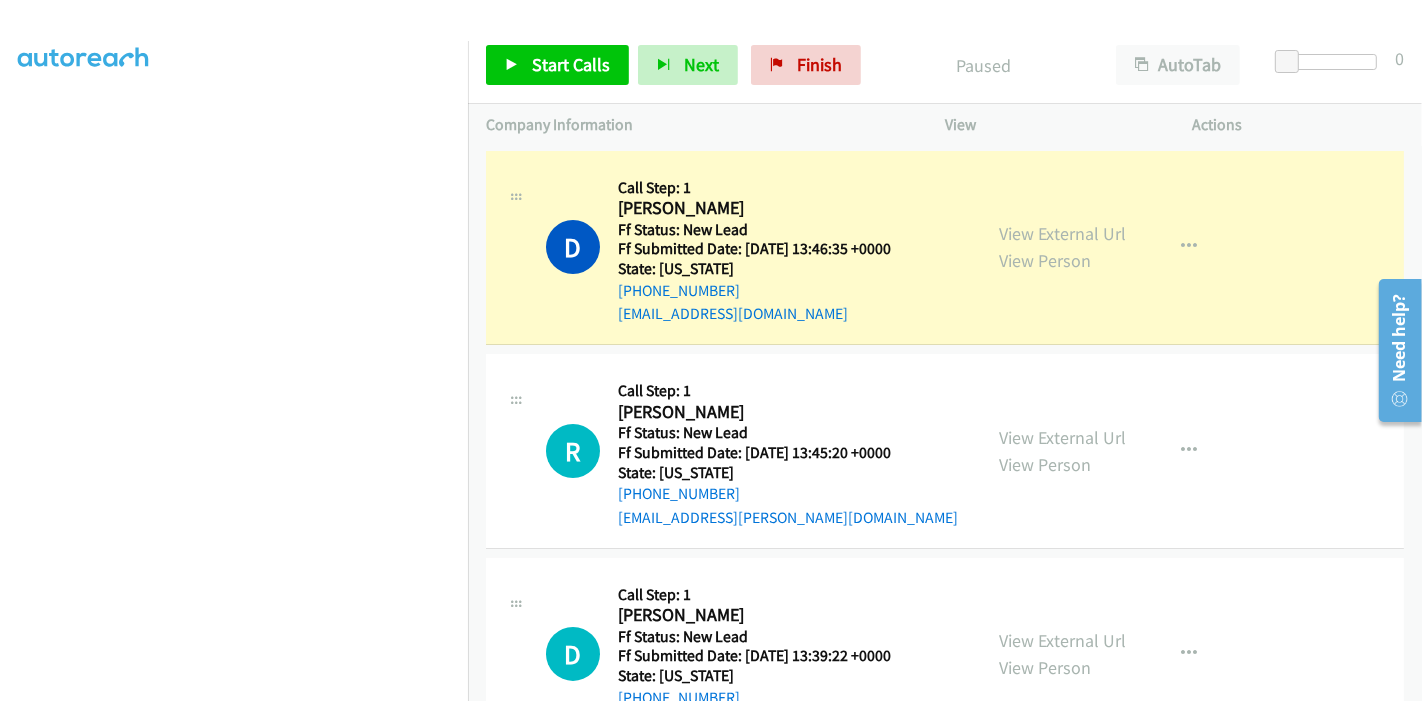 scroll, scrollTop: 422, scrollLeft: 2, axis: both 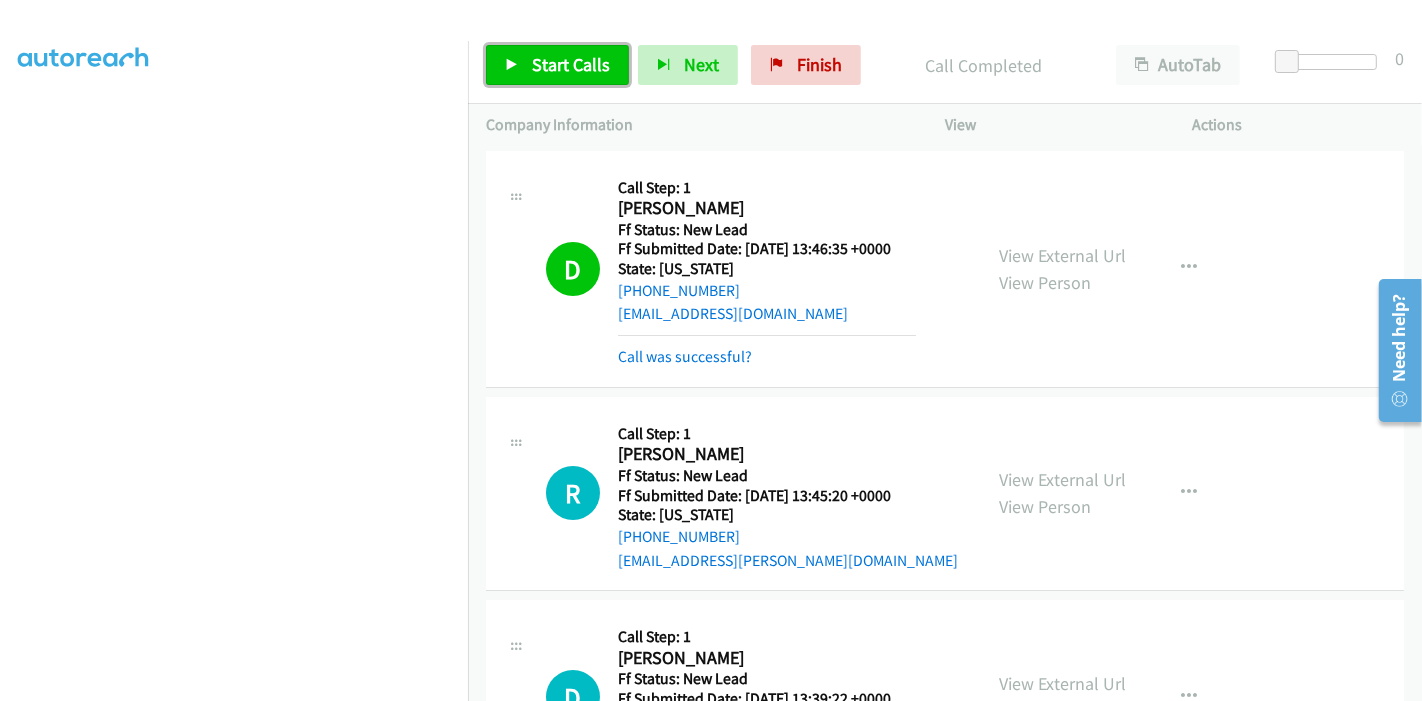 click at bounding box center [512, 66] 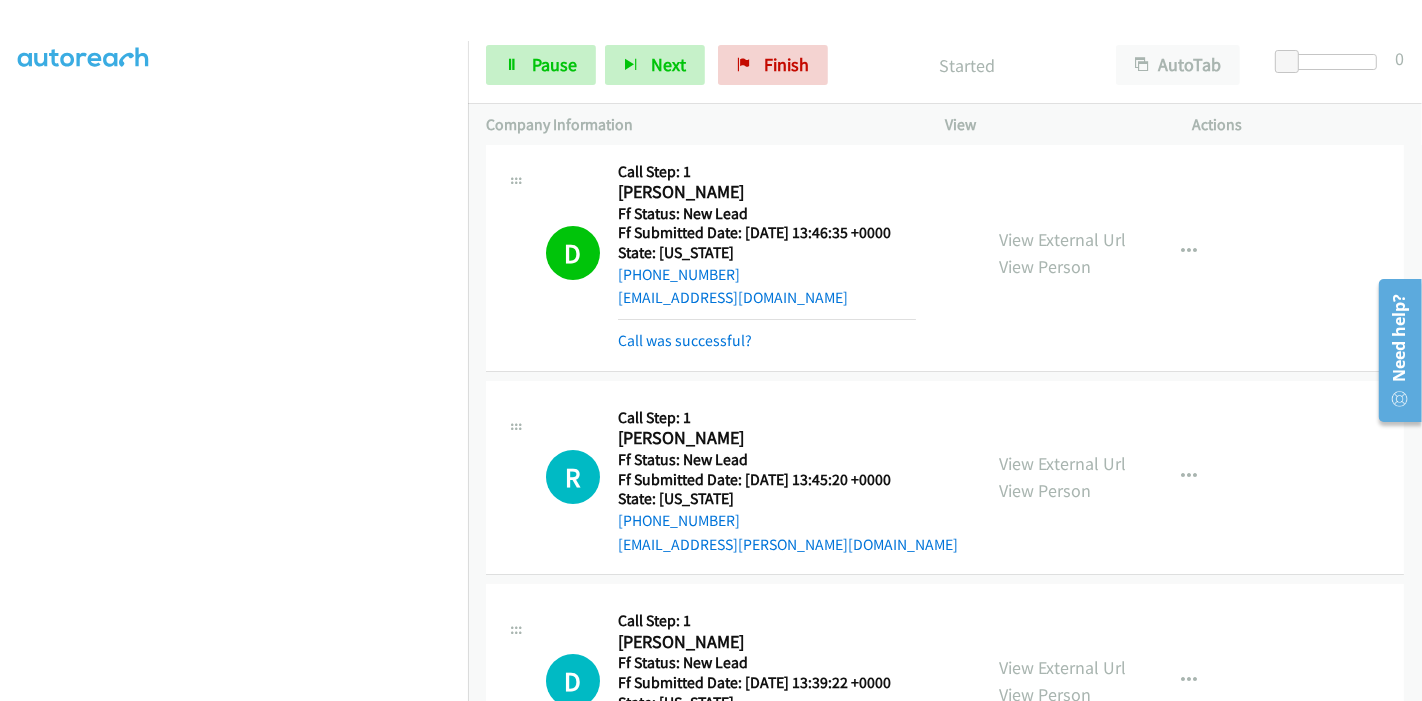 scroll, scrollTop: 0, scrollLeft: 0, axis: both 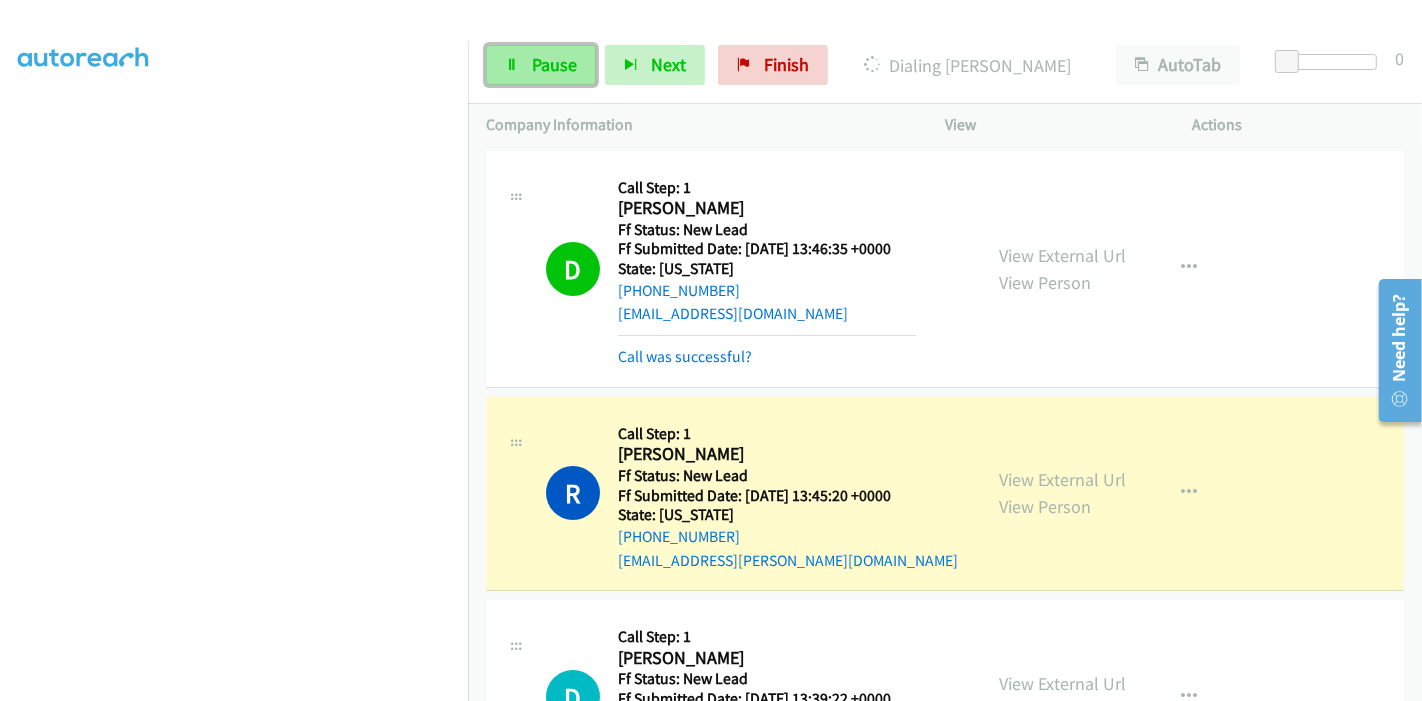 click at bounding box center (512, 66) 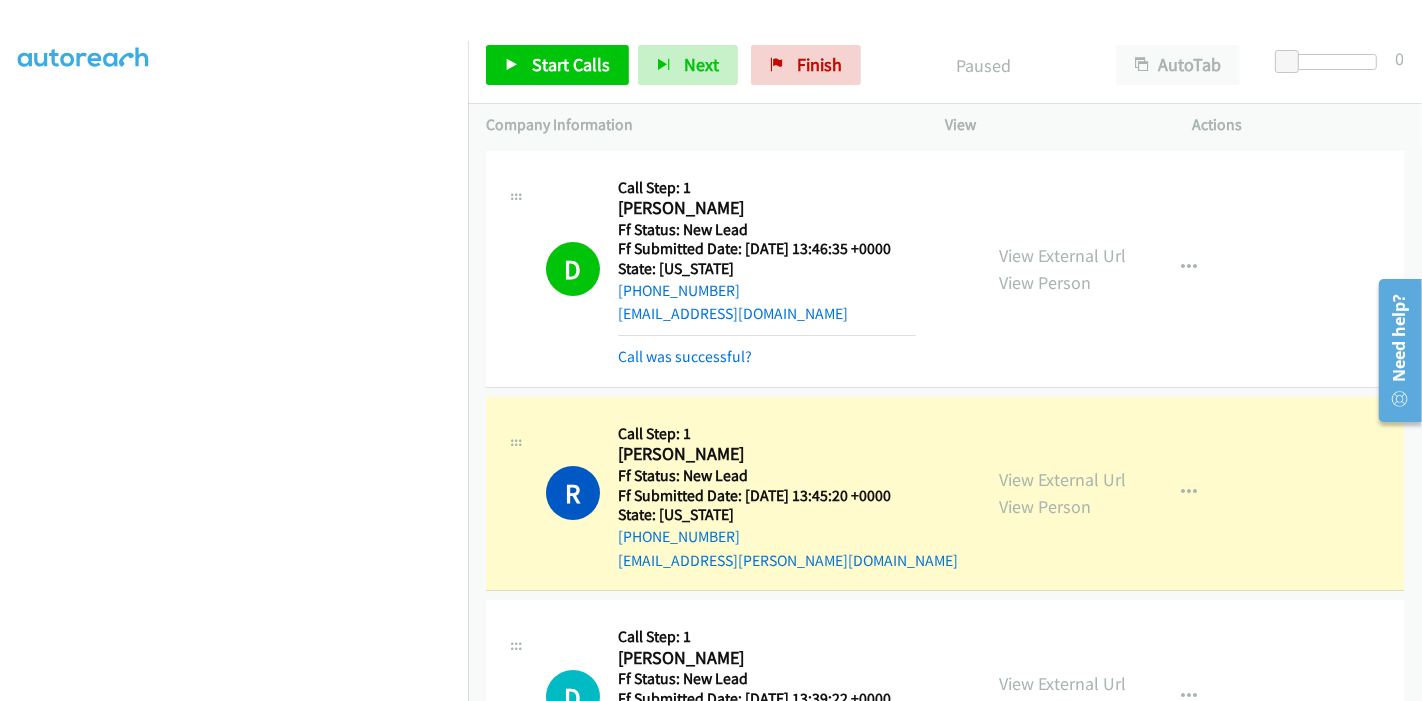 scroll, scrollTop: 0, scrollLeft: 2, axis: horizontal 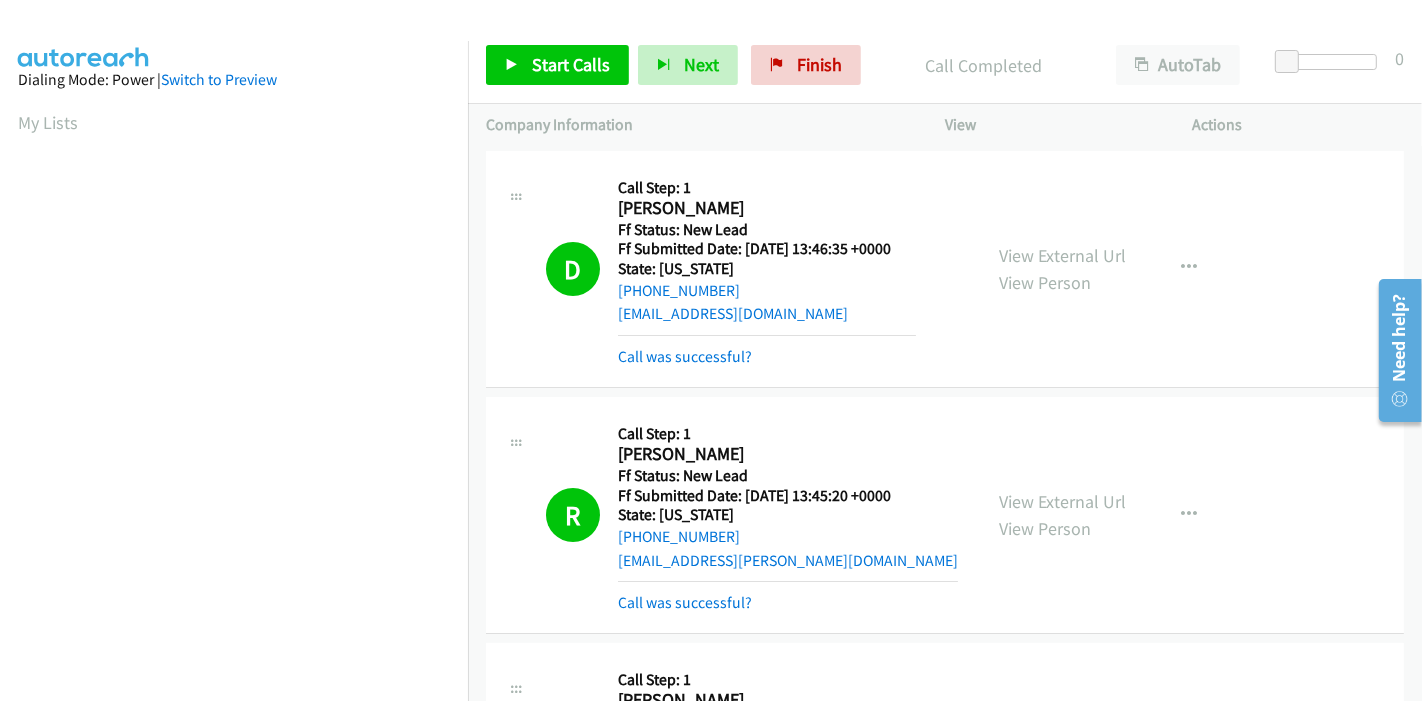 click on "View External Url
View Person
View External Url
Email
Schedule/Manage Callback
Skip Call
Add to do not call list" at bounding box center (1114, 515) 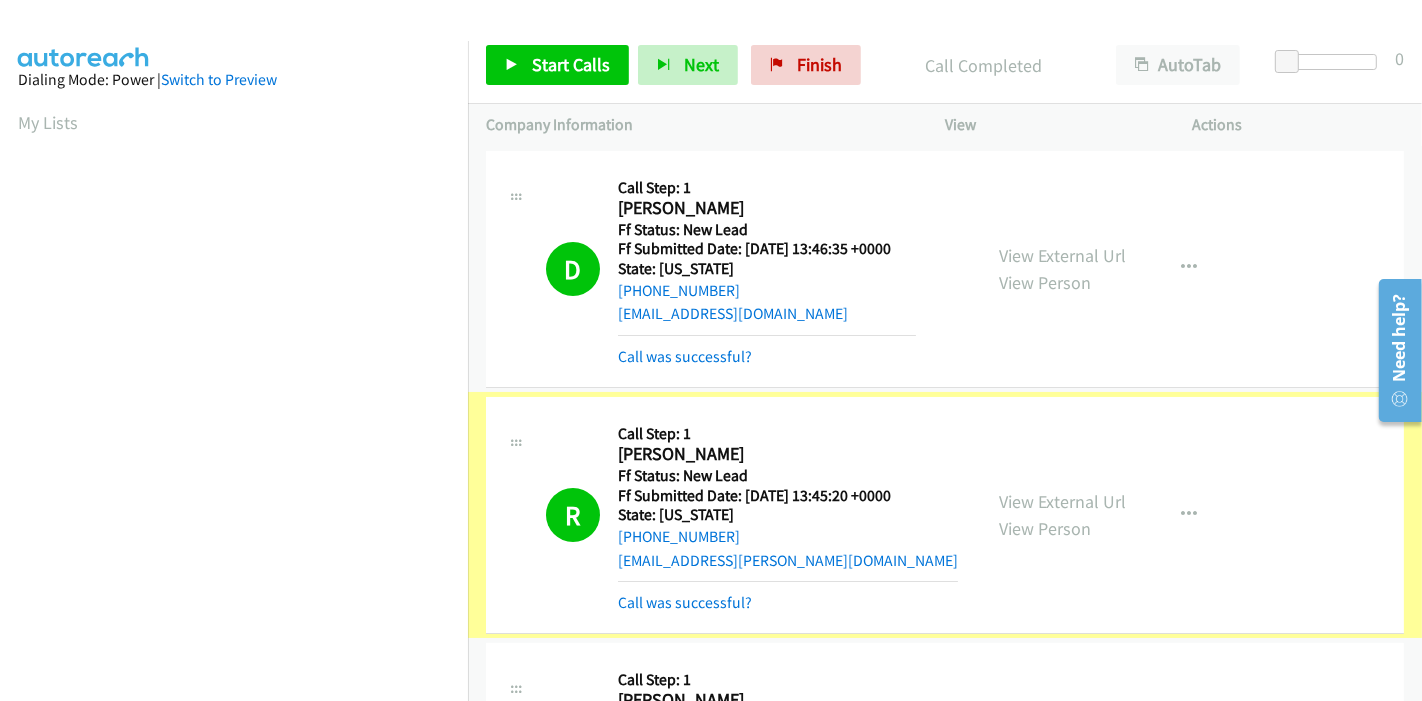 scroll, scrollTop: 422, scrollLeft: 2, axis: both 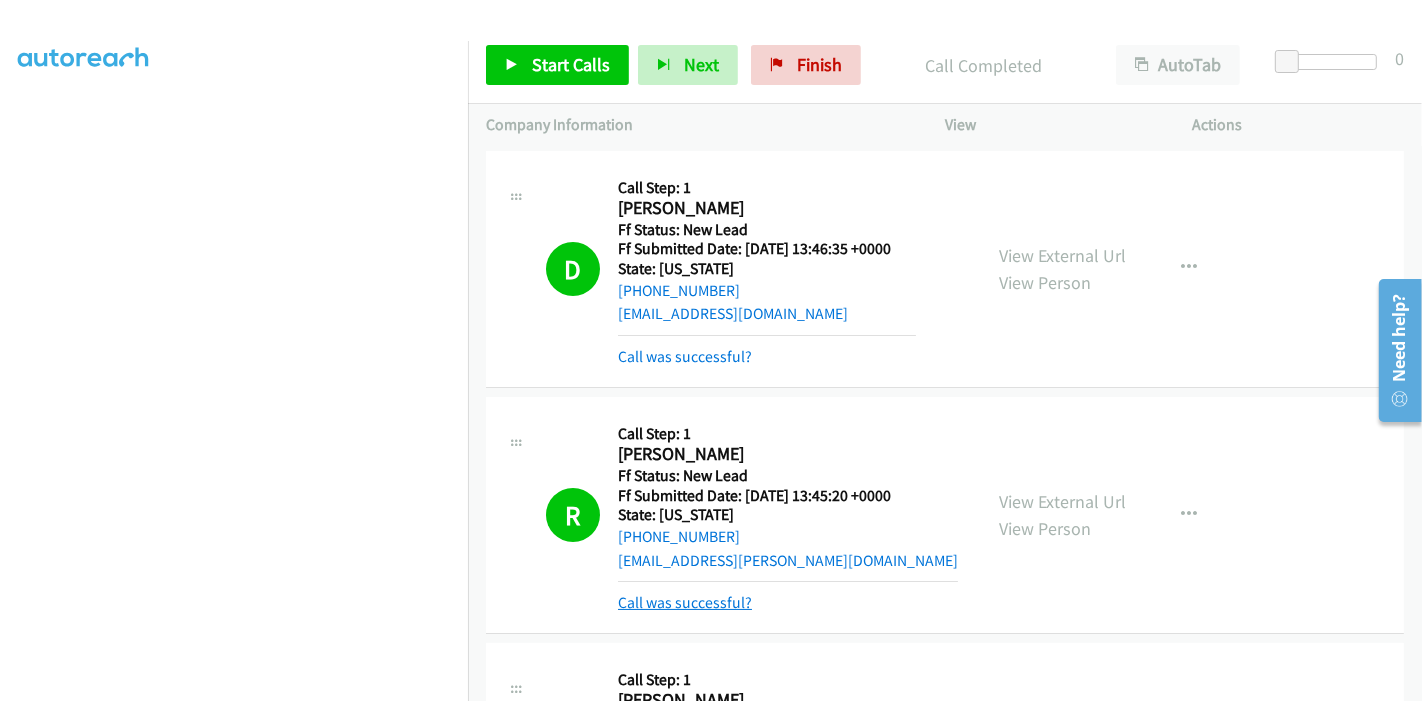 click on "Call was successful?" at bounding box center [685, 602] 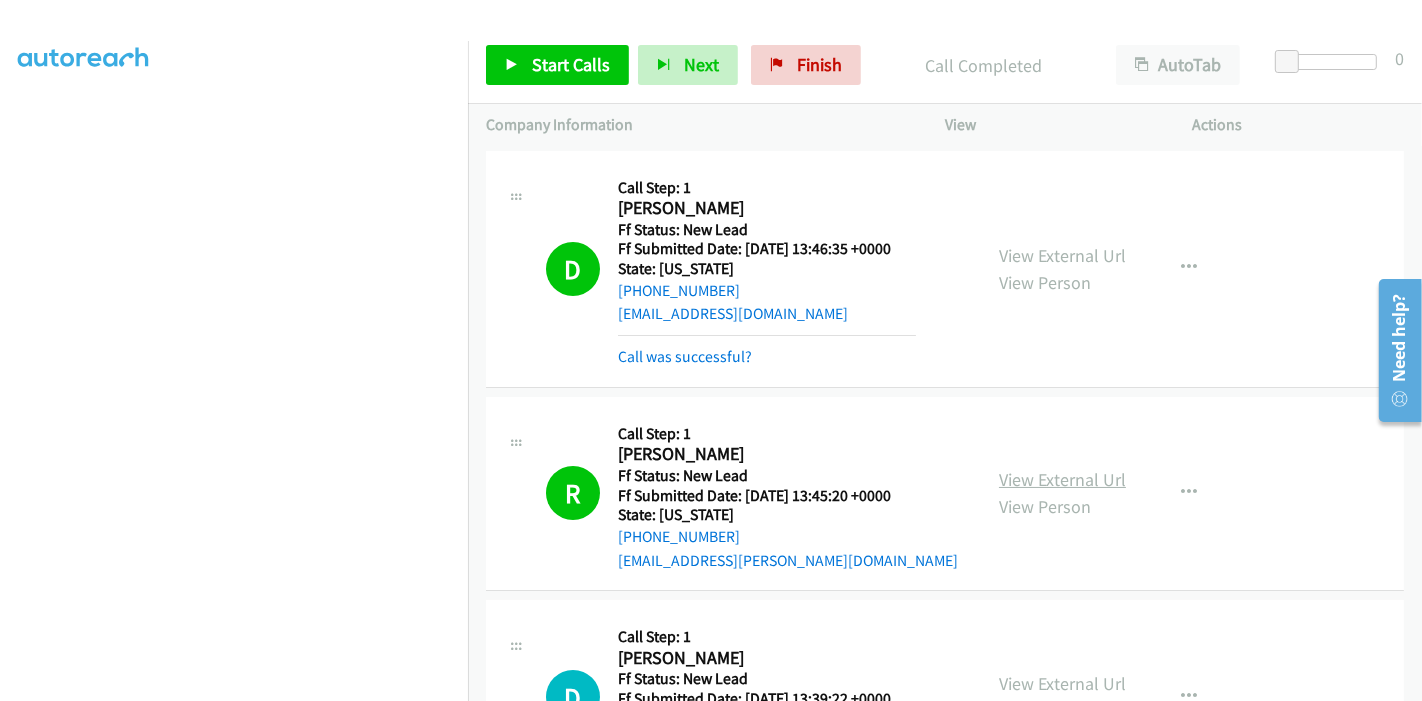 click on "View External Url" at bounding box center (1062, 479) 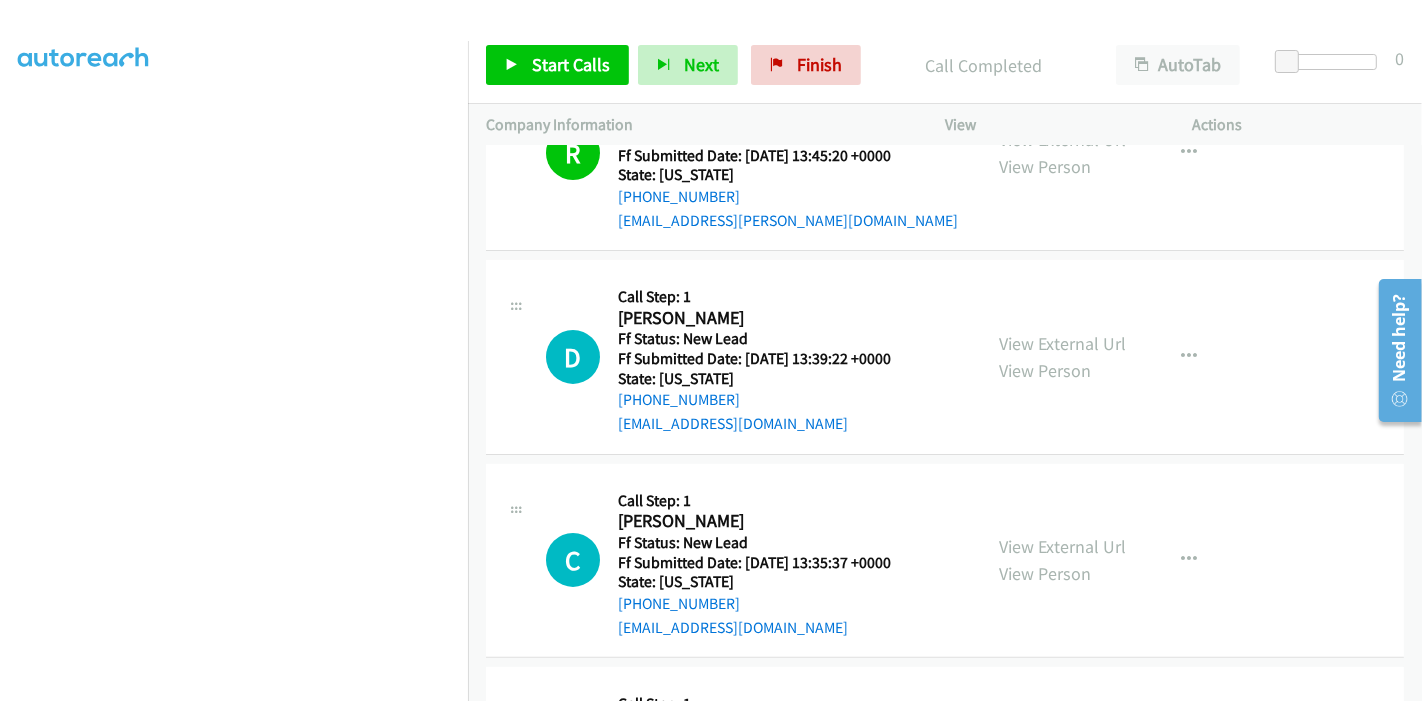scroll, scrollTop: 444, scrollLeft: 0, axis: vertical 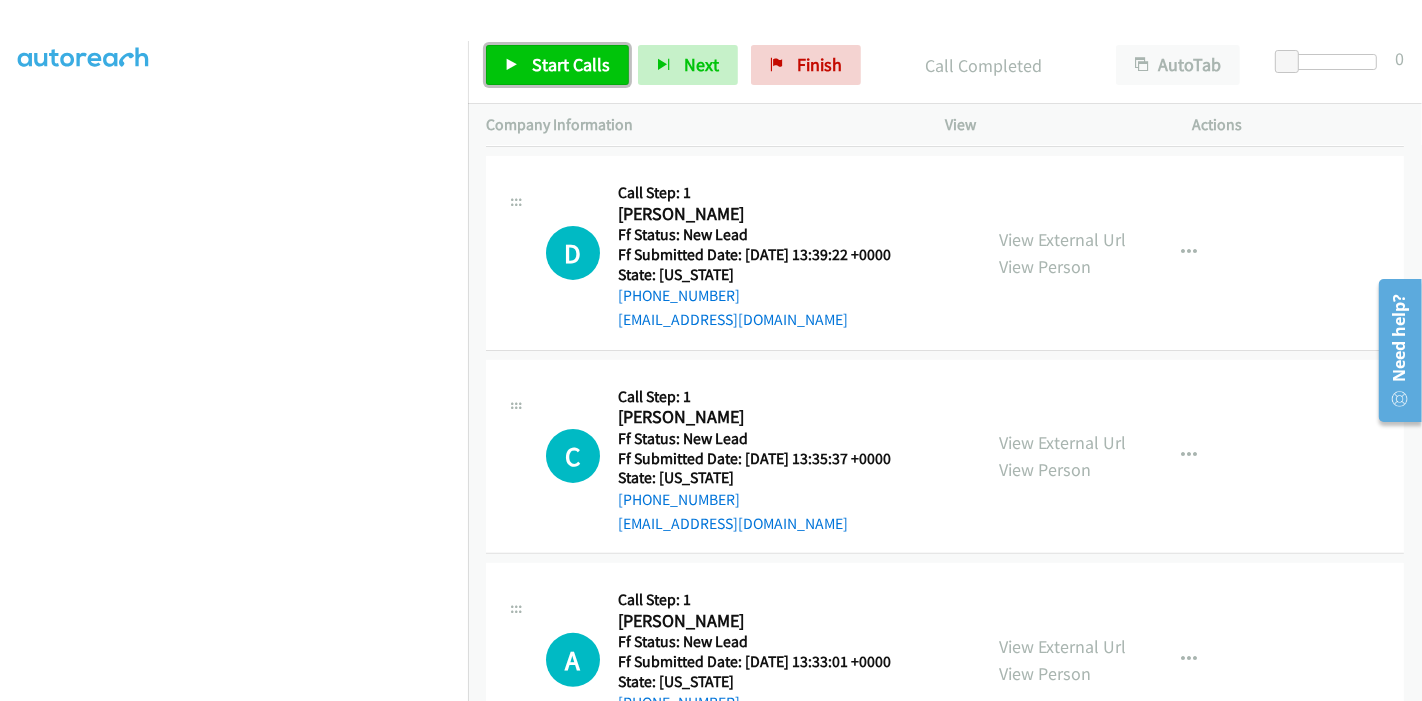 click on "Start Calls" at bounding box center [571, 64] 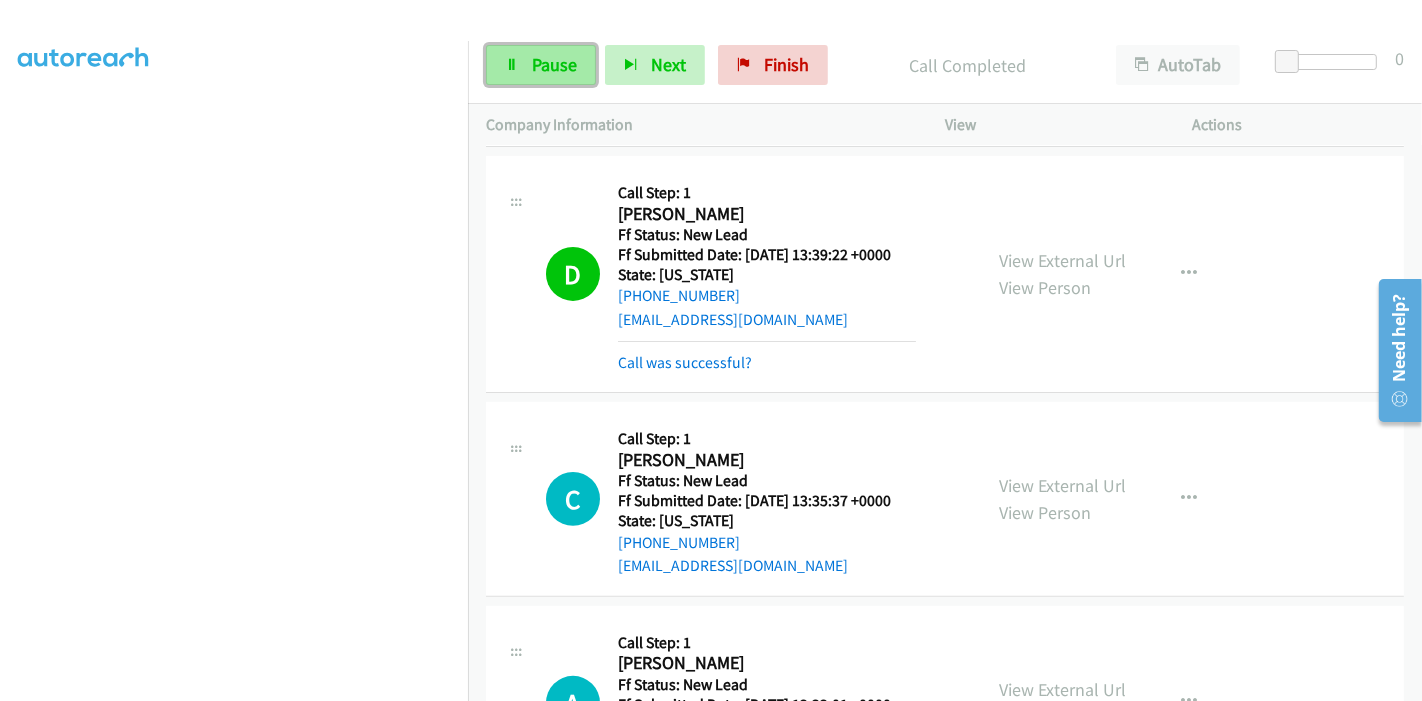 click at bounding box center (512, 66) 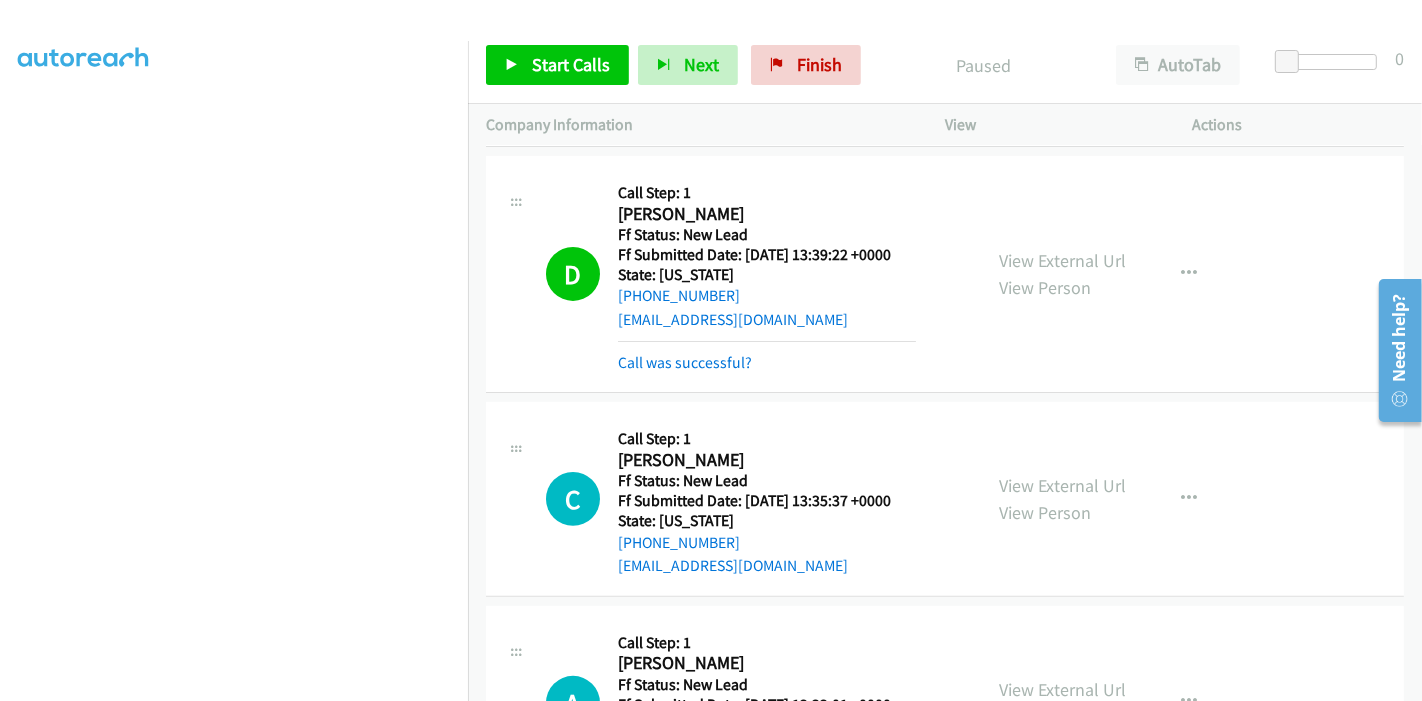 scroll, scrollTop: 89, scrollLeft: 2, axis: both 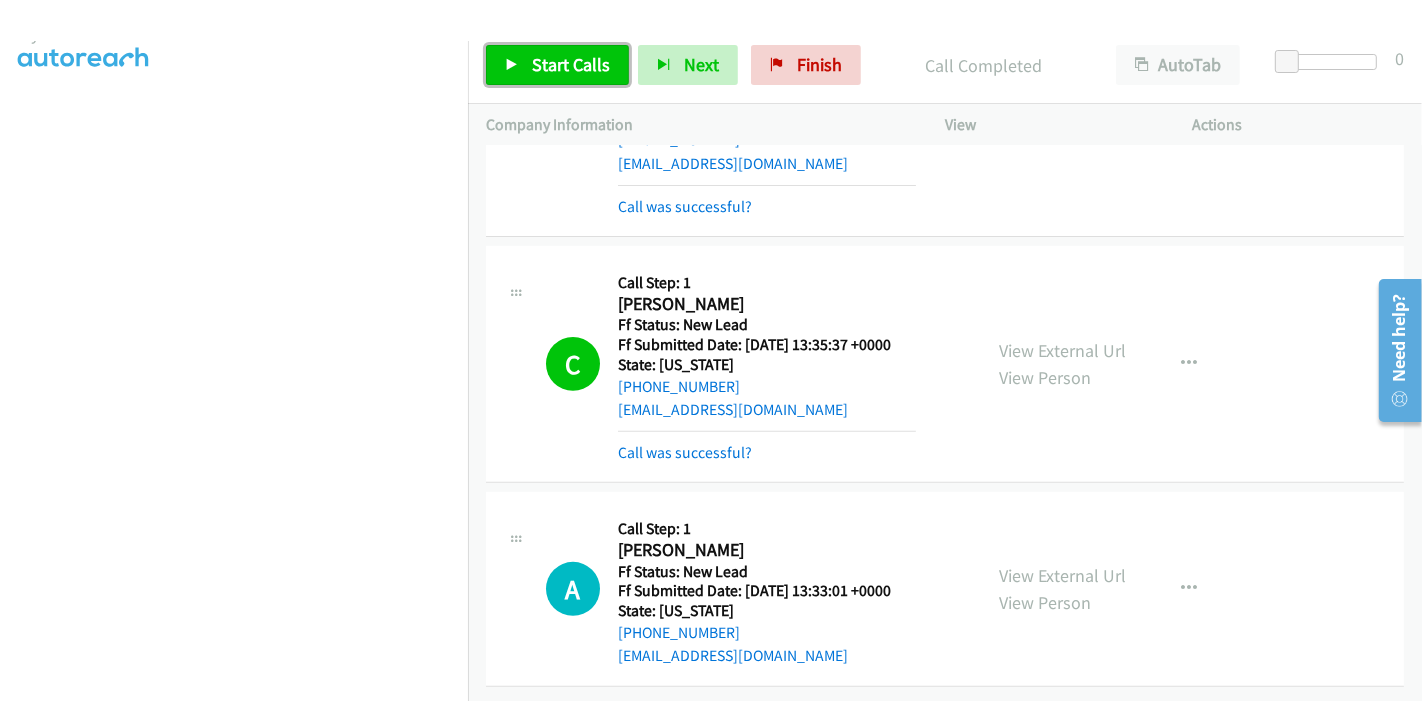 click on "Start Calls" at bounding box center (557, 65) 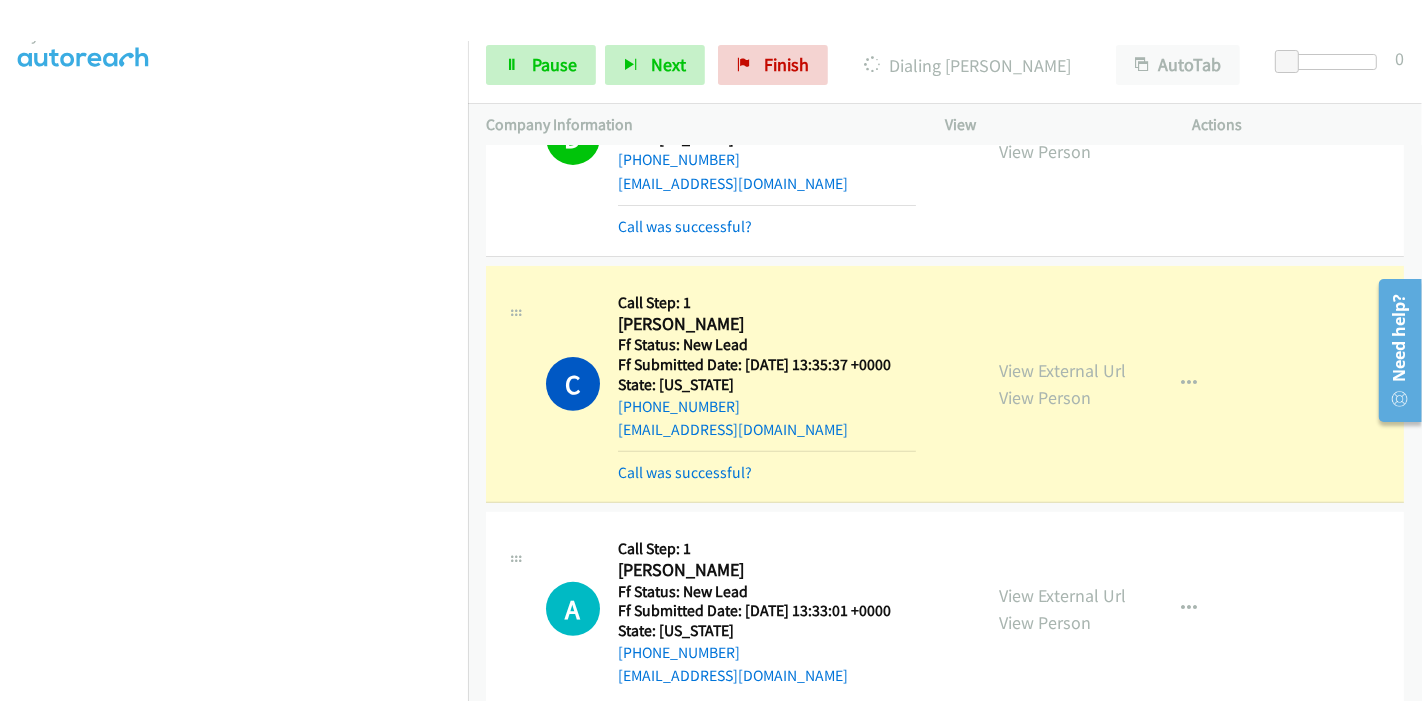 scroll, scrollTop: 614, scrollLeft: 0, axis: vertical 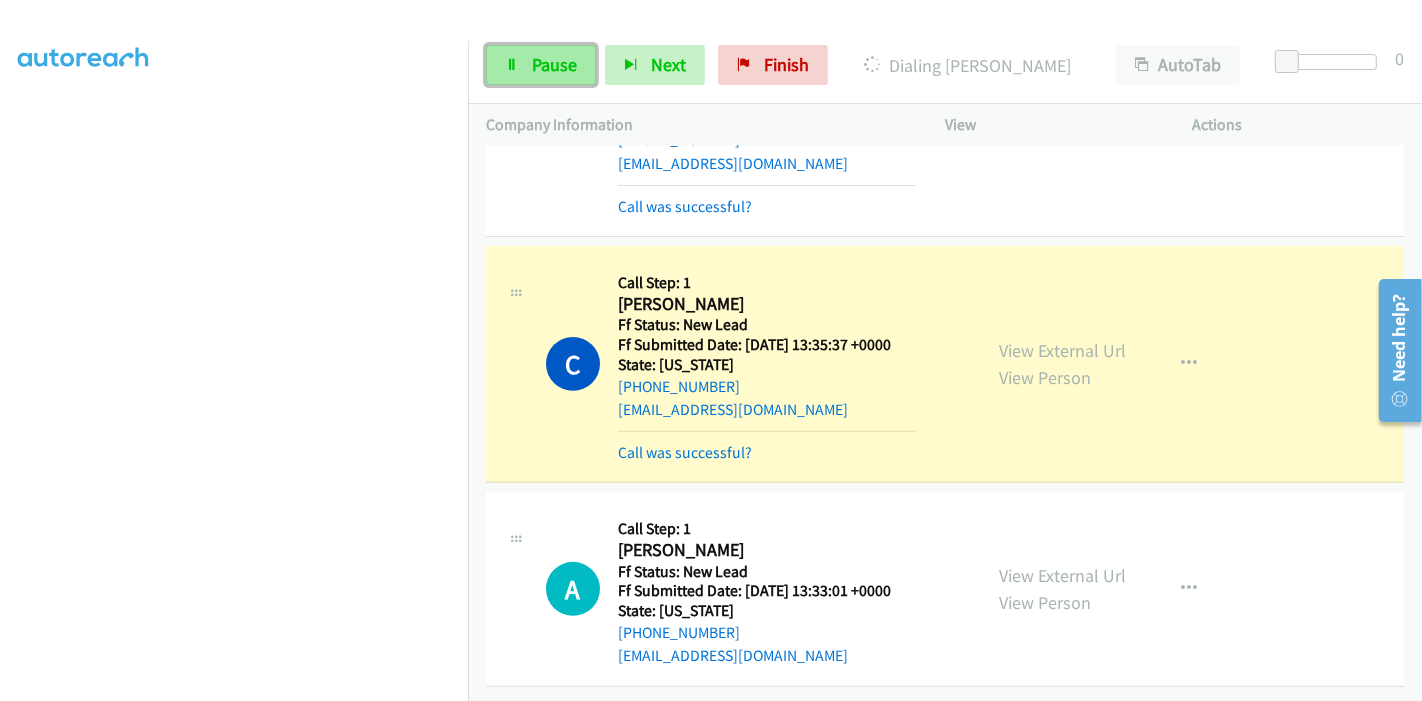 click on "Pause" at bounding box center (541, 65) 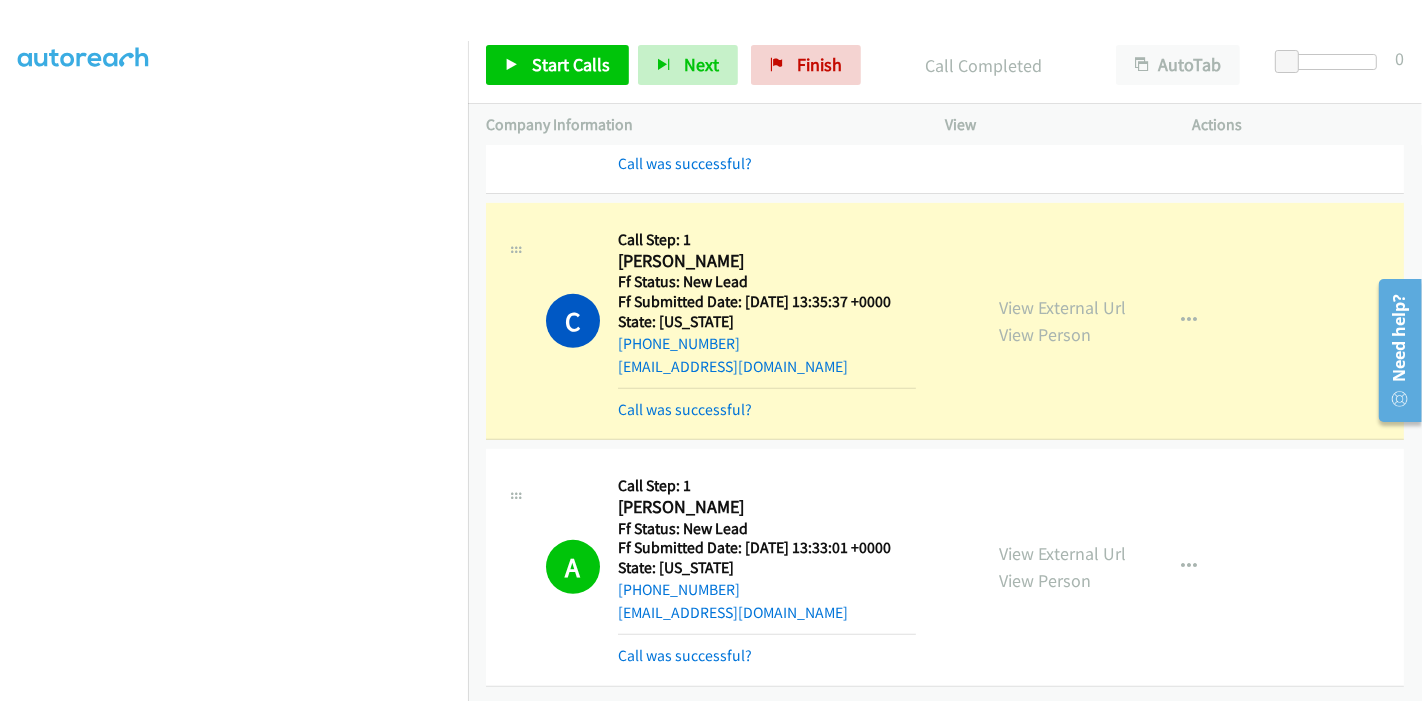 scroll, scrollTop: 747, scrollLeft: 0, axis: vertical 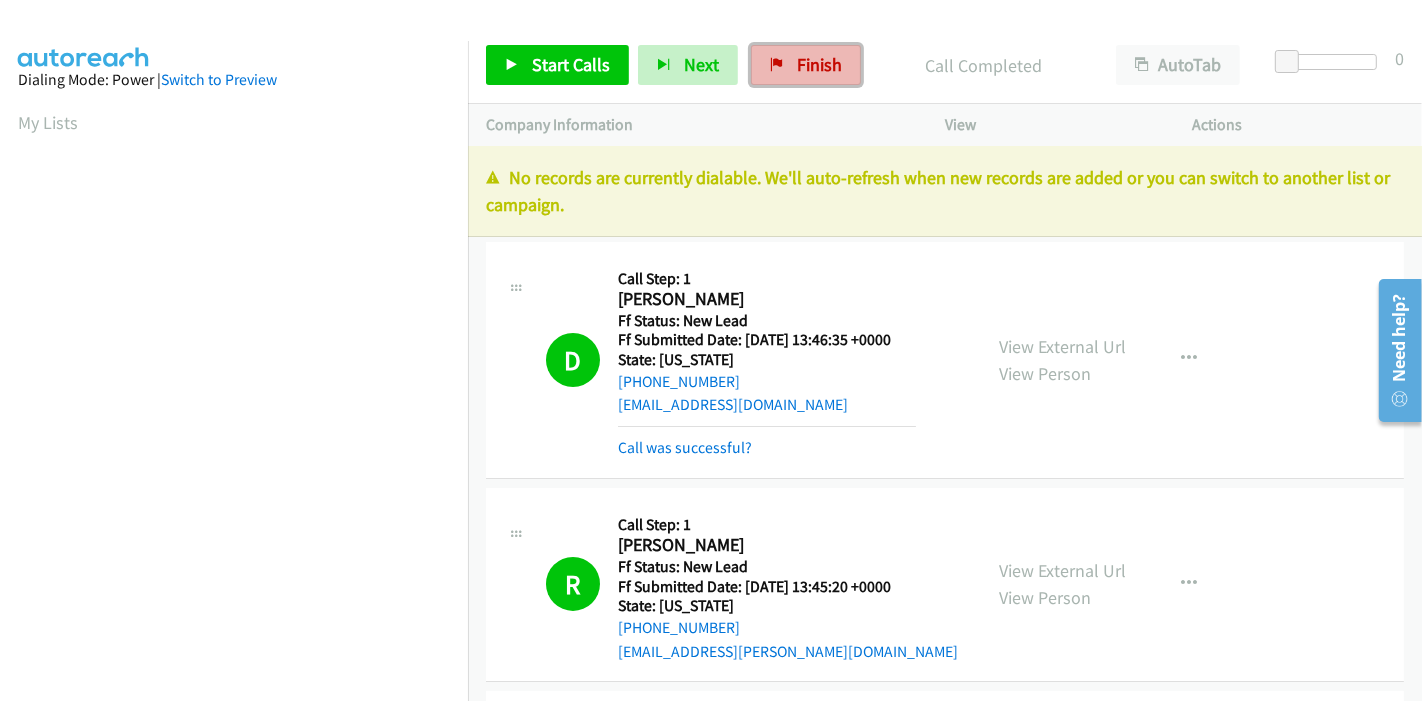click on "Finish" at bounding box center [819, 64] 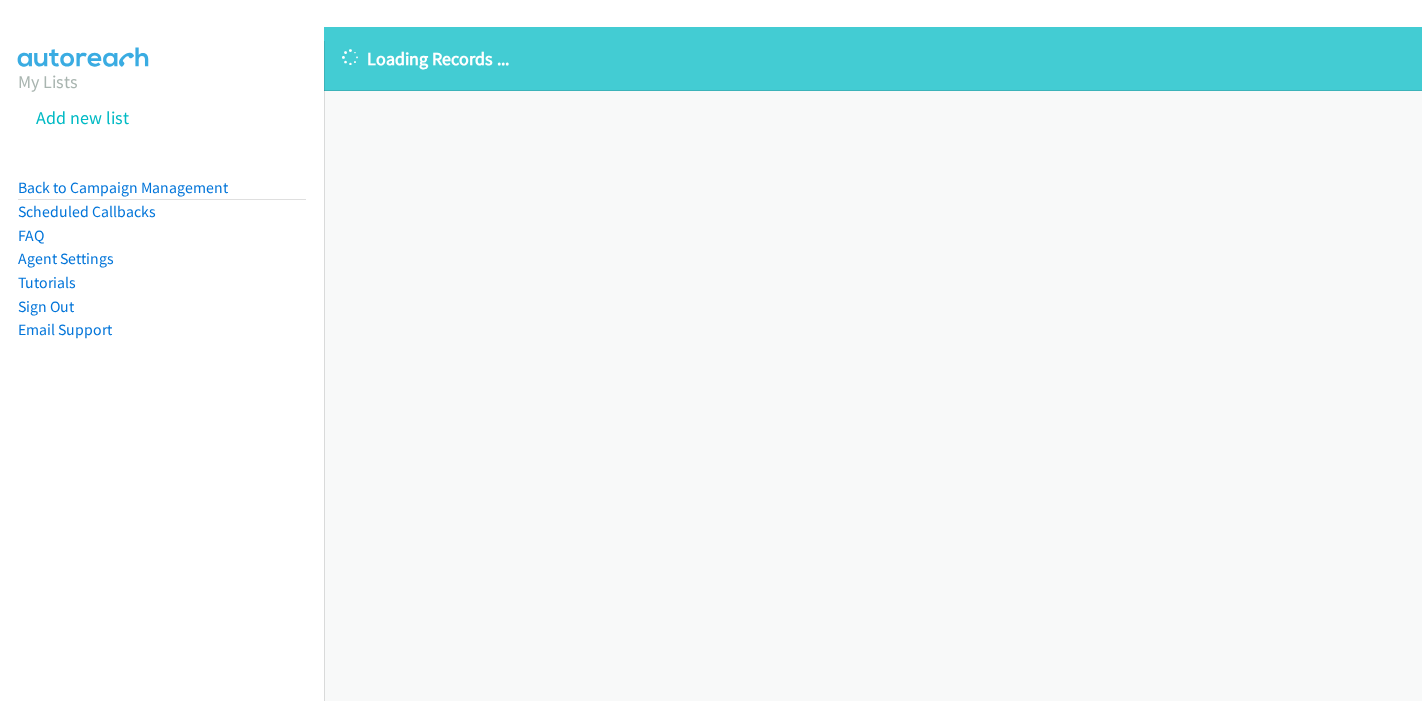 scroll, scrollTop: 0, scrollLeft: 0, axis: both 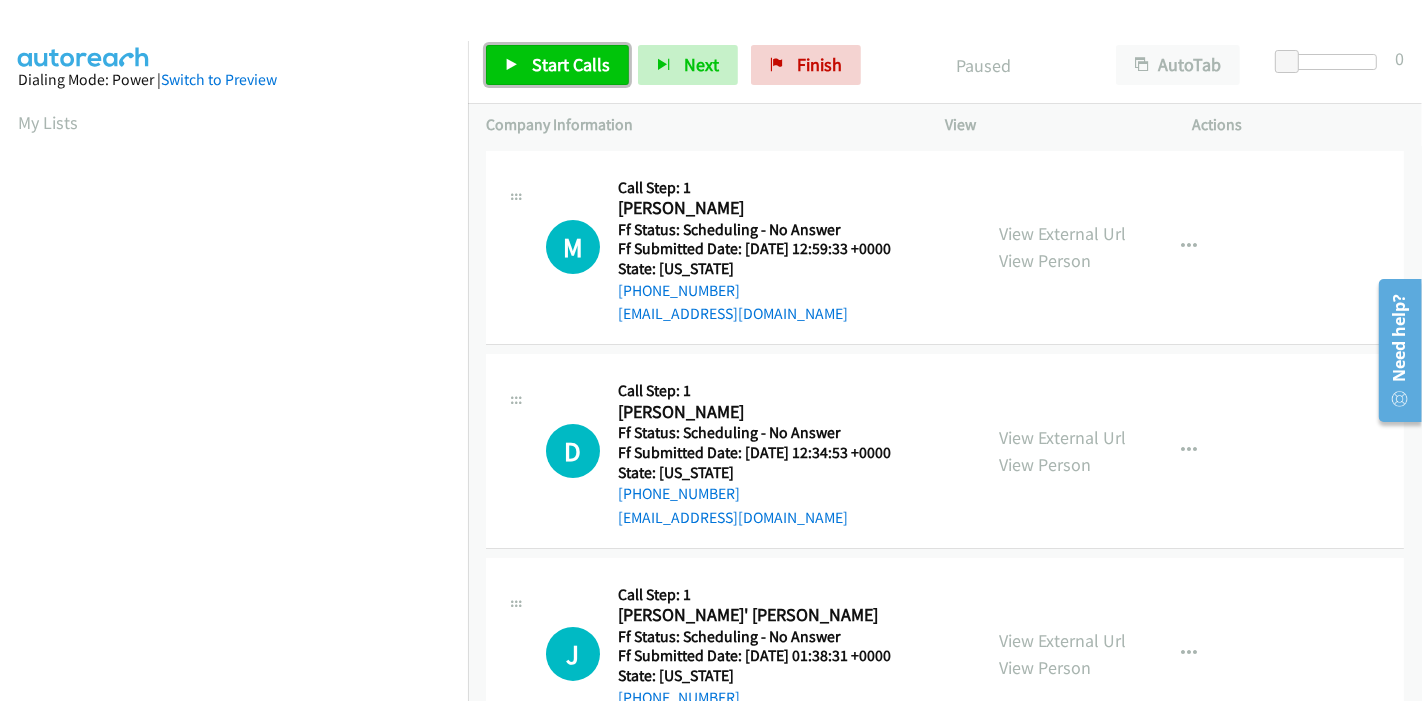 click on "Start Calls" at bounding box center (557, 65) 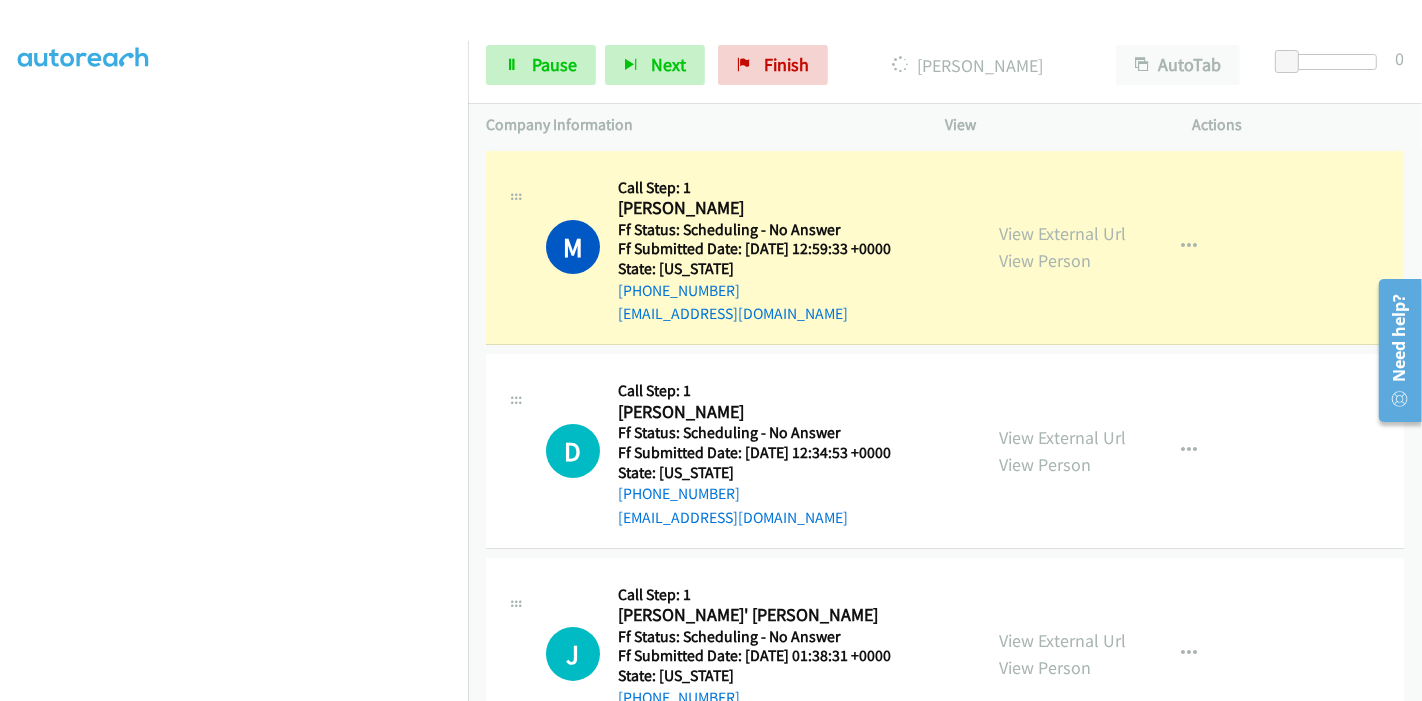 scroll, scrollTop: 422, scrollLeft: 0, axis: vertical 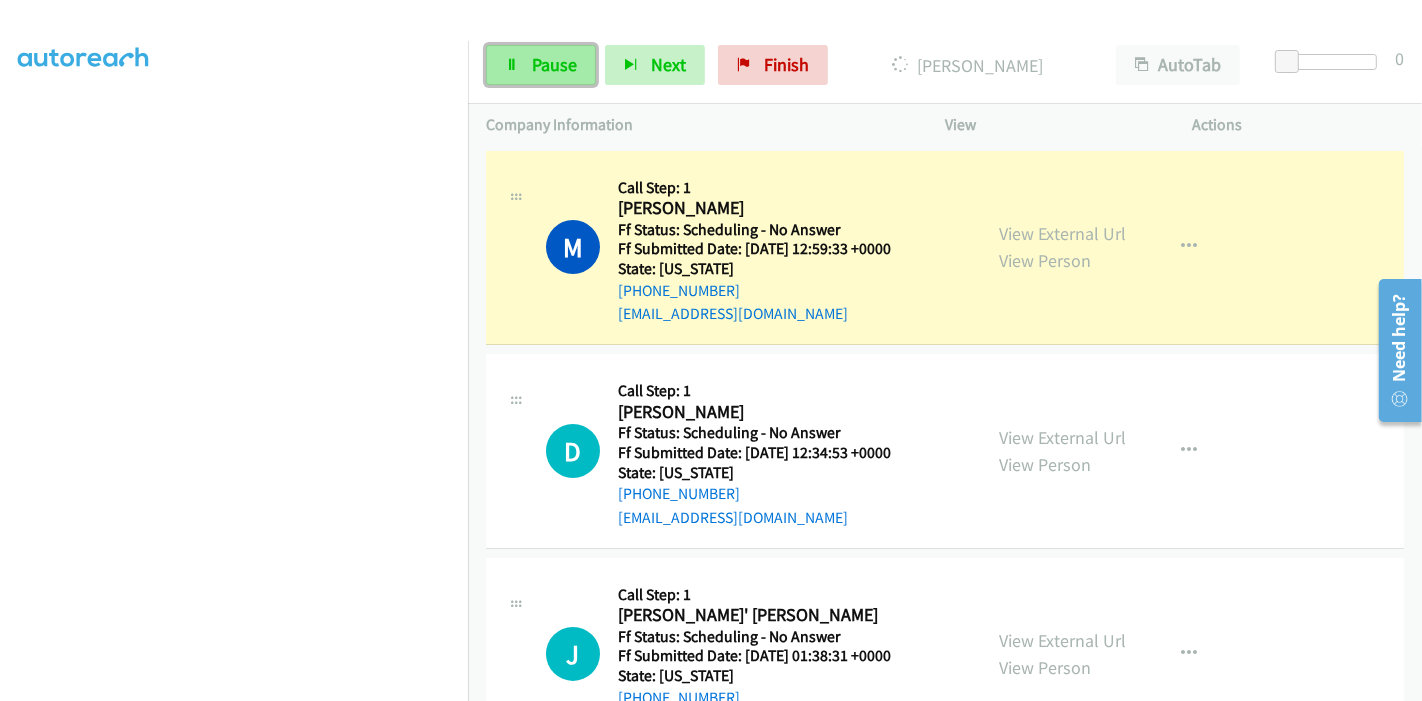 click on "Pause" at bounding box center (554, 64) 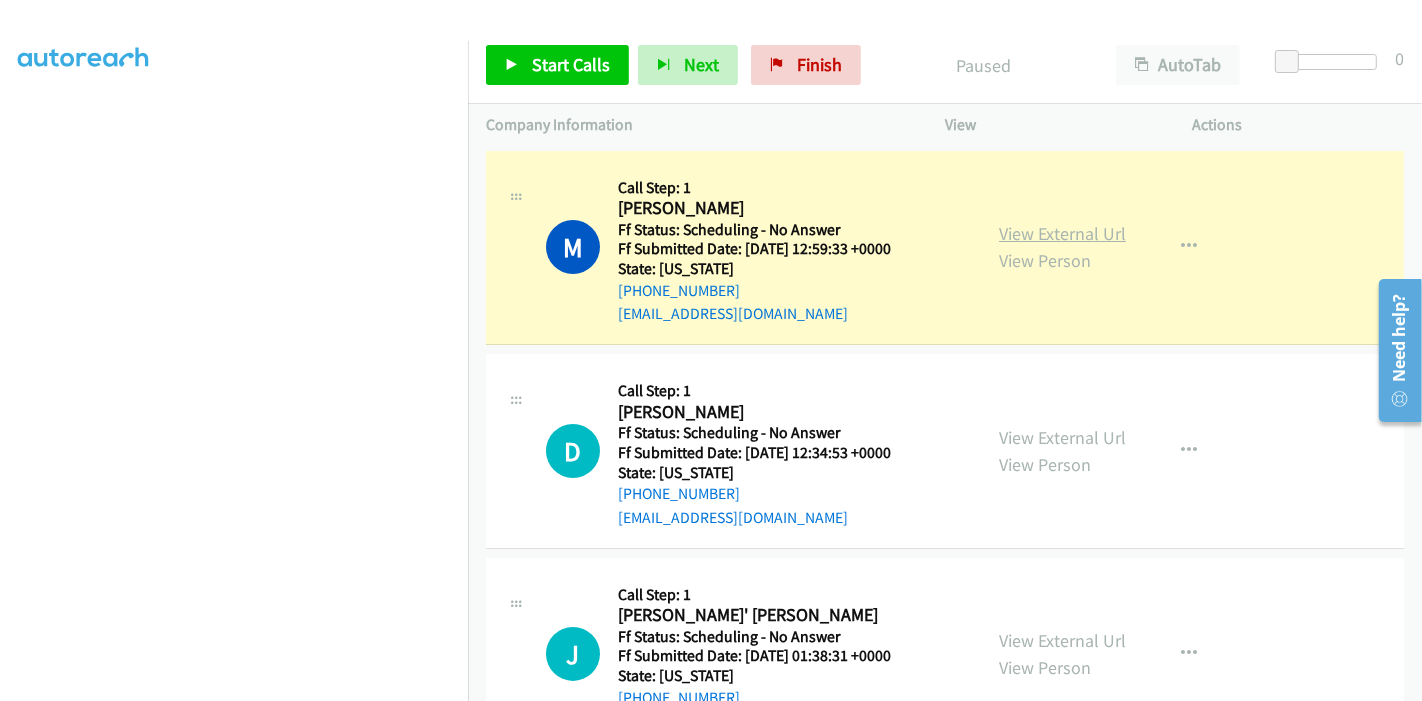click on "View External Url" at bounding box center [1062, 233] 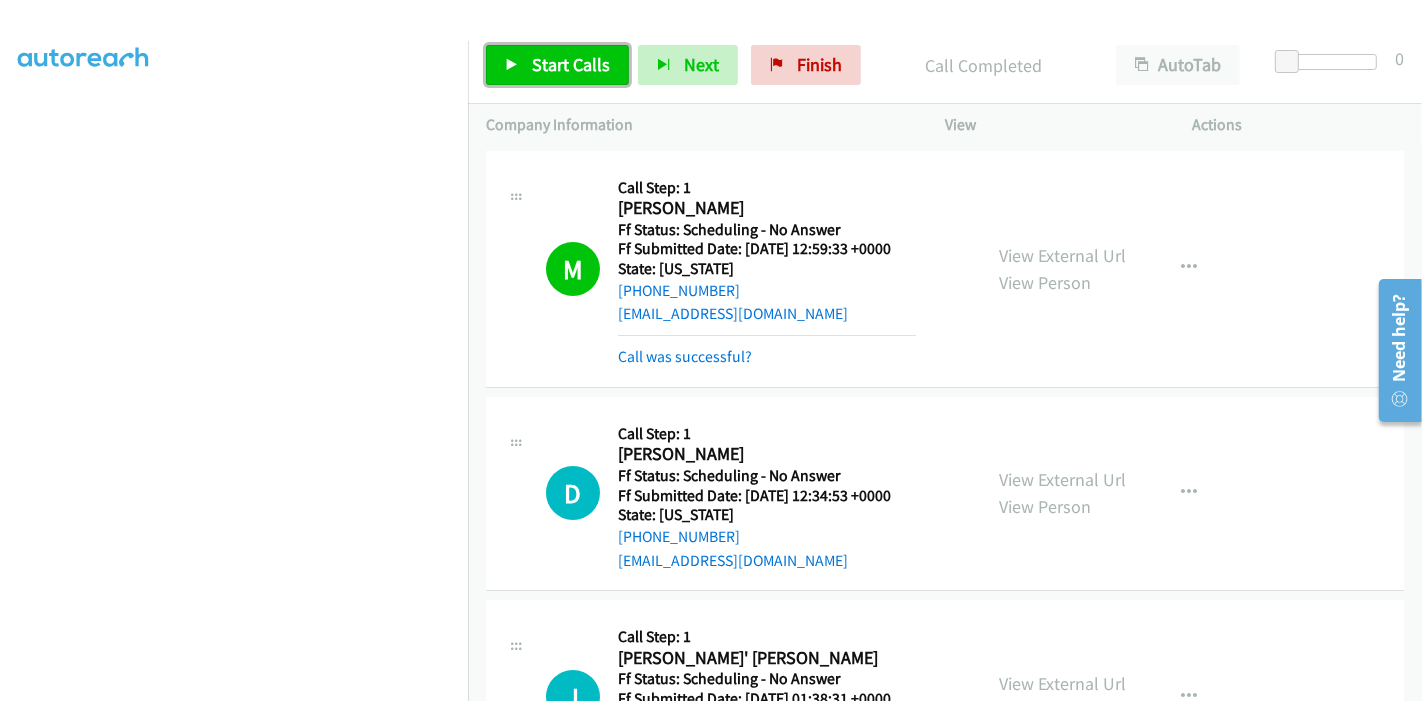 click on "Start Calls" at bounding box center [571, 64] 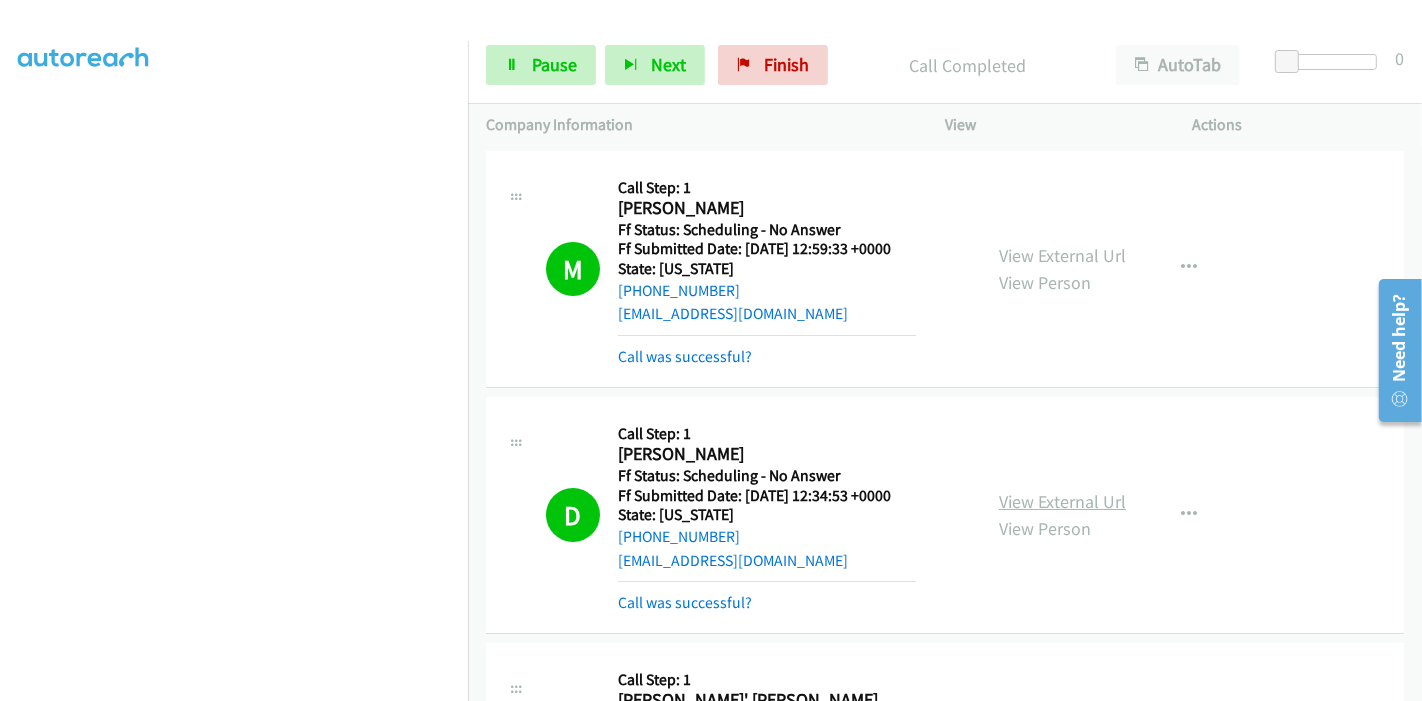 click on "View External Url" at bounding box center [1062, 501] 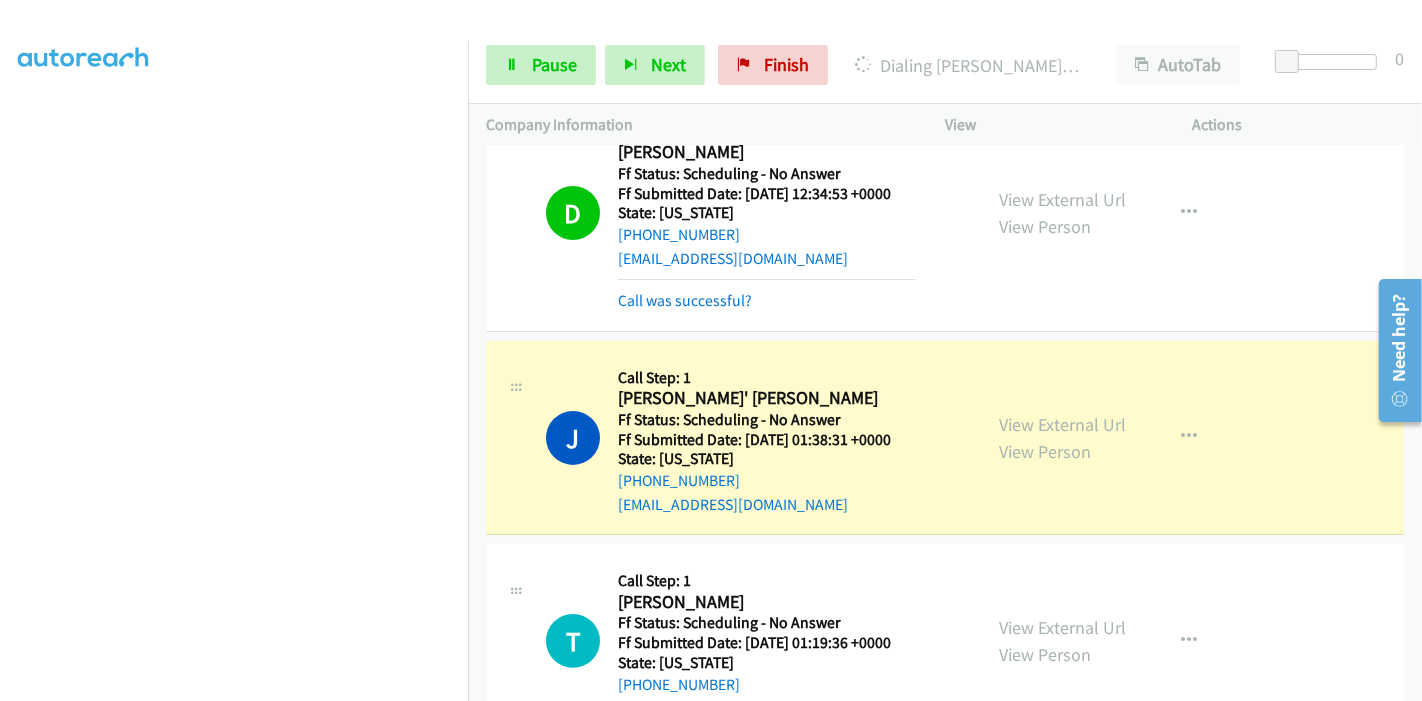 scroll, scrollTop: 333, scrollLeft: 0, axis: vertical 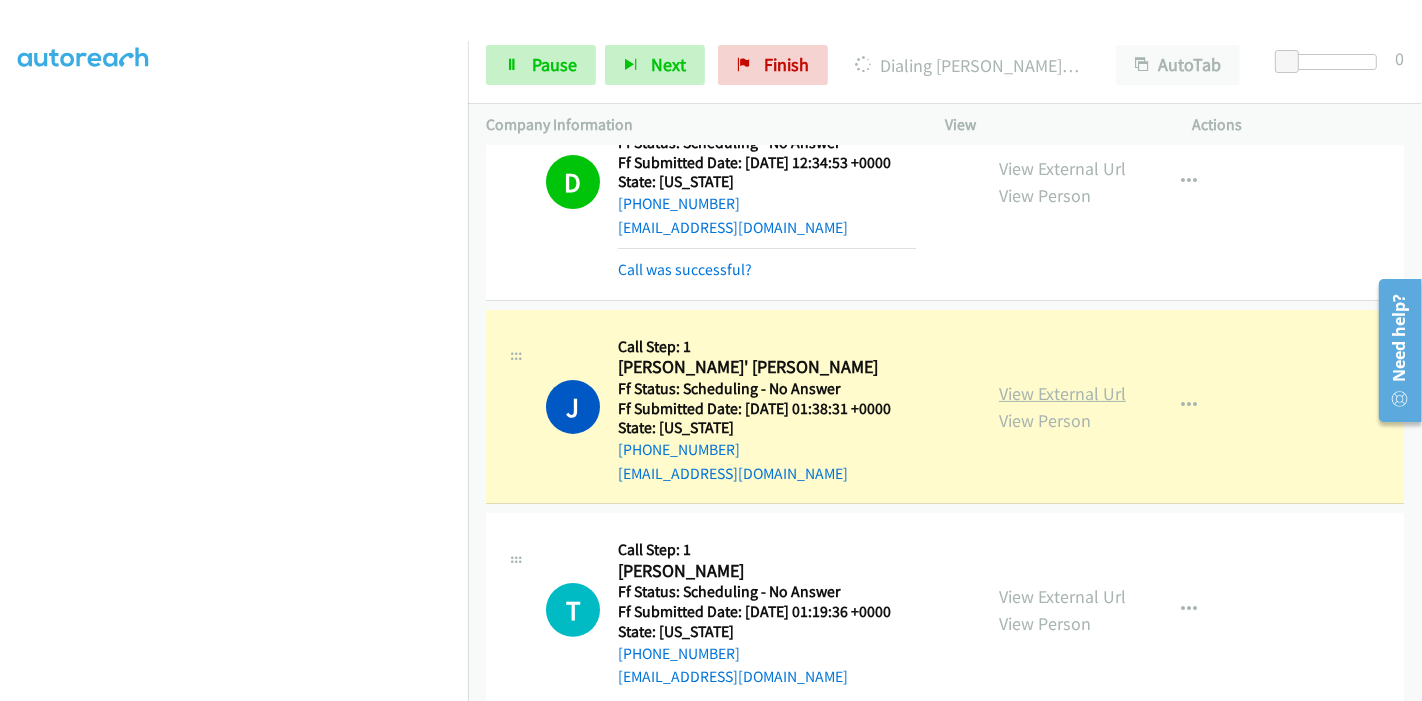 click on "View External Url" at bounding box center [1062, 393] 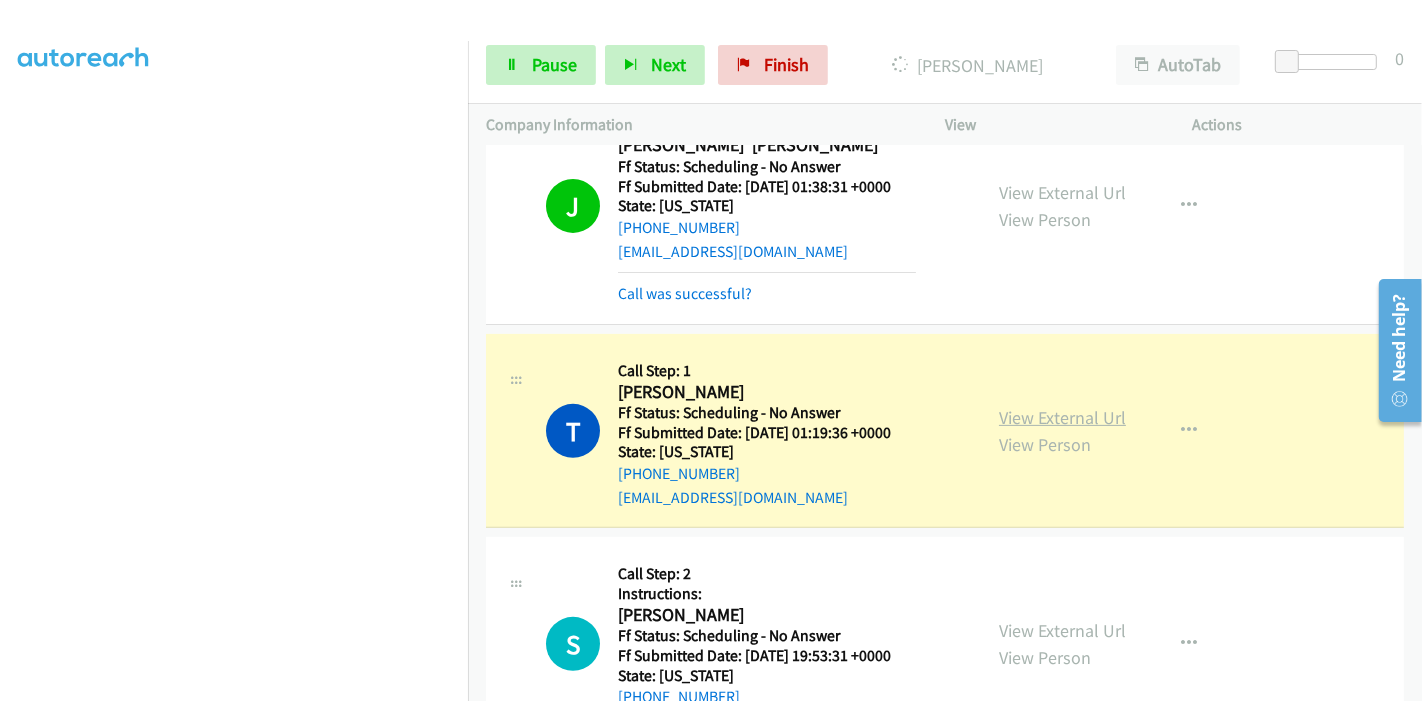 scroll, scrollTop: 666, scrollLeft: 0, axis: vertical 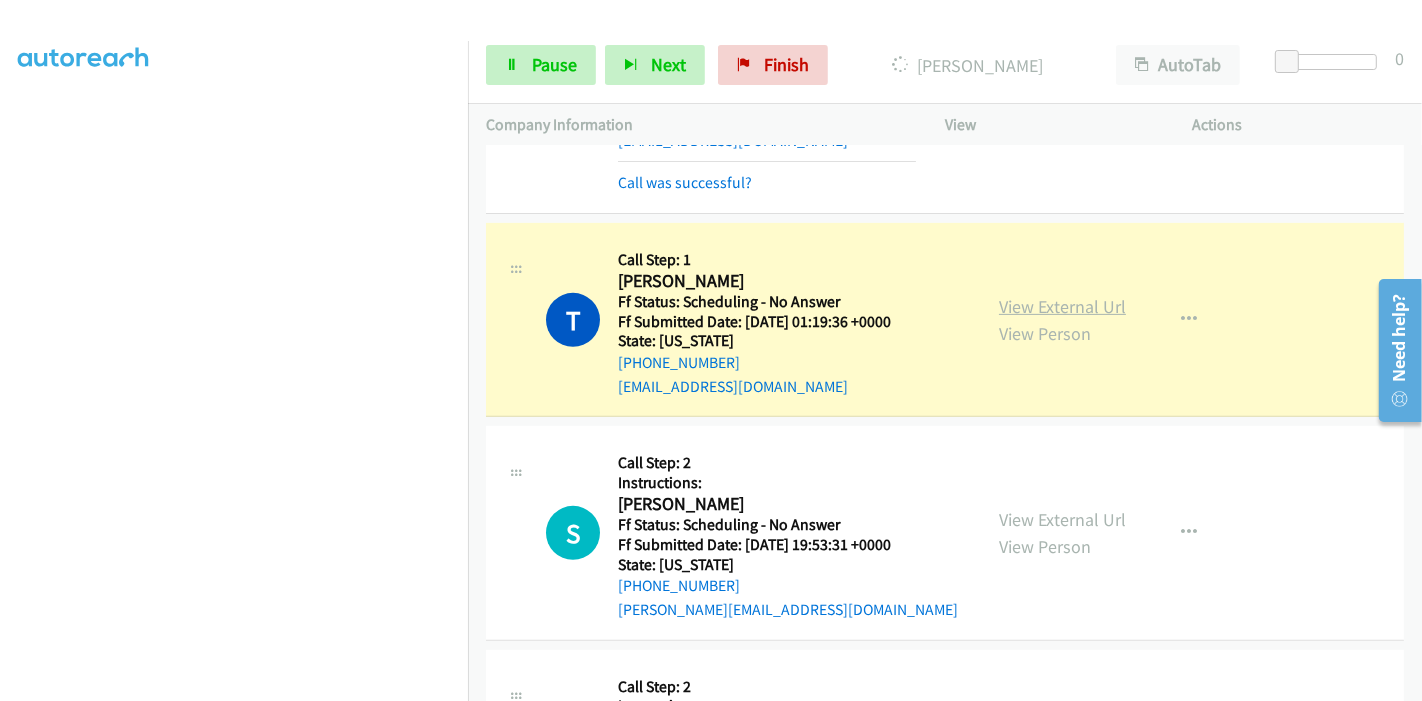 click on "View External Url" at bounding box center (1062, 306) 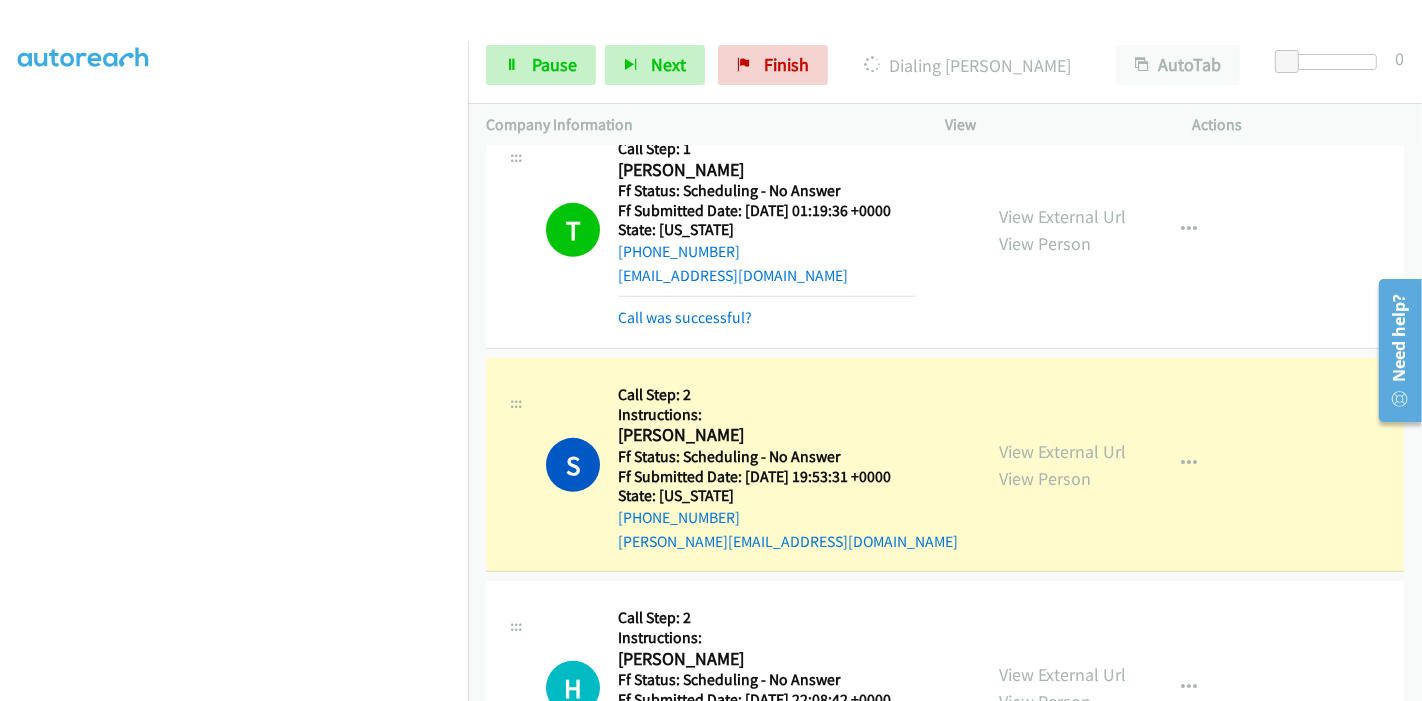scroll, scrollTop: 888, scrollLeft: 0, axis: vertical 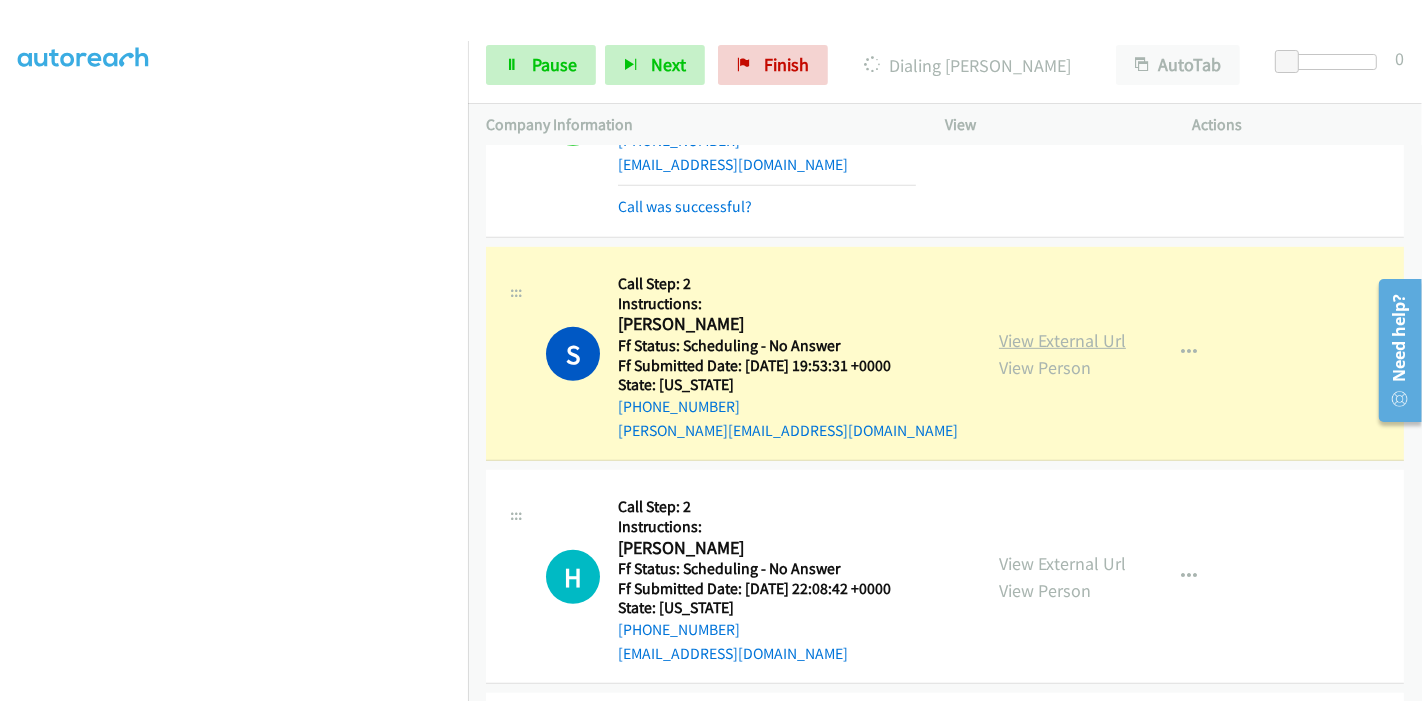 click on "View External Url" at bounding box center (1062, 340) 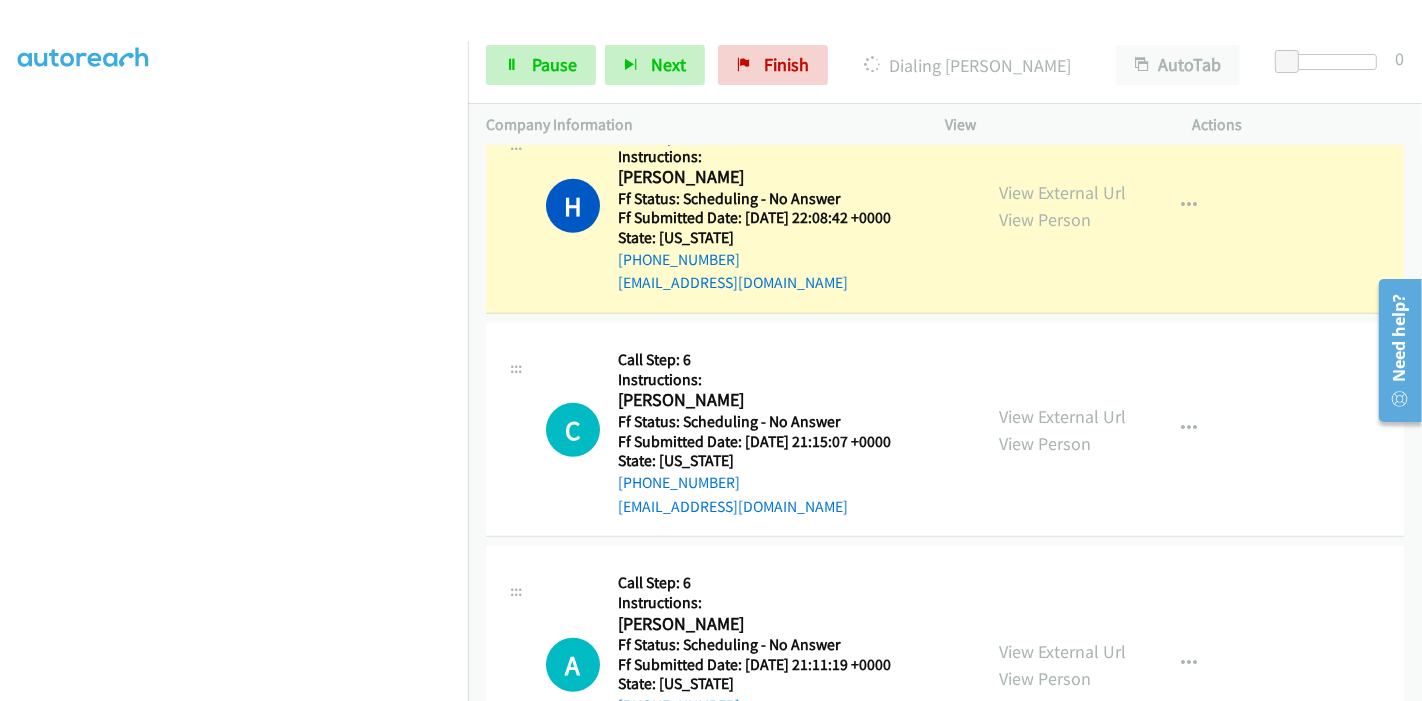 scroll, scrollTop: 1222, scrollLeft: 0, axis: vertical 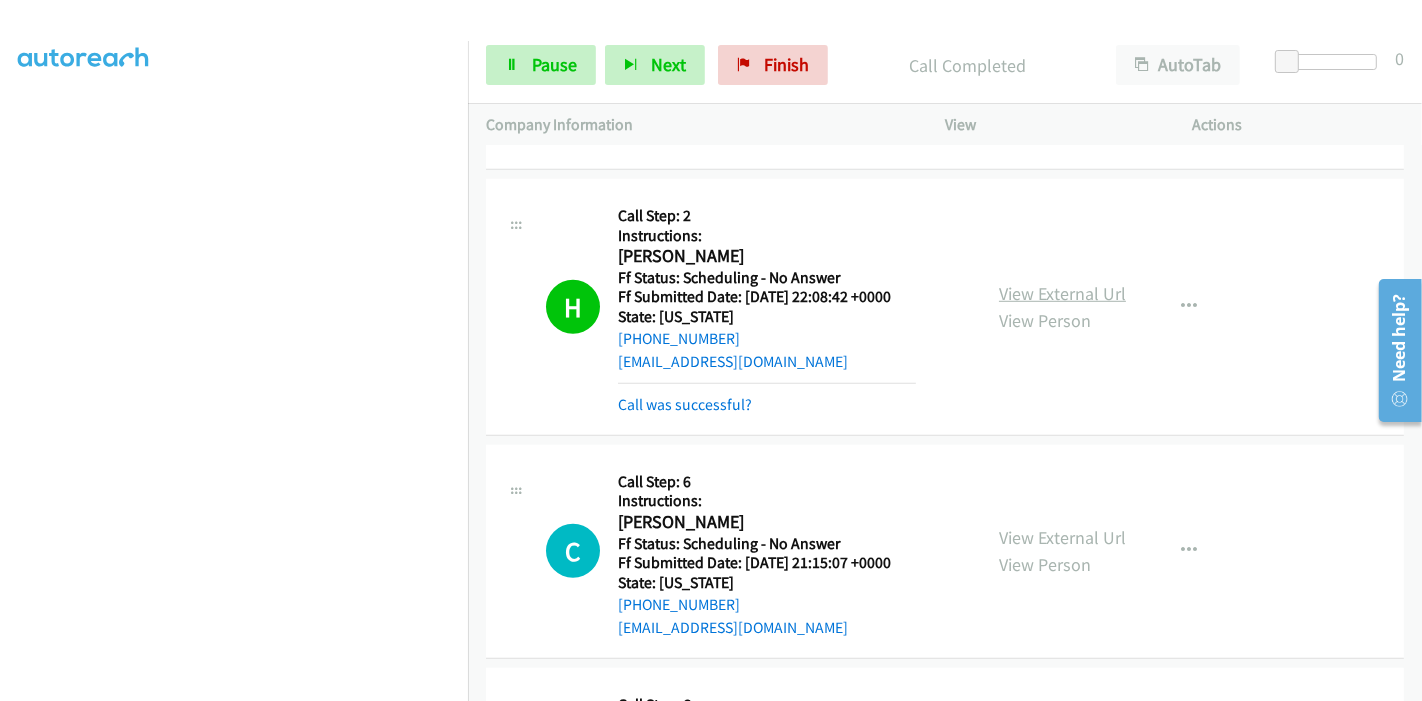 click on "View External Url" at bounding box center [1062, 293] 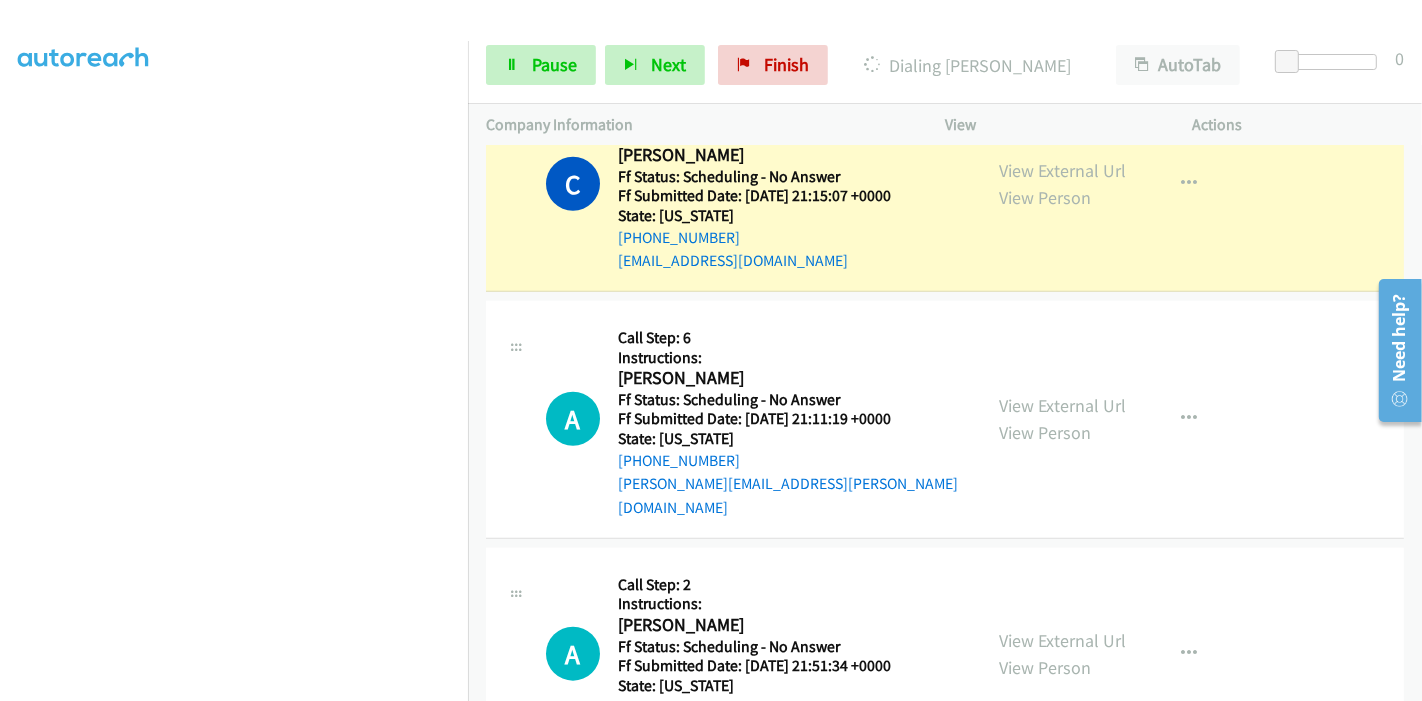 scroll, scrollTop: 1555, scrollLeft: 0, axis: vertical 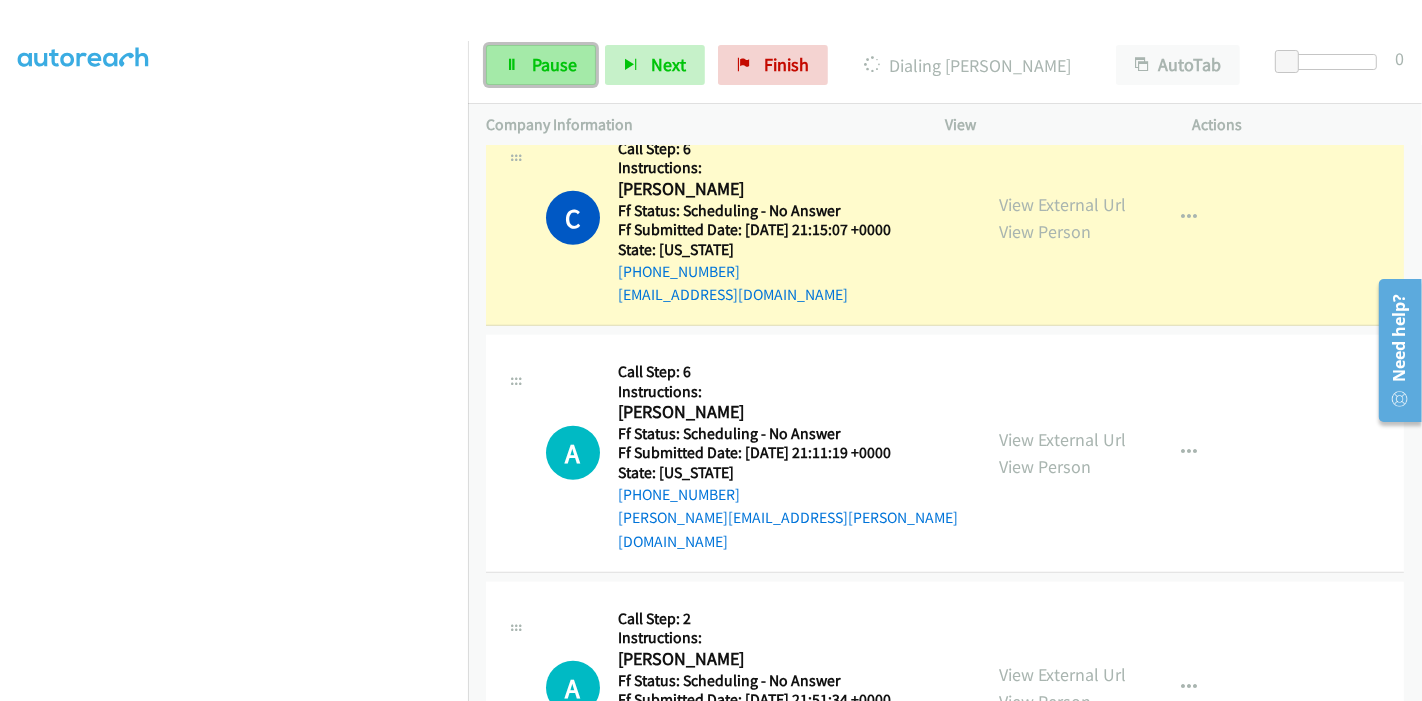 click on "Pause" at bounding box center [554, 64] 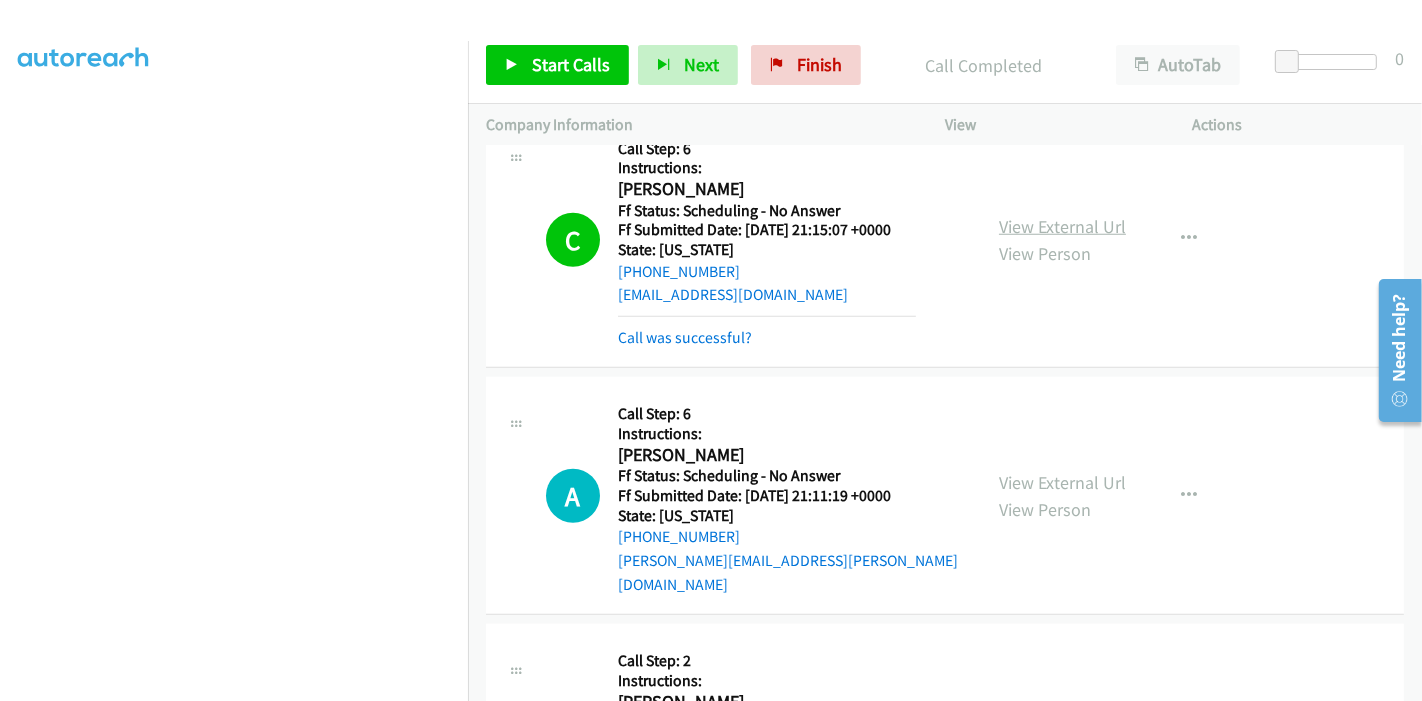 click on "View External Url" at bounding box center (1062, 226) 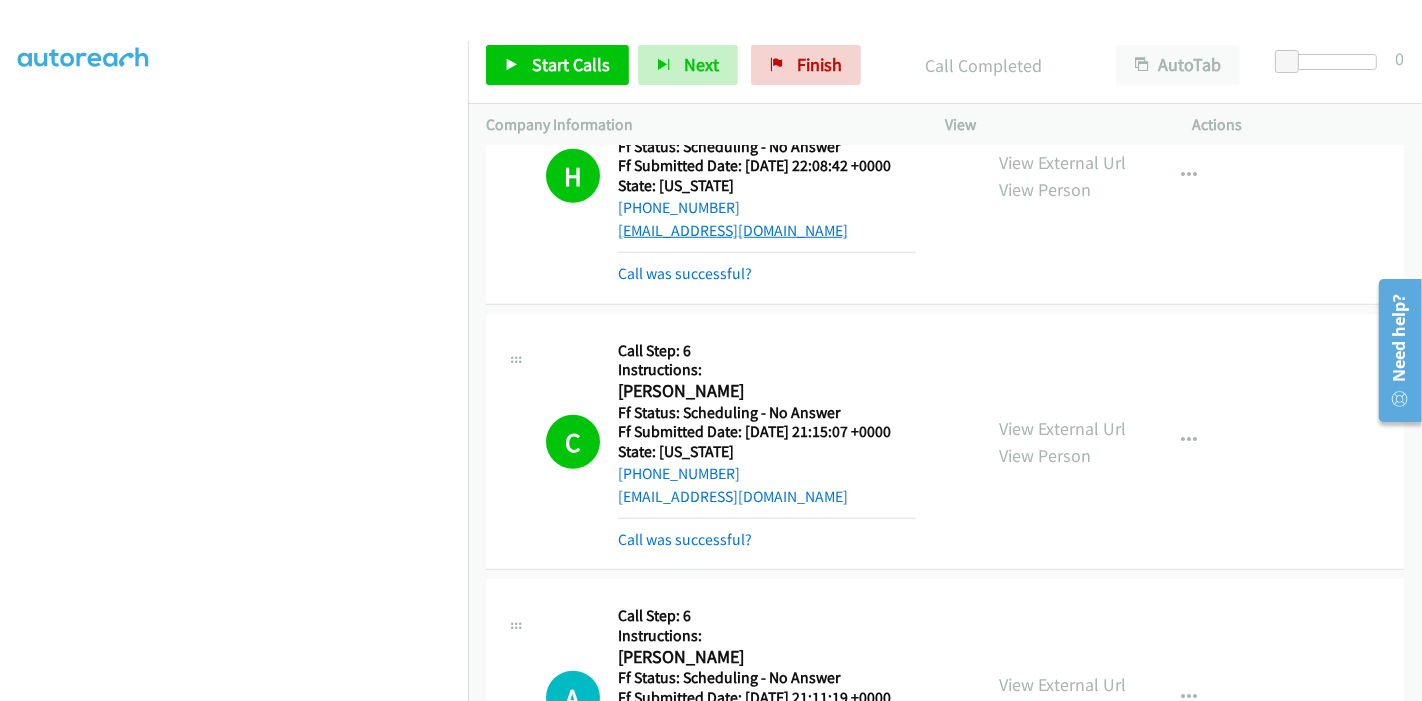 scroll, scrollTop: 1333, scrollLeft: 0, axis: vertical 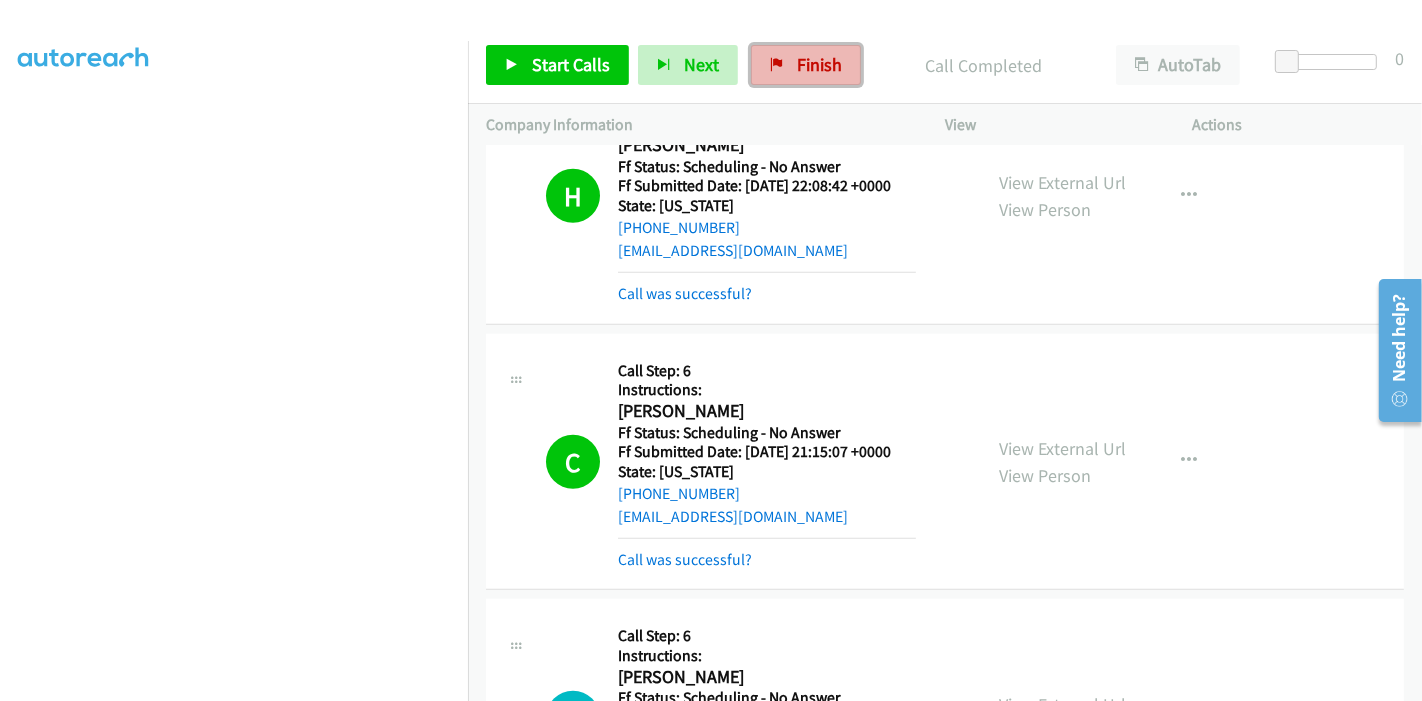 click on "Finish" at bounding box center [819, 64] 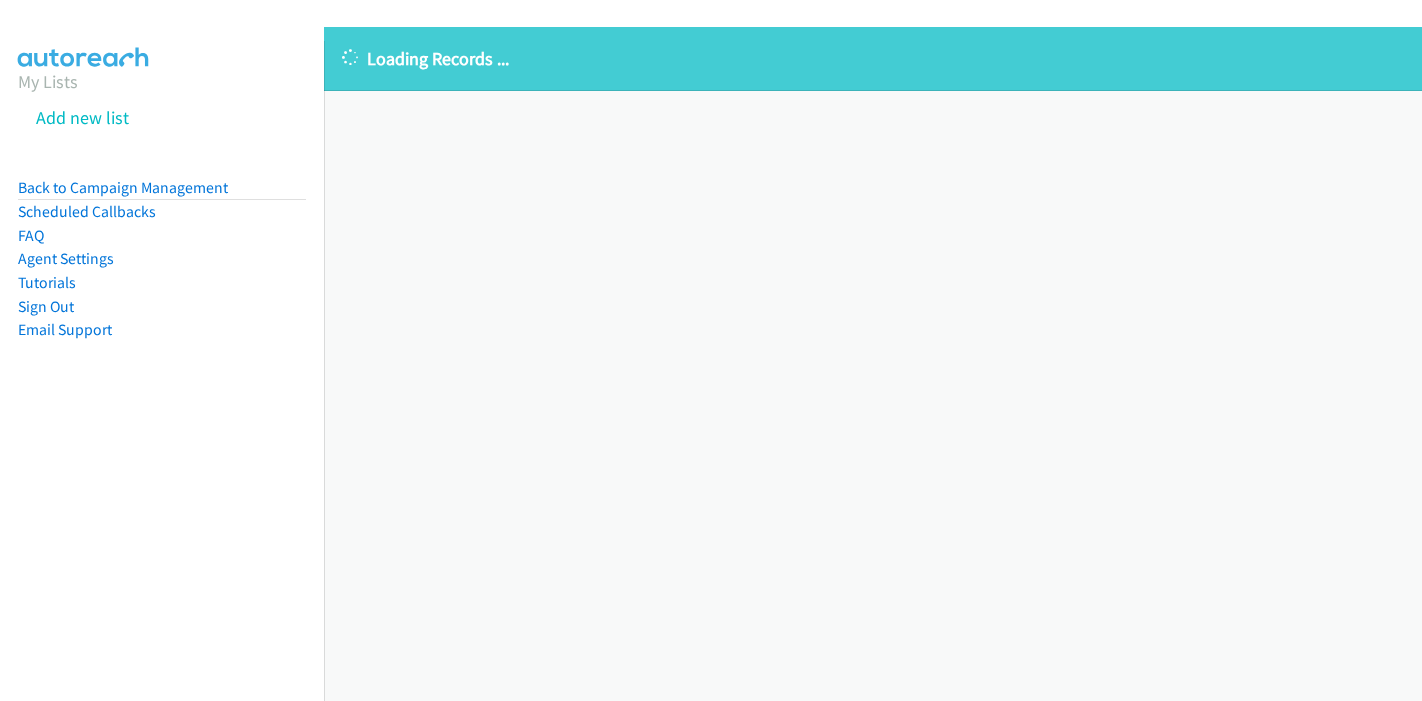 scroll, scrollTop: 0, scrollLeft: 0, axis: both 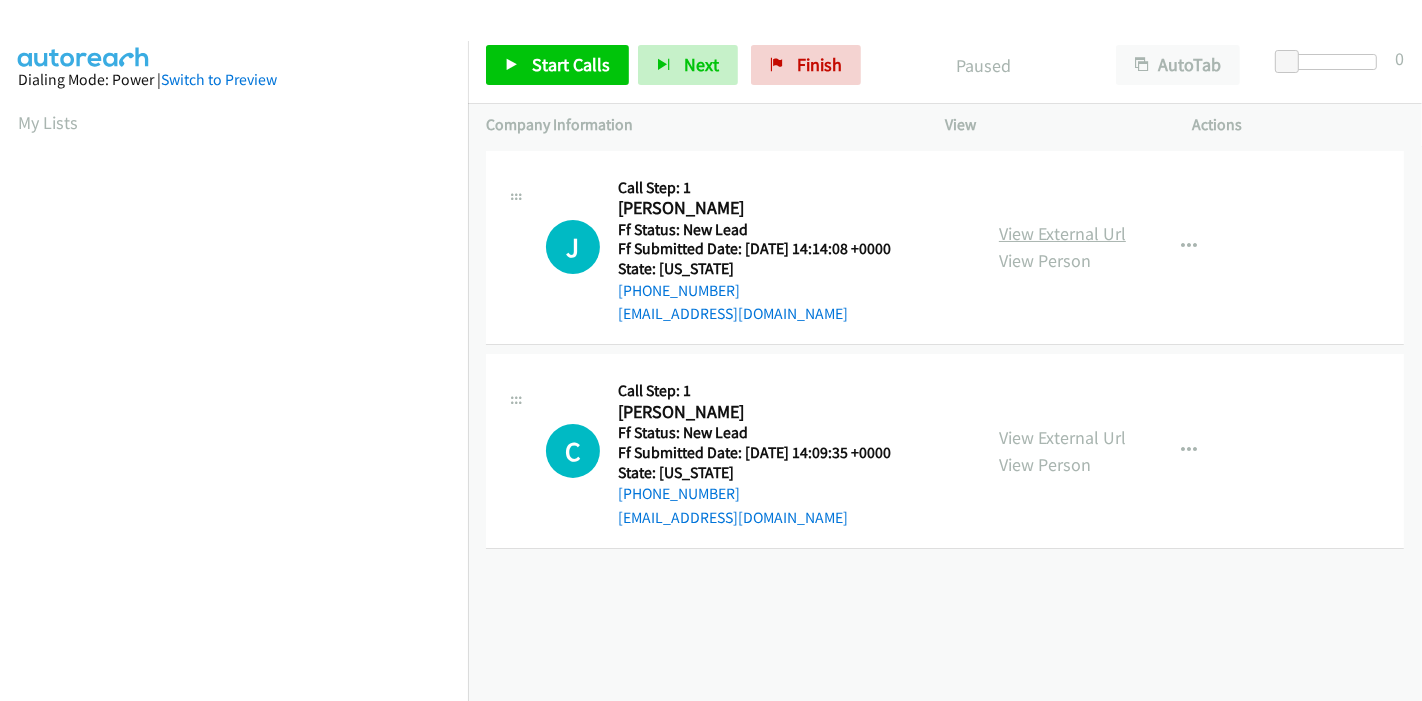click on "View External Url" at bounding box center [1062, 233] 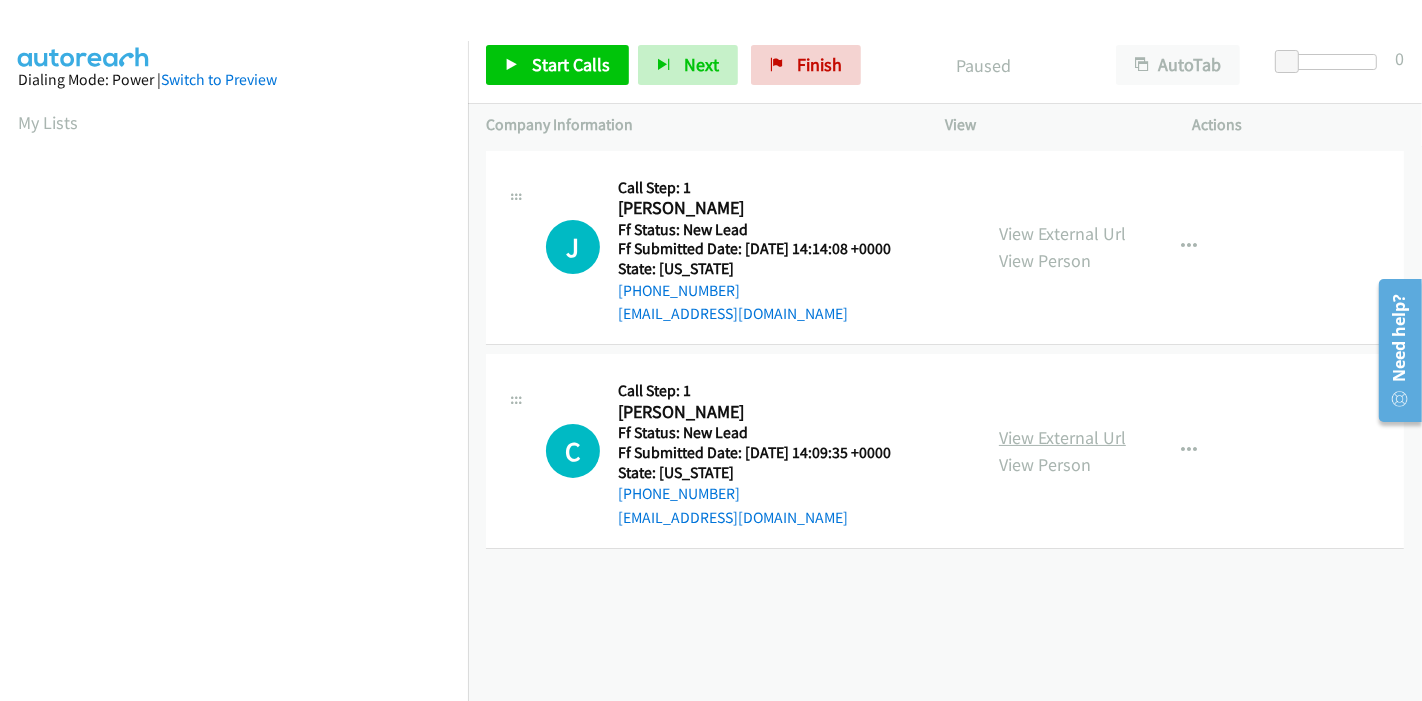 click on "View External Url" at bounding box center [1062, 437] 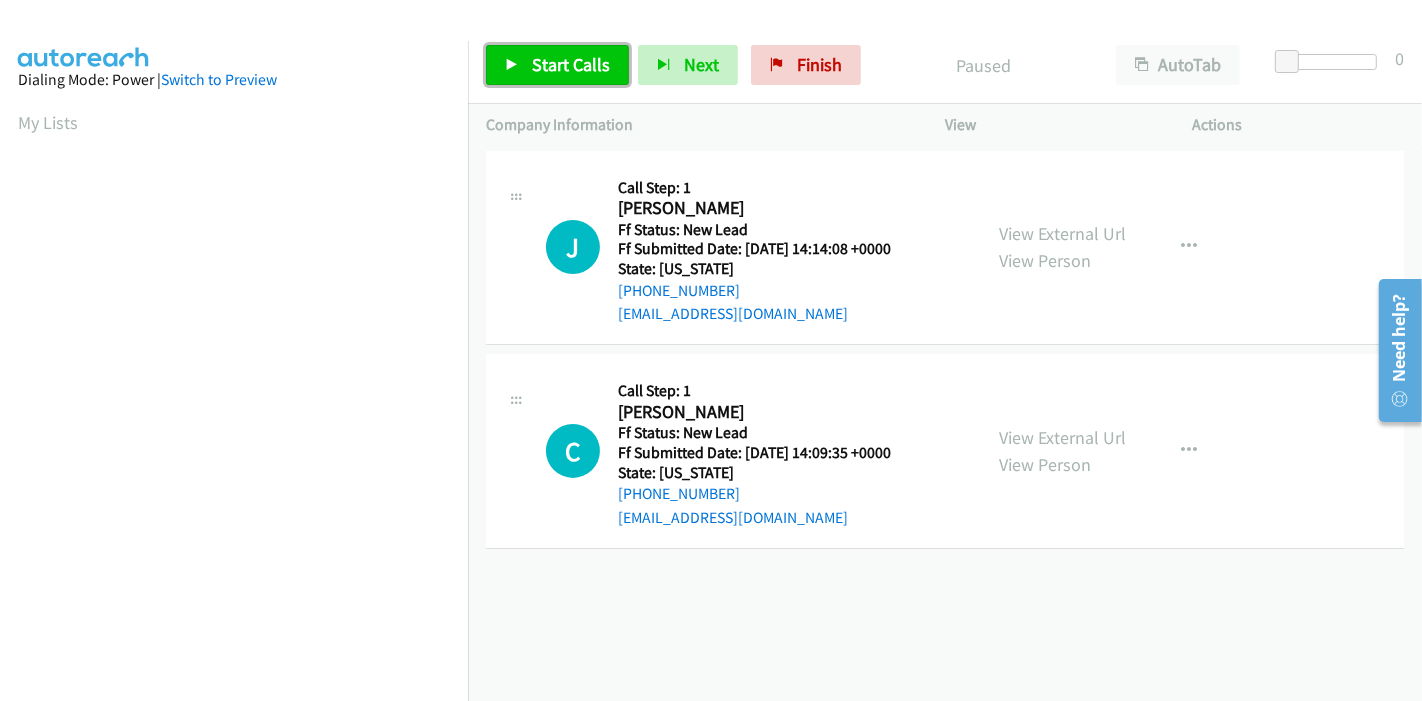 click on "Start Calls" at bounding box center [571, 64] 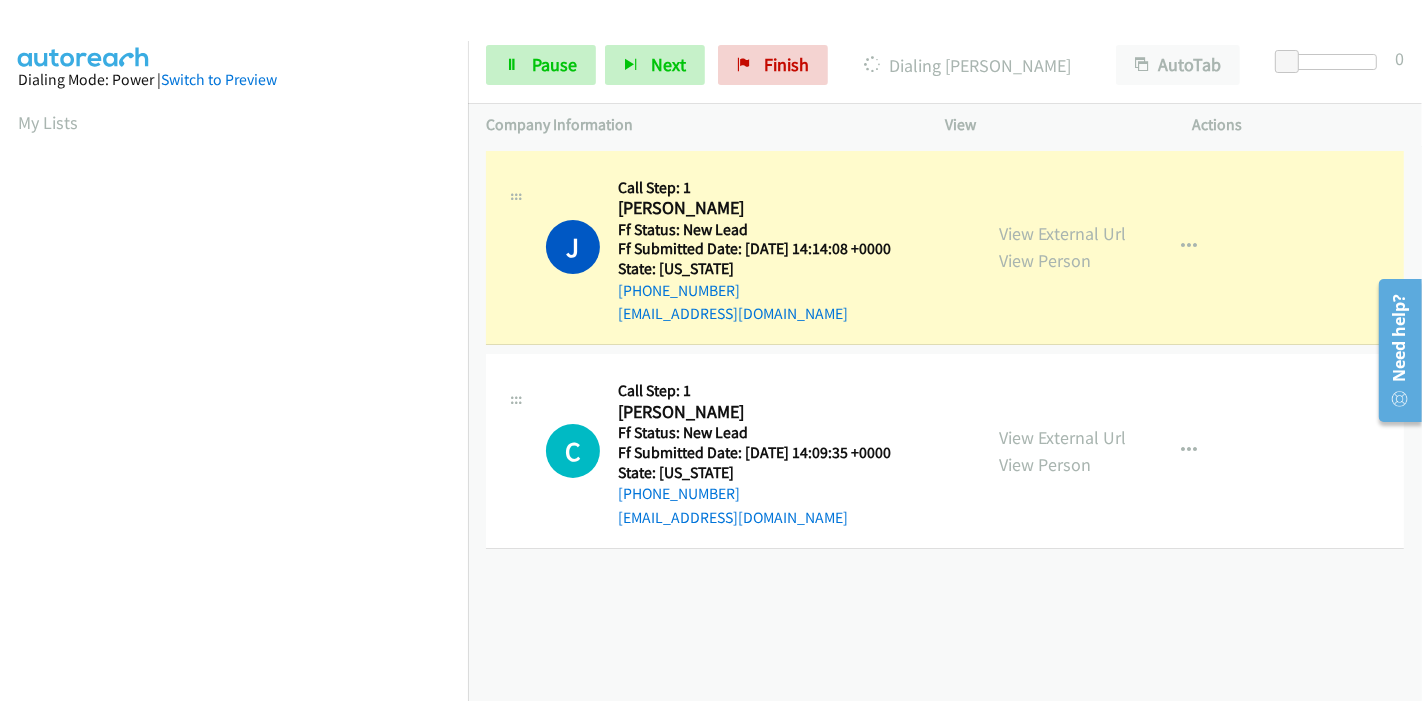 click on "Start Calls
Pause
Next
Finish
Dialing Jennie Hallas
AutoTab
AutoTab
0" at bounding box center [945, 65] 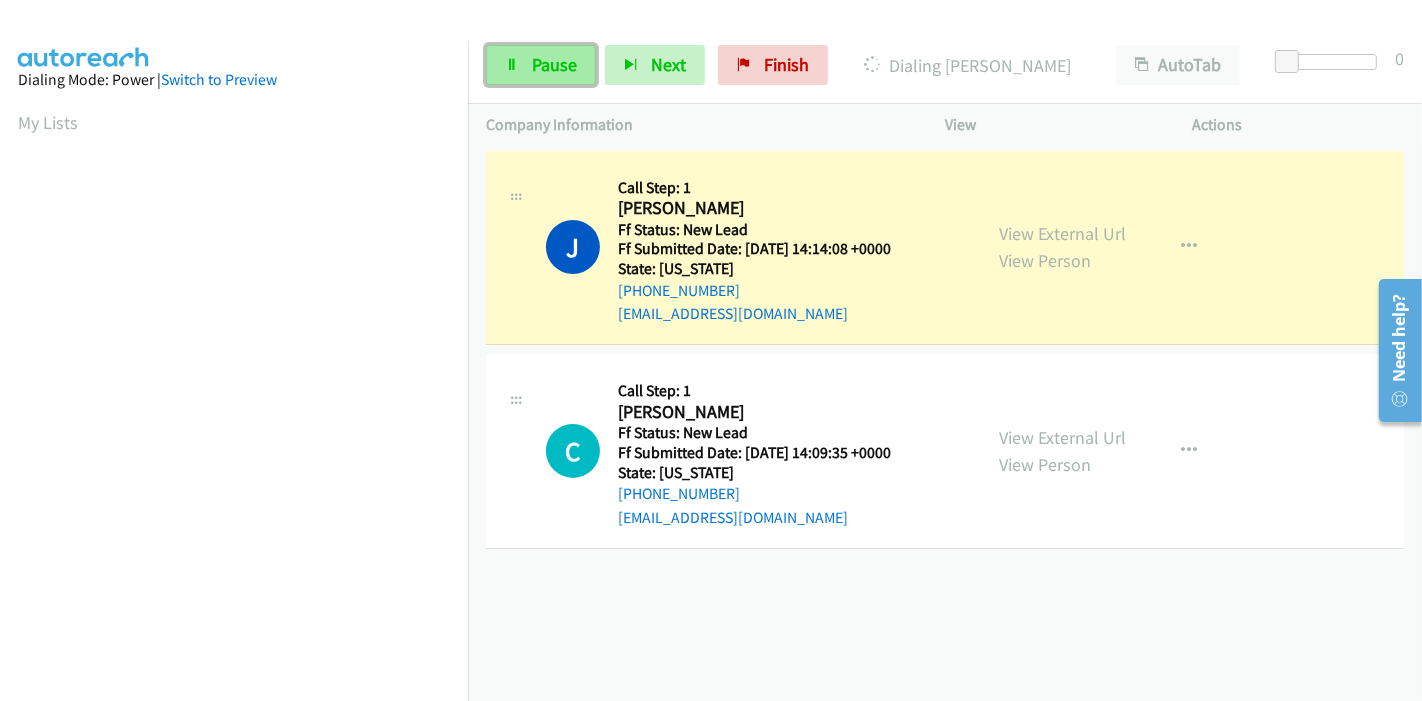 click on "Pause" at bounding box center [541, 65] 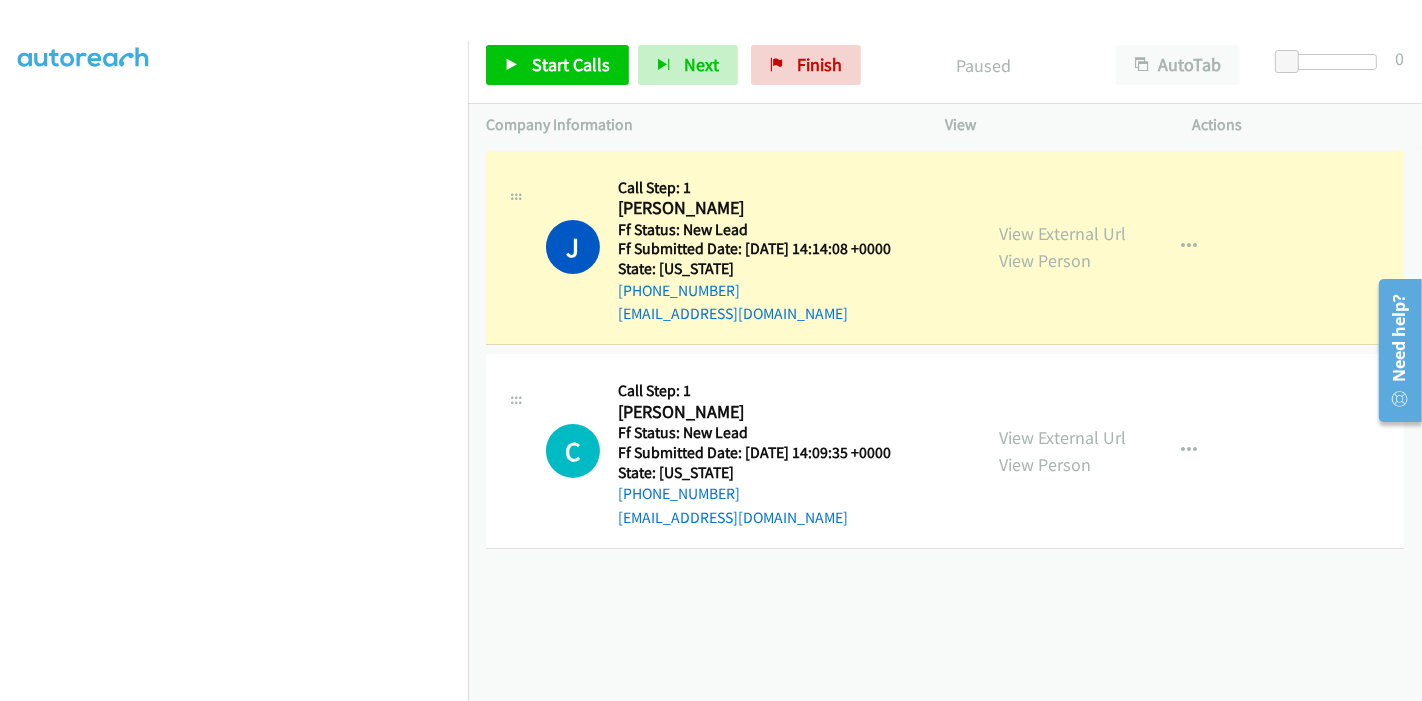 scroll, scrollTop: 200, scrollLeft: 0, axis: vertical 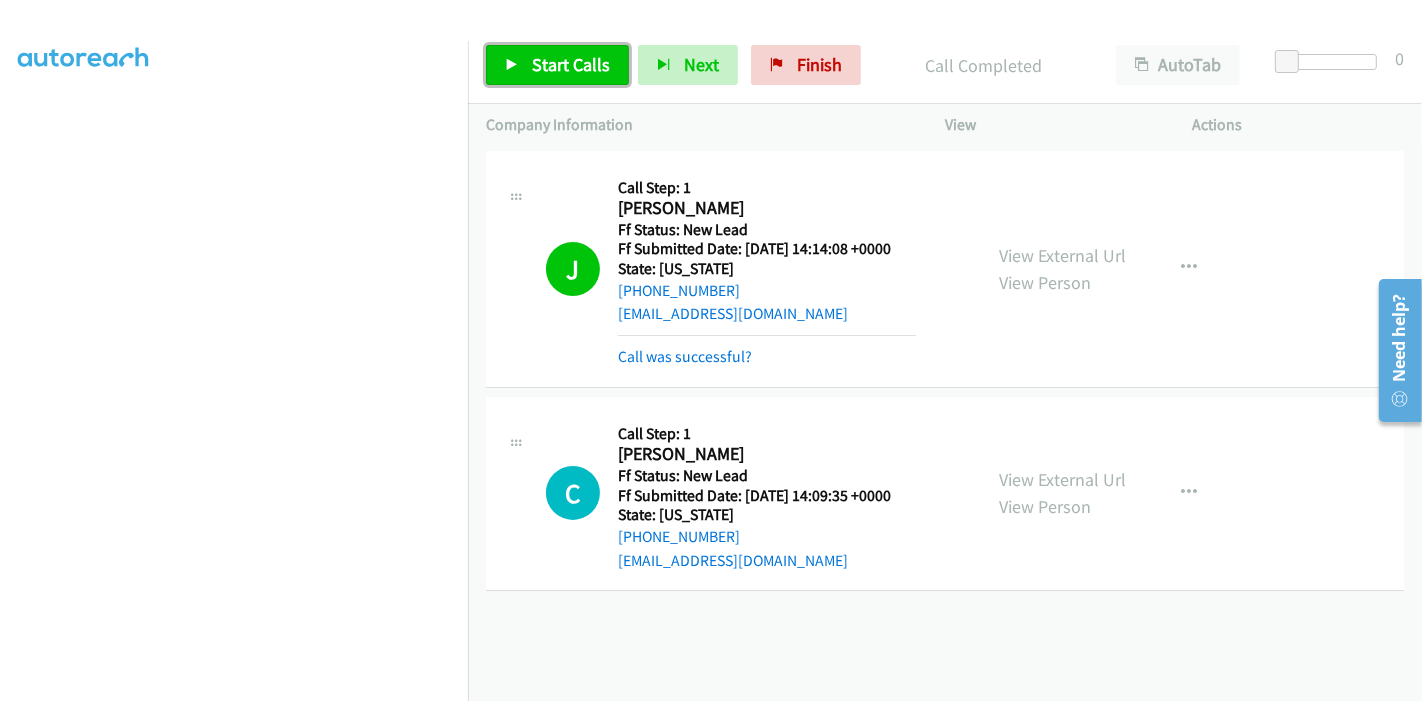 click on "Start Calls" at bounding box center [571, 64] 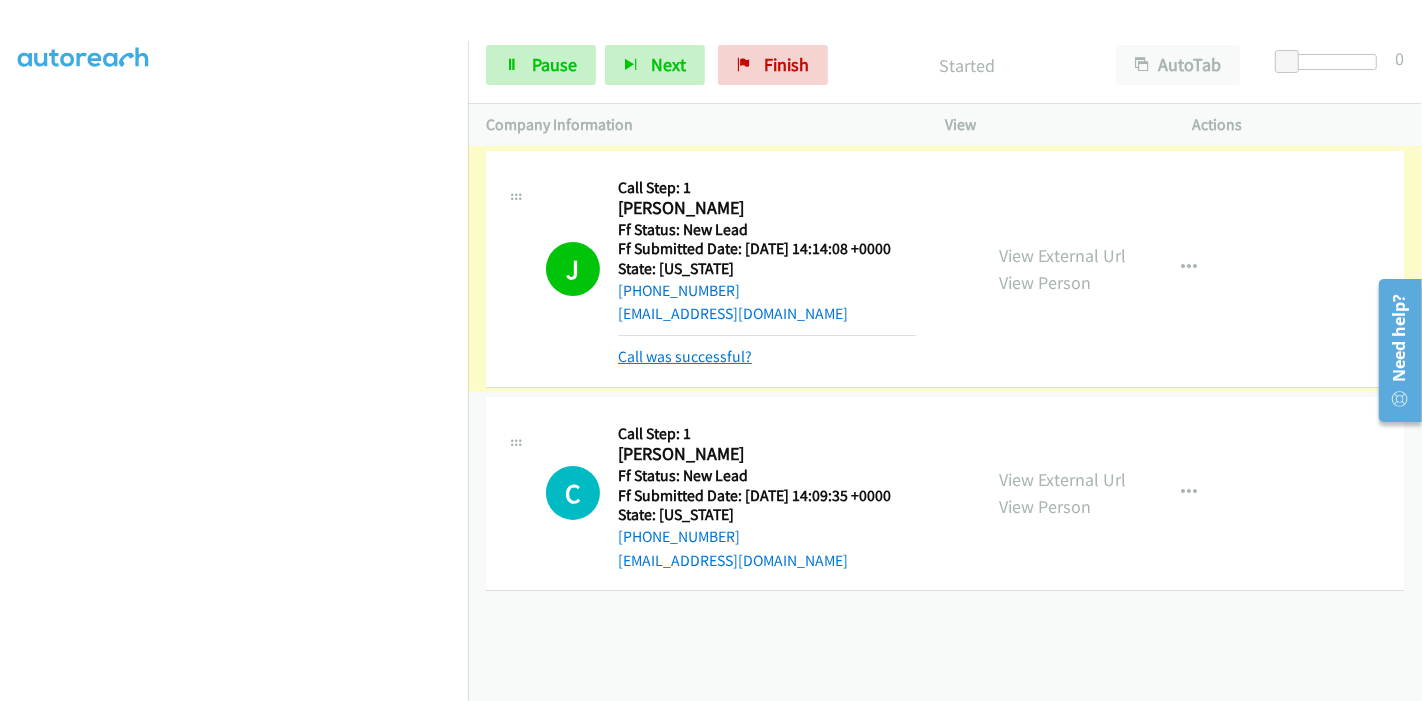 click on "Call was successful?" at bounding box center (685, 356) 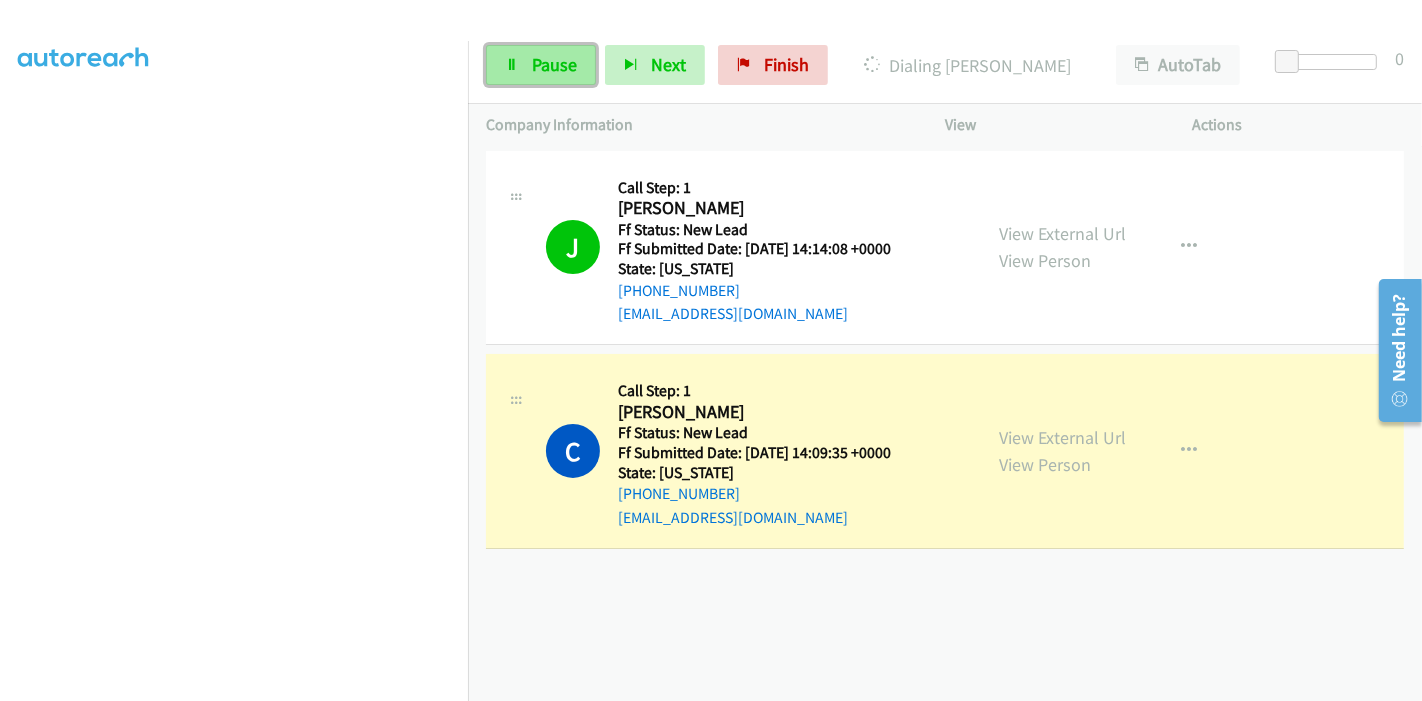 click on "Pause" at bounding box center [554, 64] 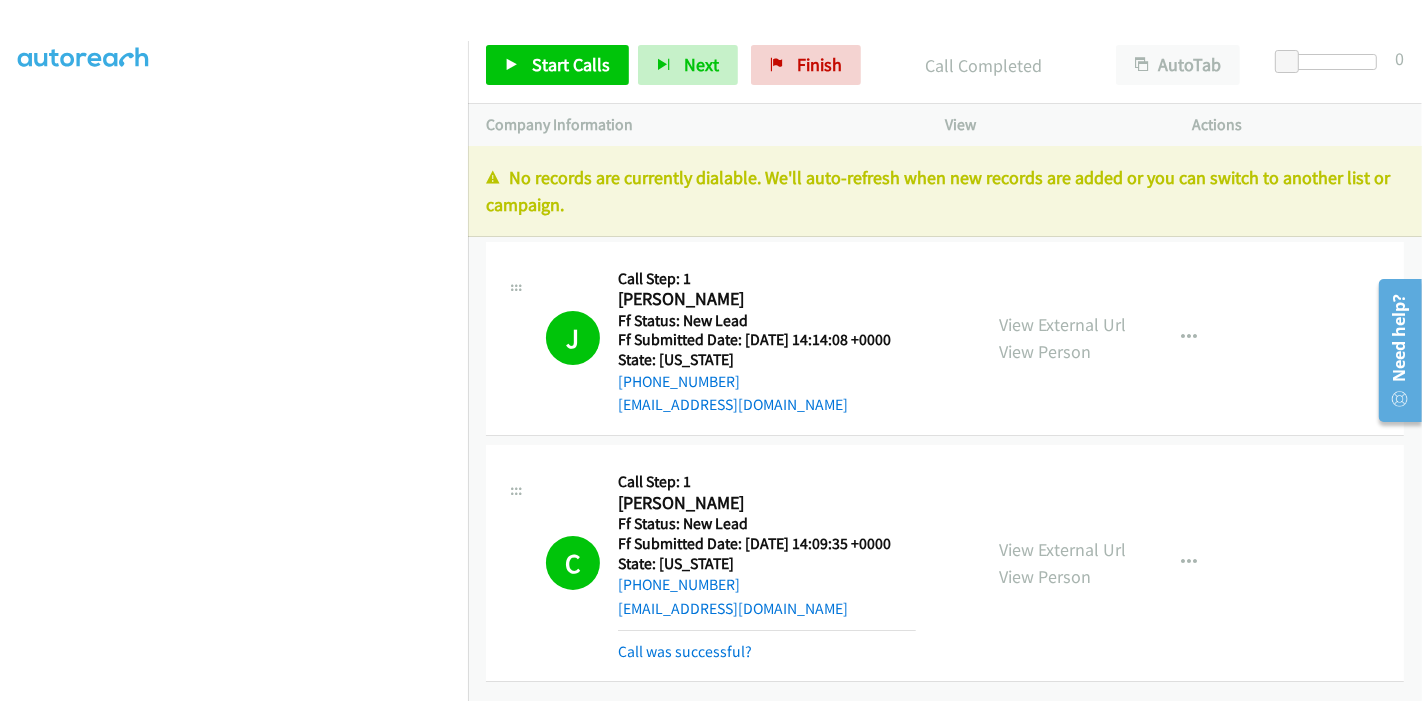 scroll, scrollTop: 11, scrollLeft: 0, axis: vertical 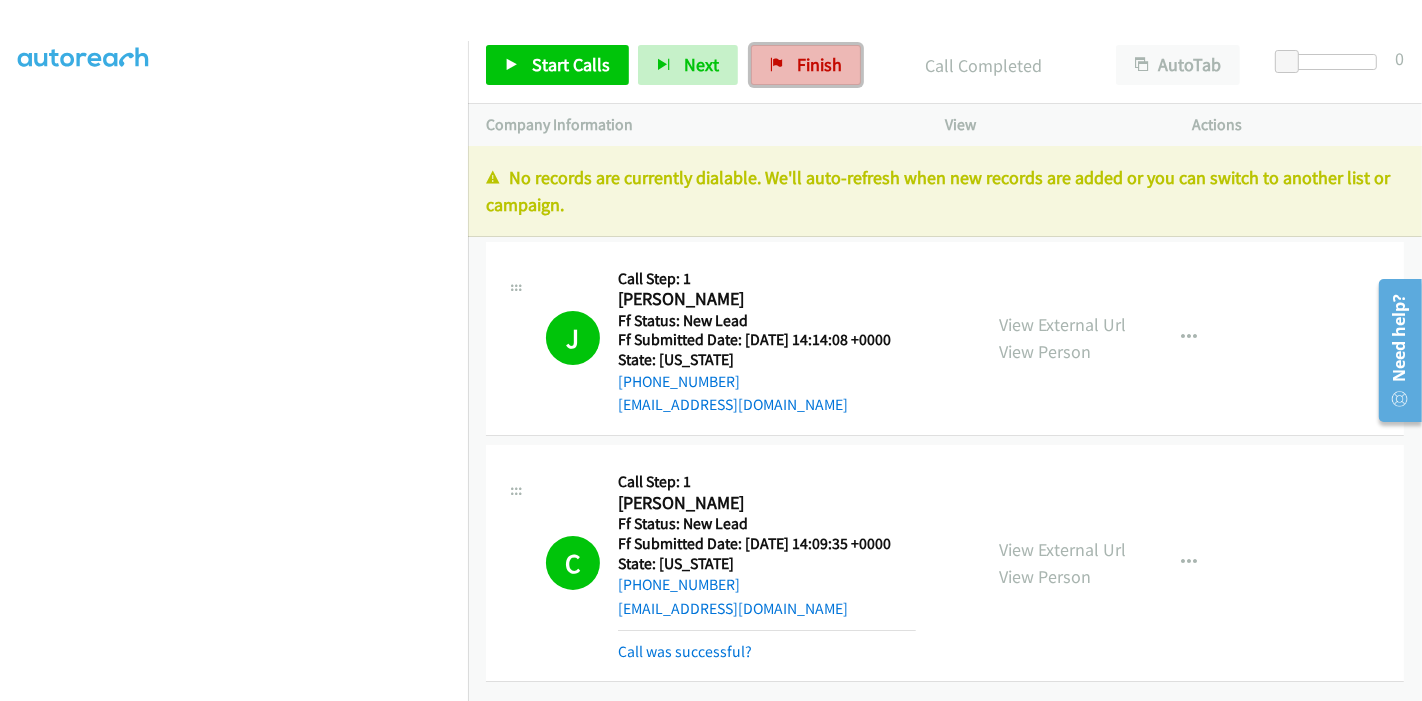click on "Finish" at bounding box center [806, 65] 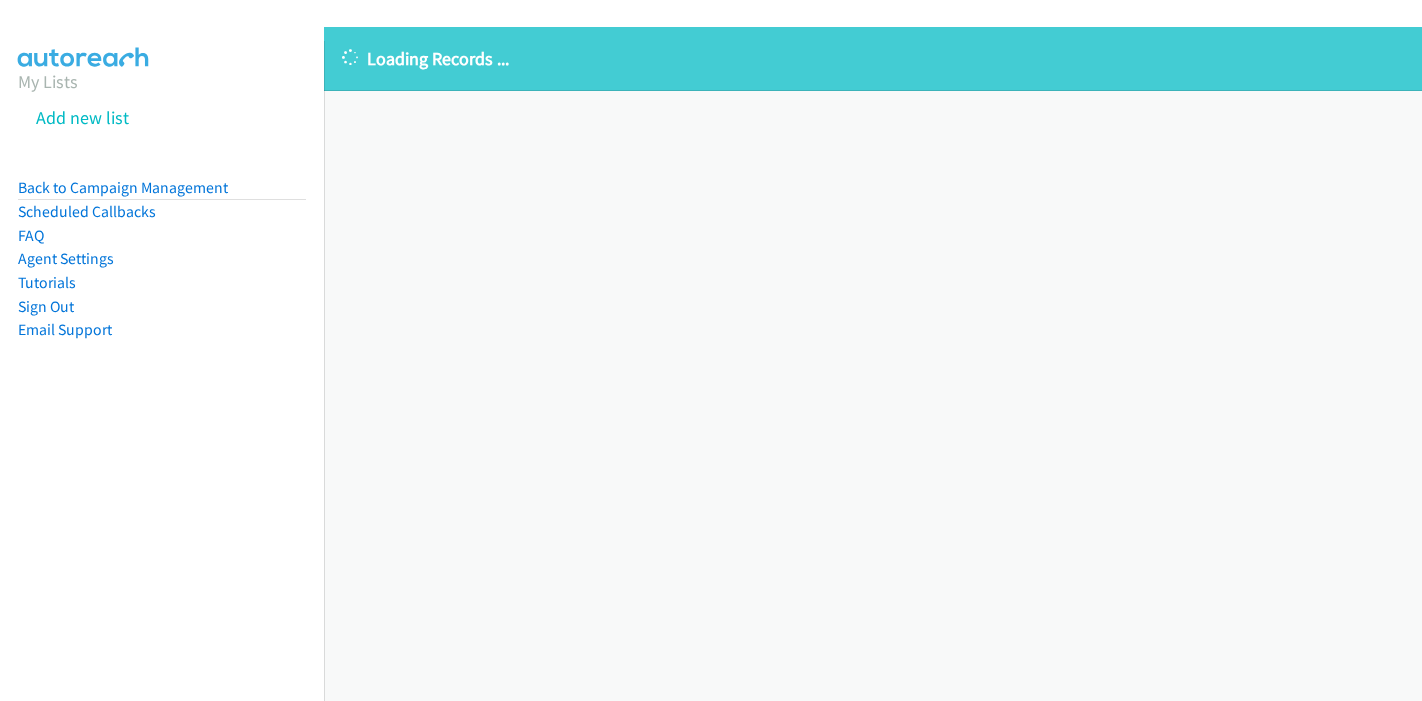 scroll, scrollTop: 0, scrollLeft: 0, axis: both 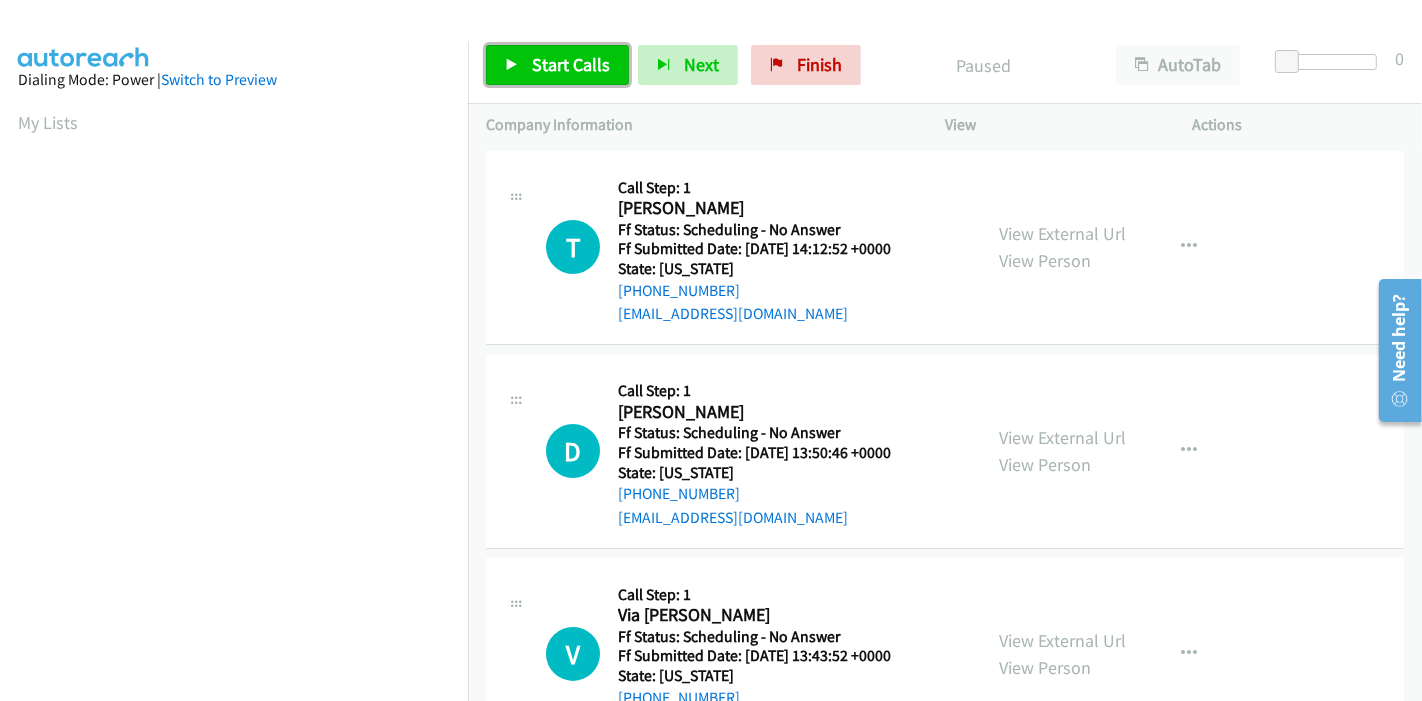click on "Start Calls" at bounding box center [571, 64] 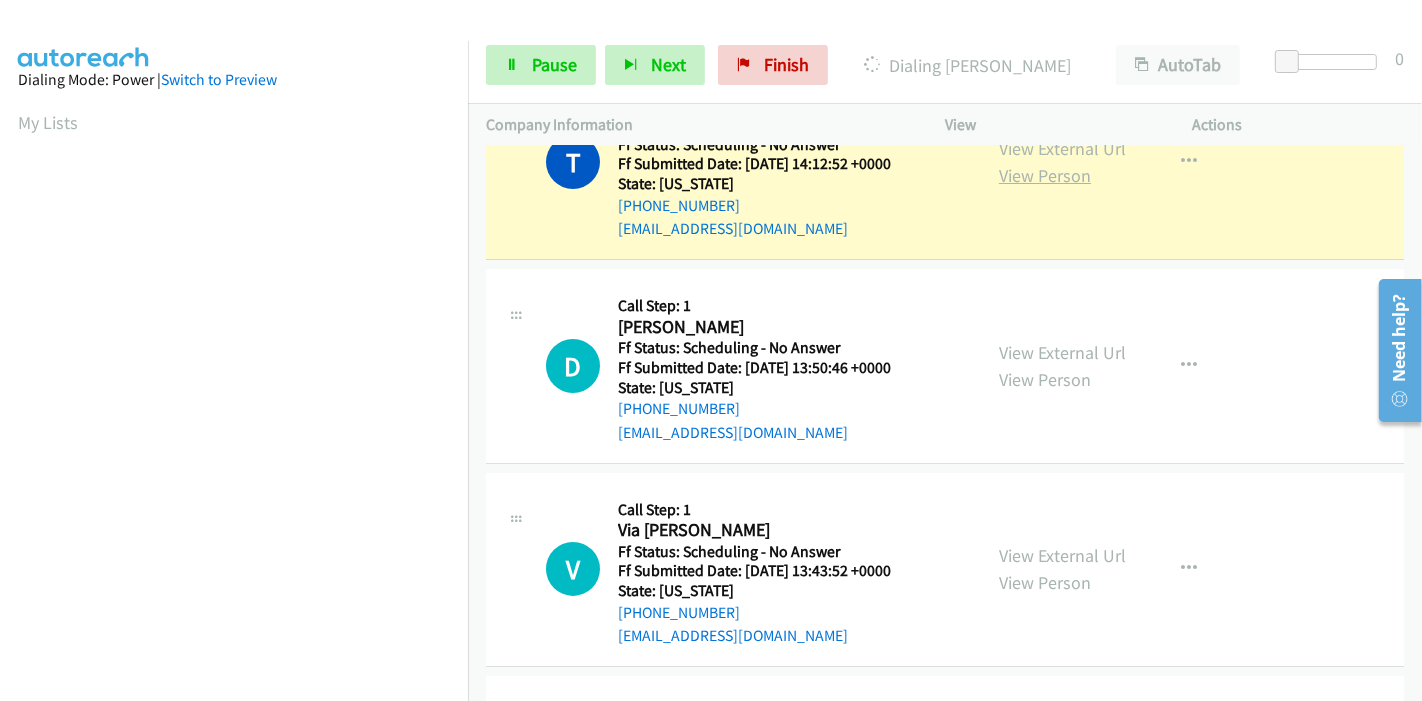 scroll, scrollTop: 0, scrollLeft: 0, axis: both 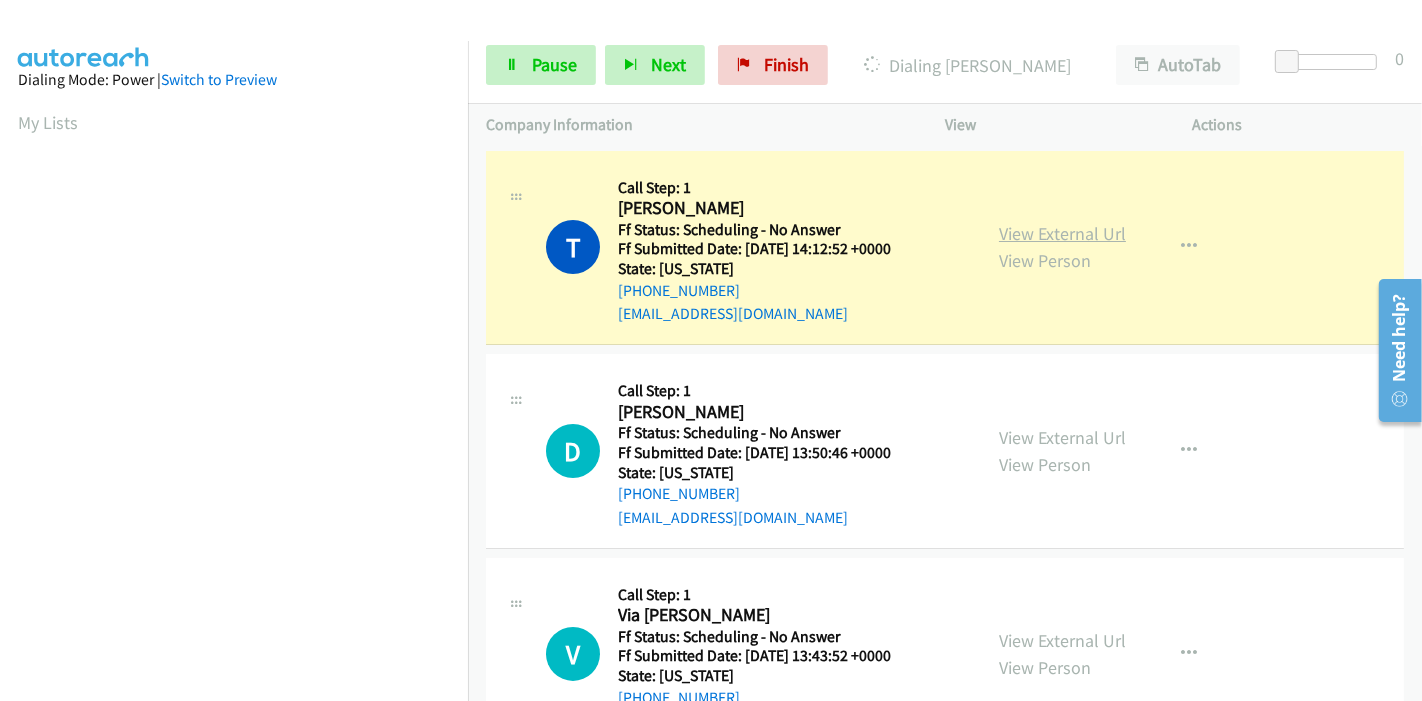 click on "View External Url" at bounding box center [1062, 233] 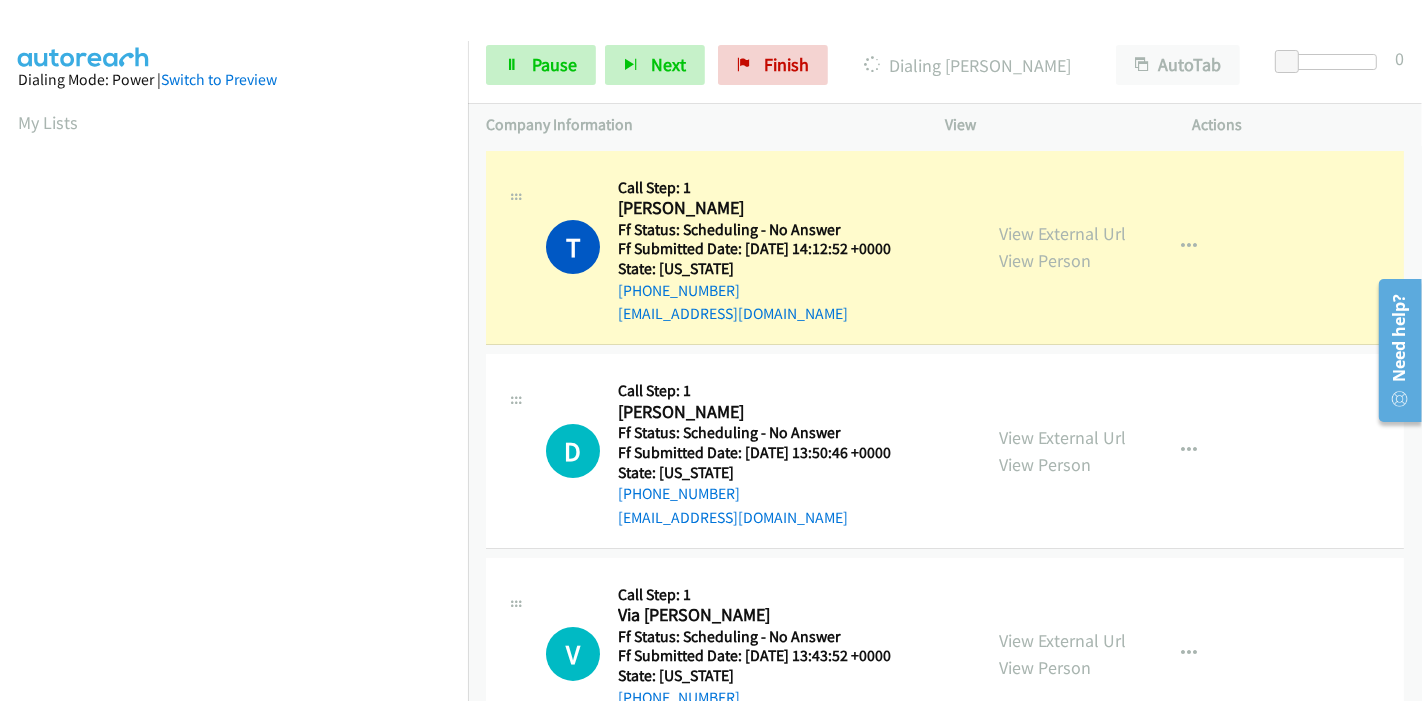 scroll, scrollTop: 422, scrollLeft: 0, axis: vertical 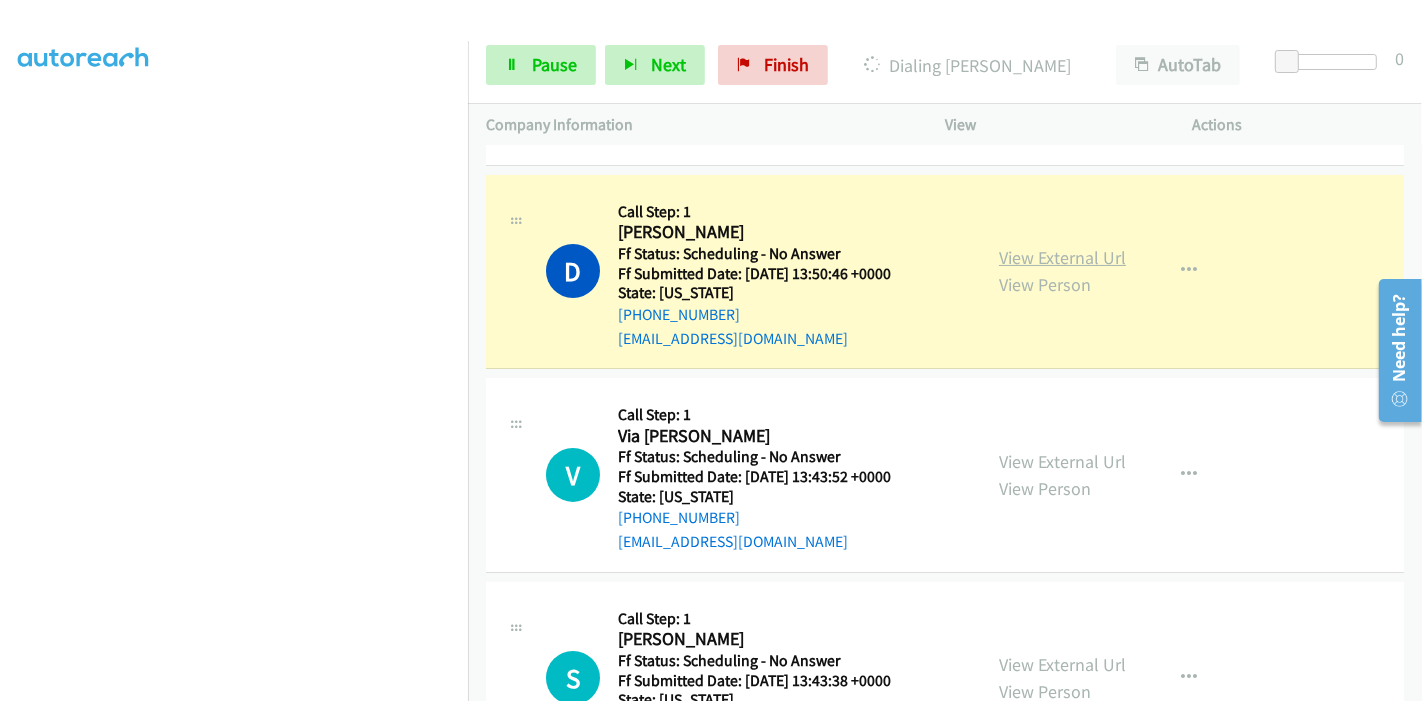 click on "View External Url" at bounding box center [1062, 257] 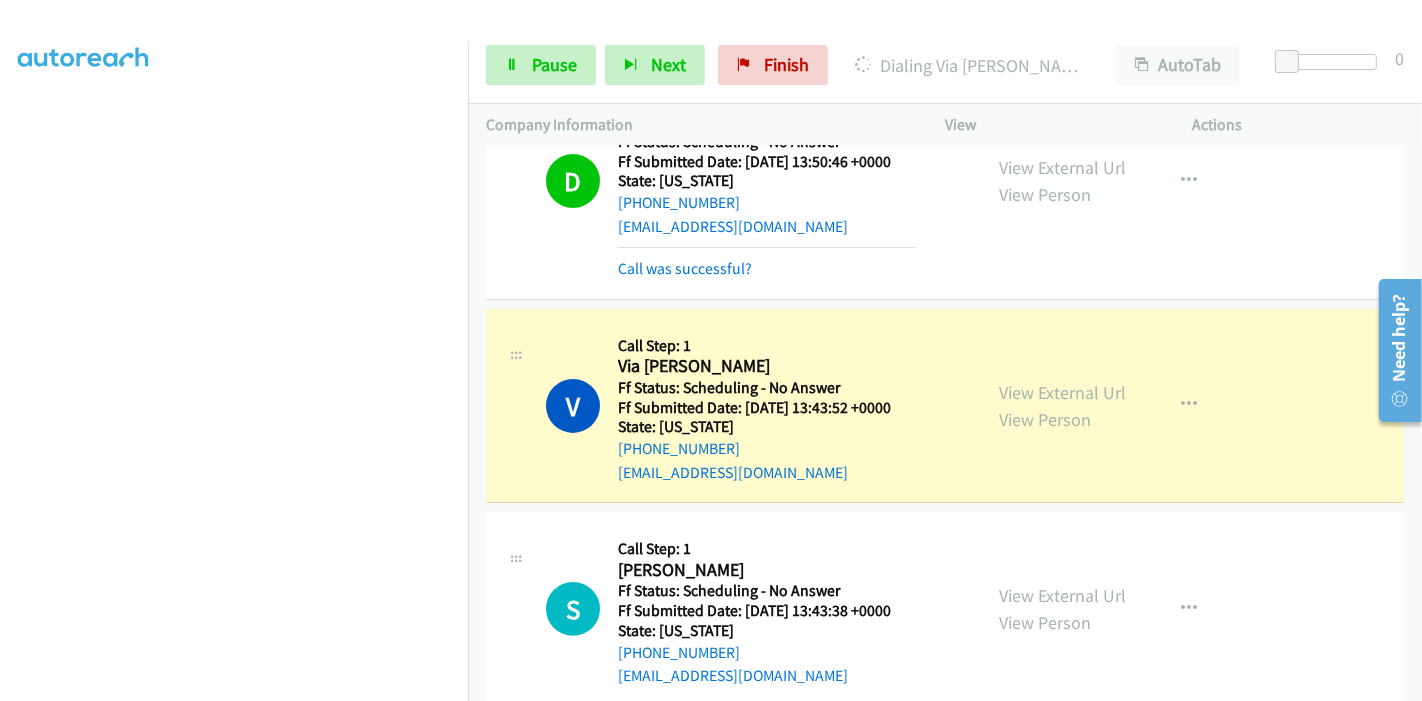 scroll, scrollTop: 444, scrollLeft: 0, axis: vertical 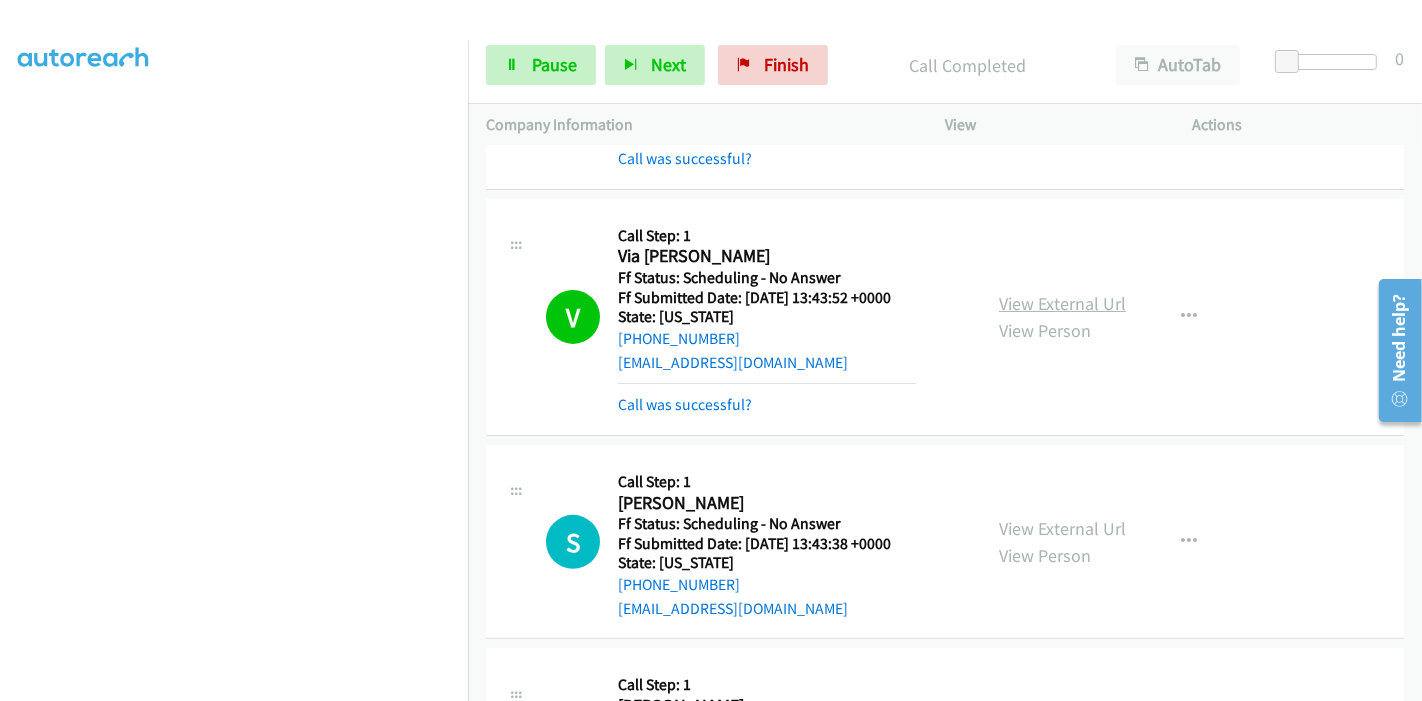 click on "View External Url" at bounding box center [1062, 303] 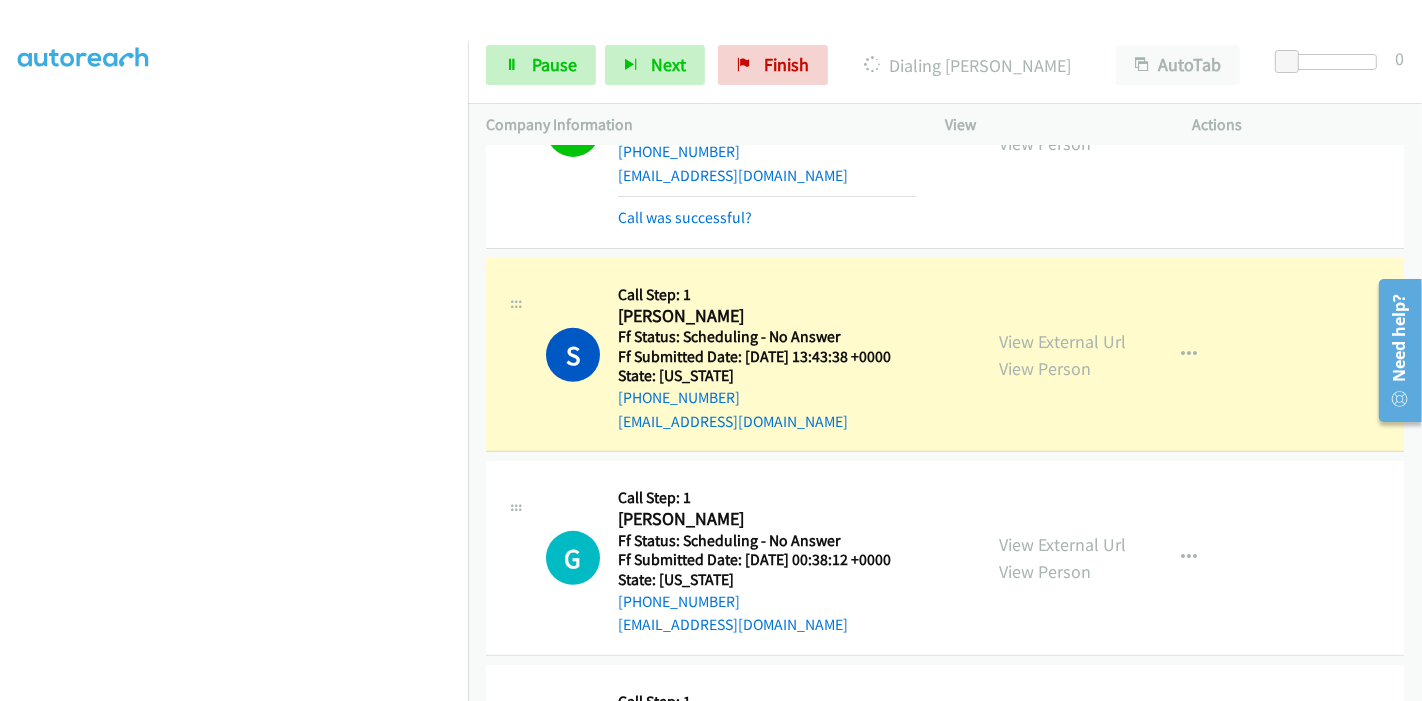 scroll, scrollTop: 666, scrollLeft: 0, axis: vertical 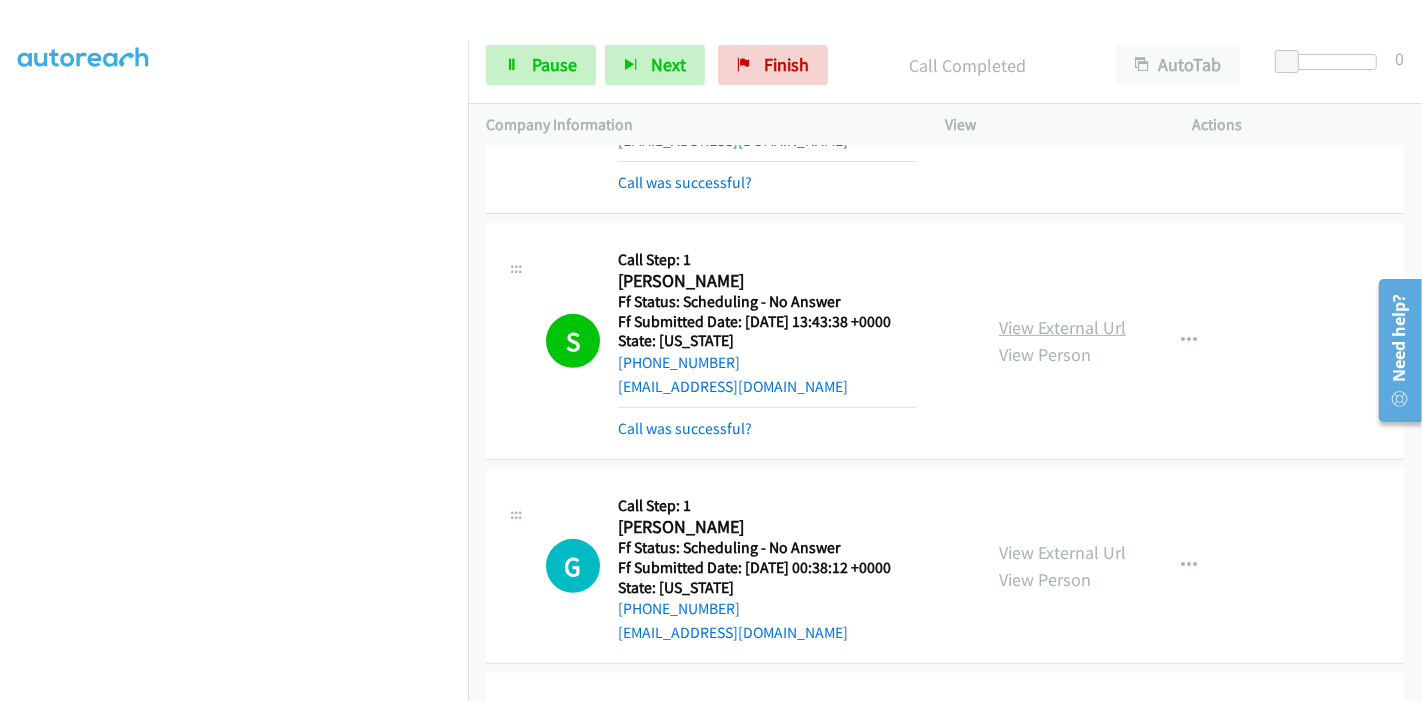 click on "View External Url" at bounding box center [1062, 327] 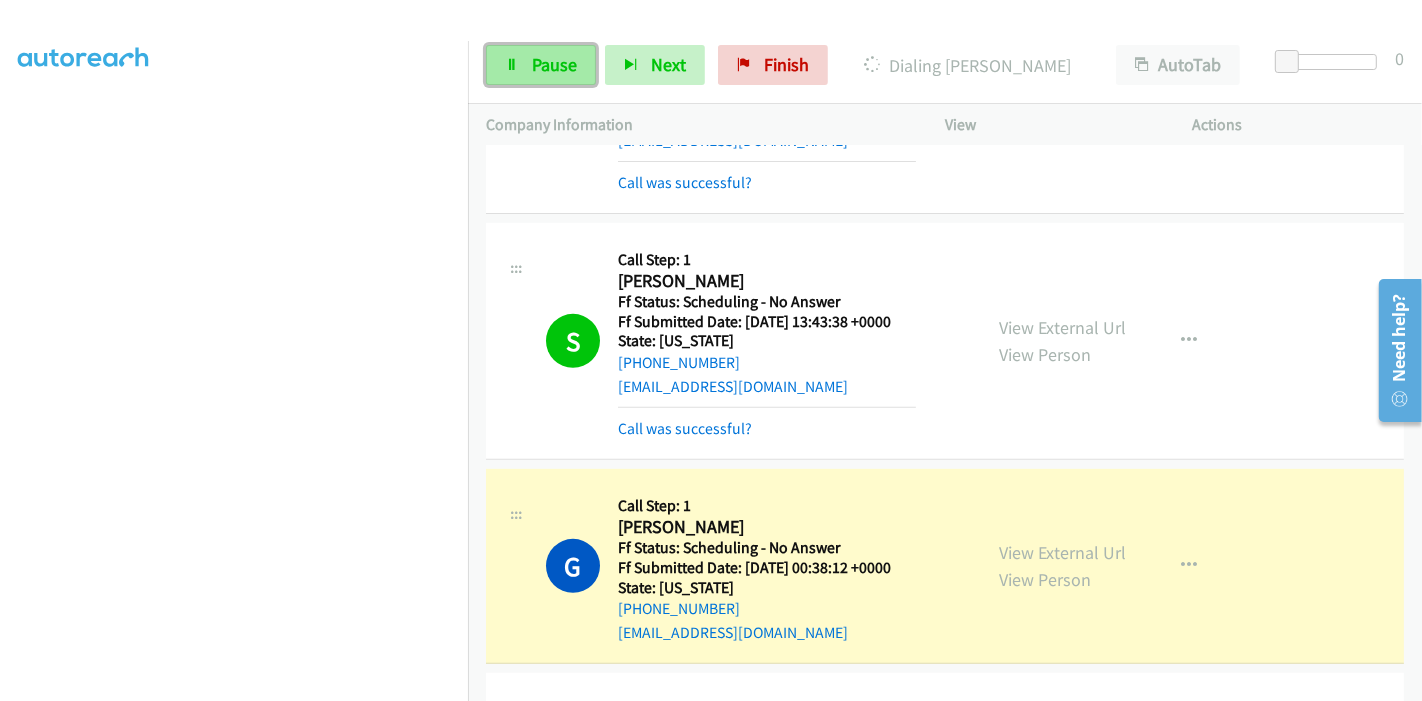 click on "Pause" at bounding box center [554, 64] 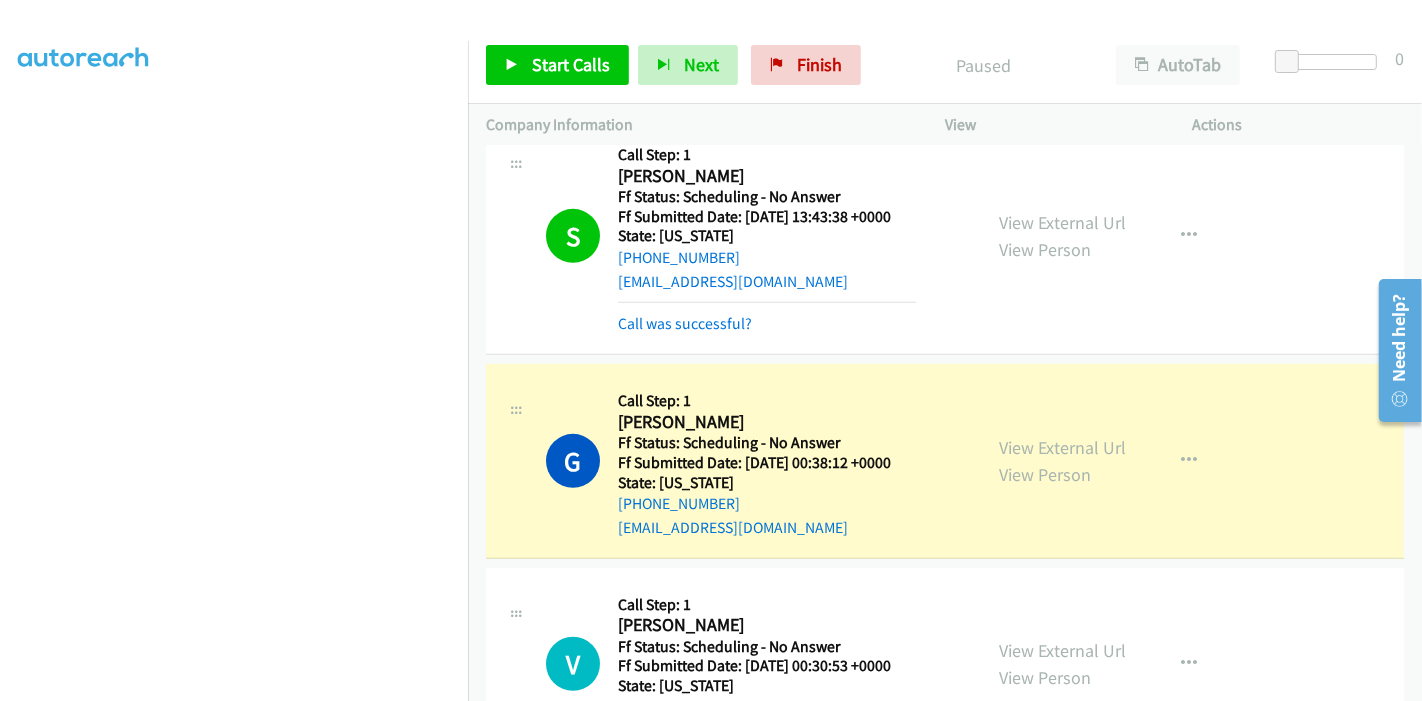 scroll, scrollTop: 888, scrollLeft: 0, axis: vertical 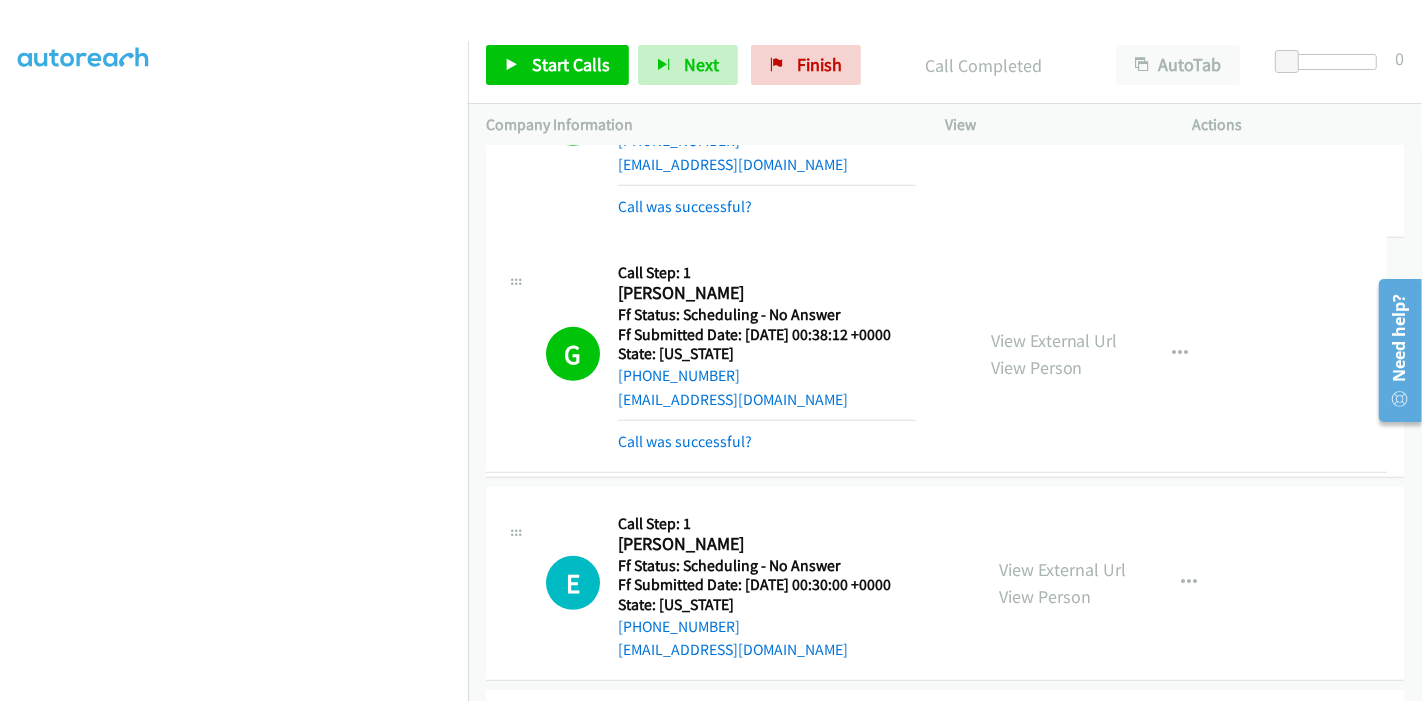 drag, startPoint x: 719, startPoint y: 447, endPoint x: 882, endPoint y: 438, distance: 163.24828 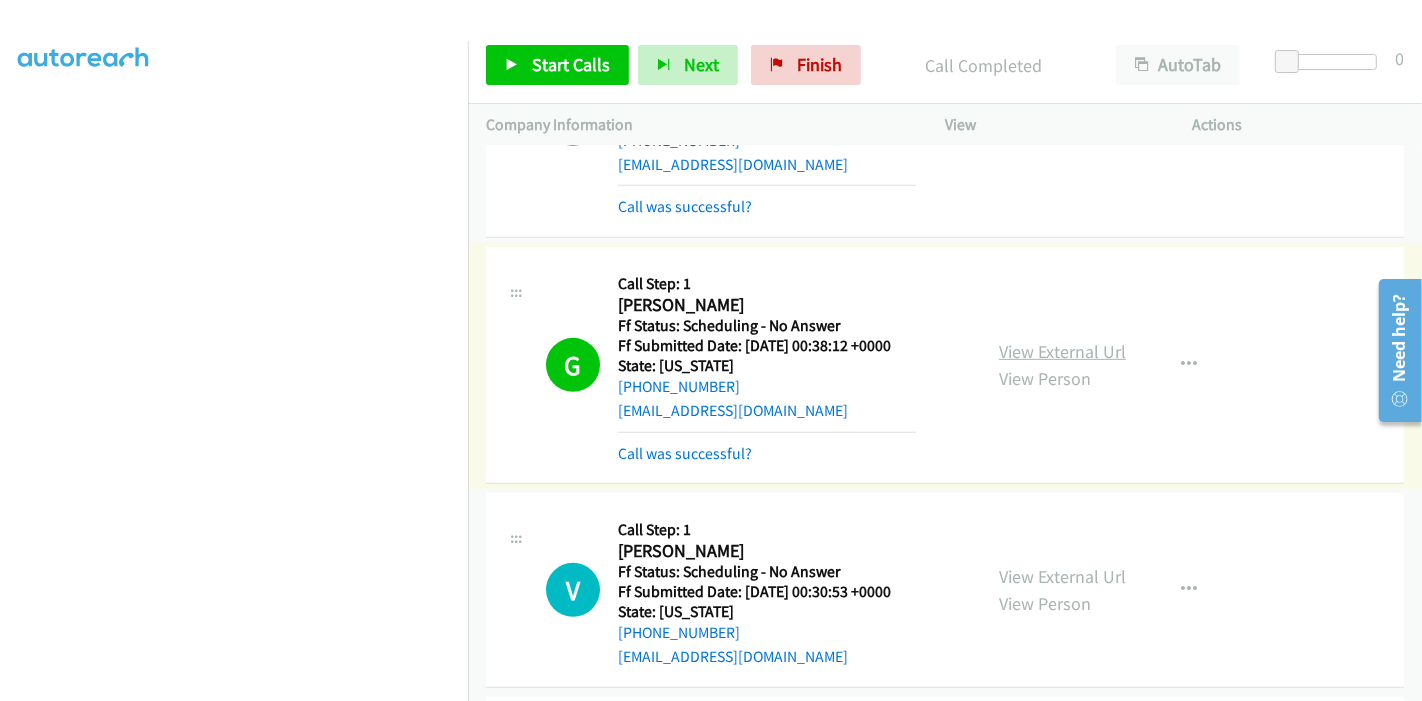 click on "View External Url" at bounding box center (1062, 351) 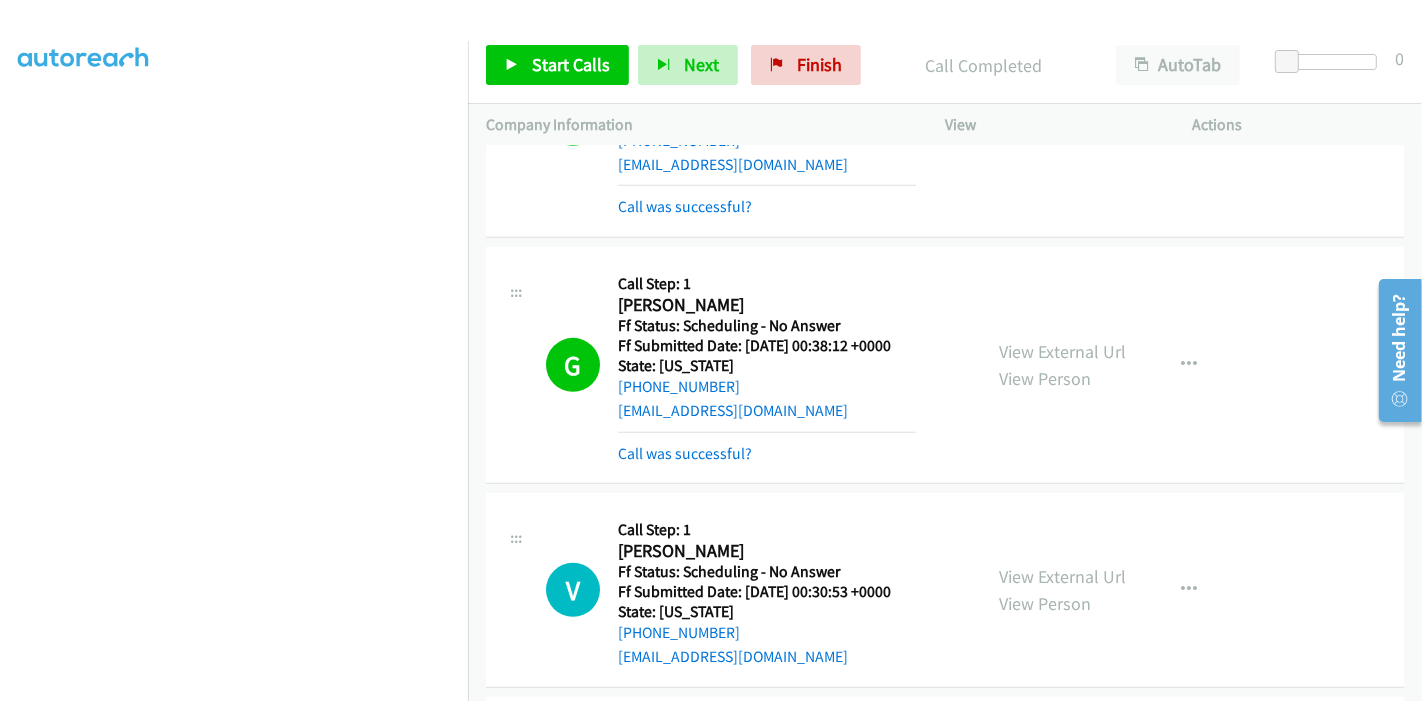 scroll, scrollTop: 1111, scrollLeft: 0, axis: vertical 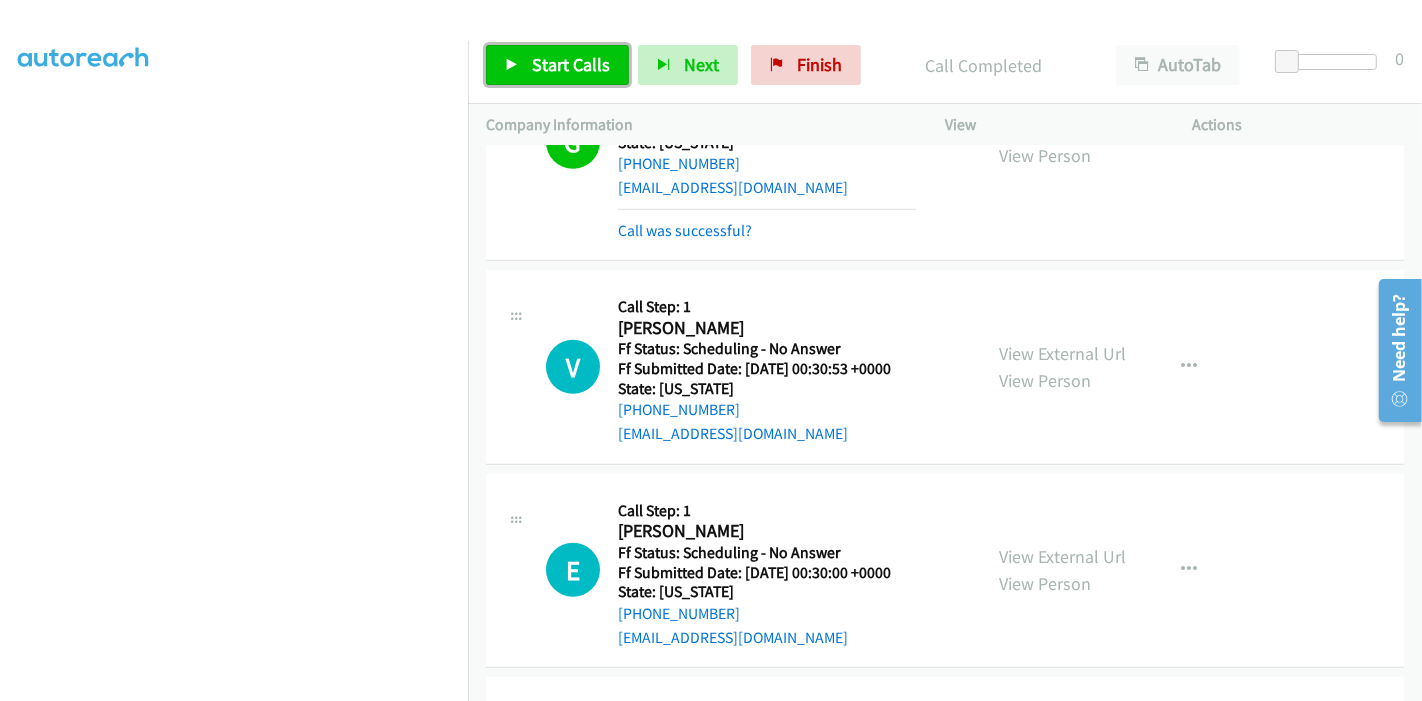 click on "Start Calls" at bounding box center (557, 65) 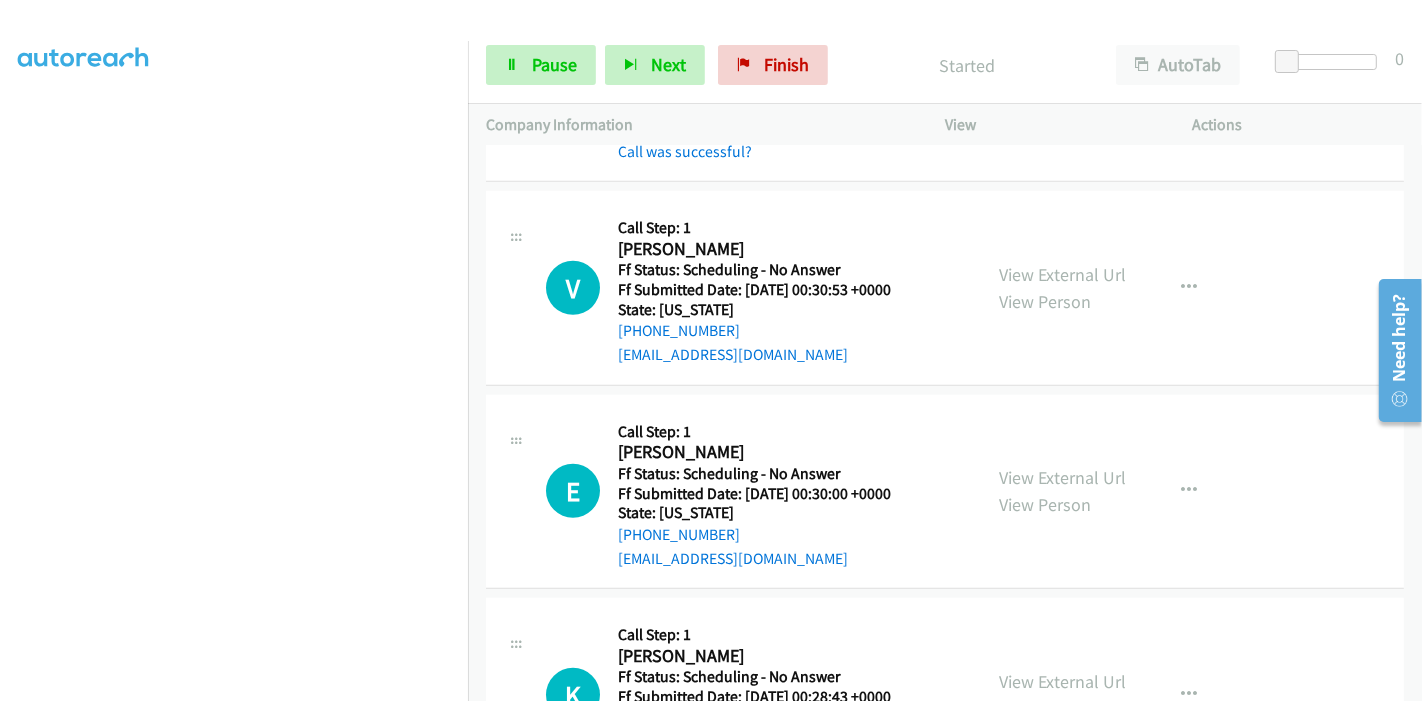 scroll, scrollTop: 1222, scrollLeft: 0, axis: vertical 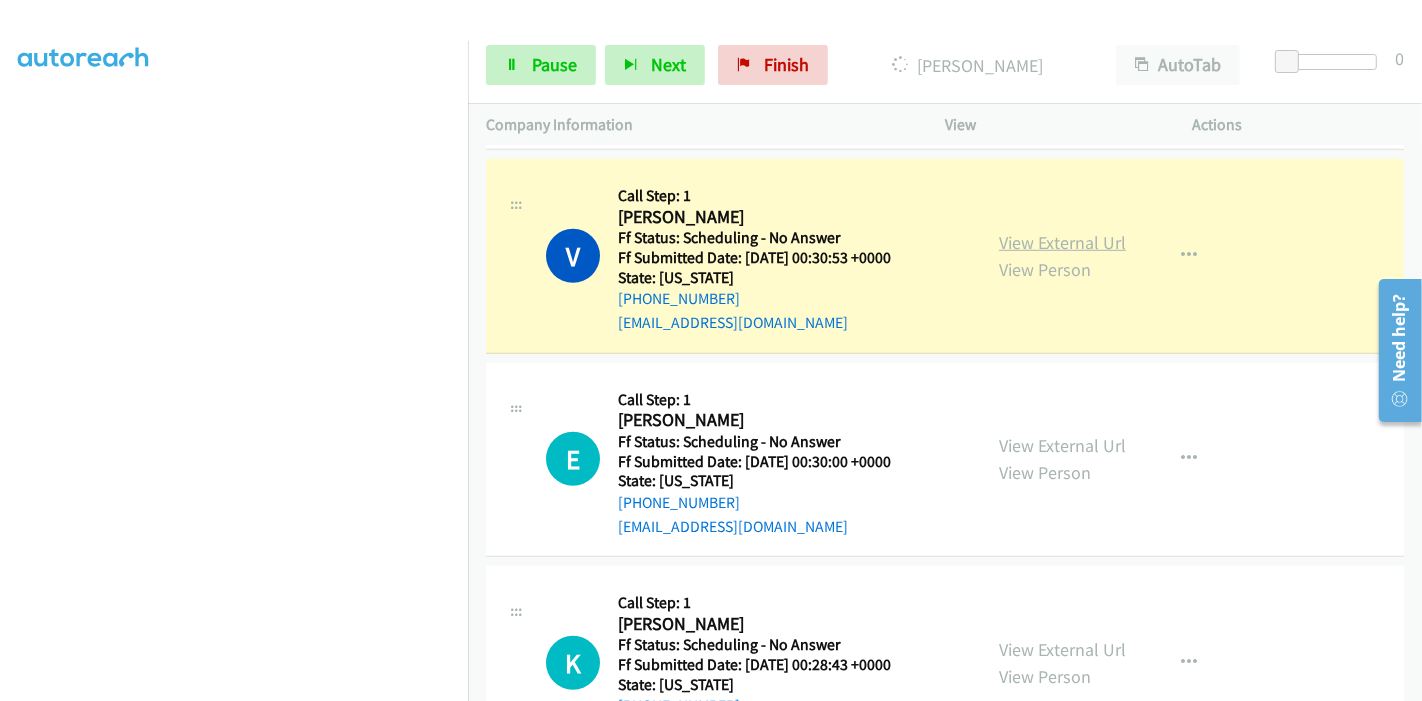click on "View External Url" at bounding box center [1062, 242] 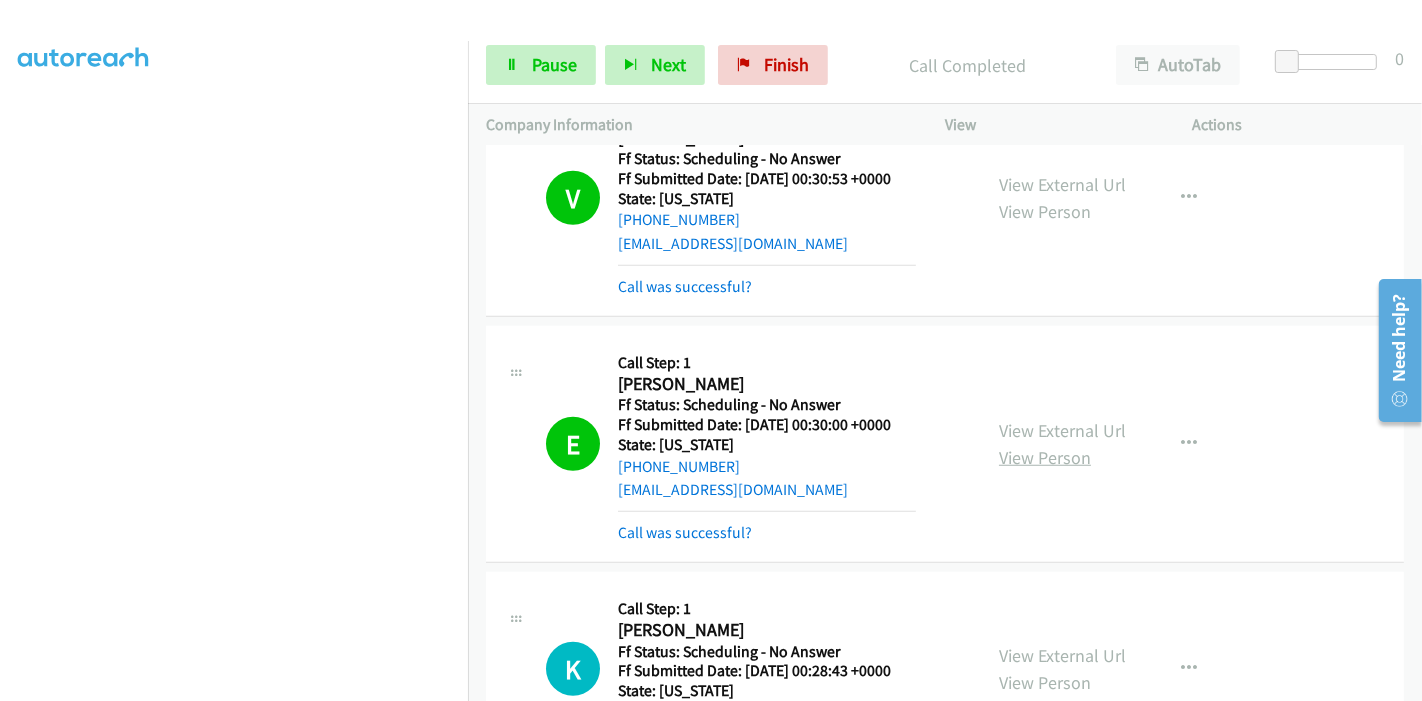 scroll, scrollTop: 1333, scrollLeft: 0, axis: vertical 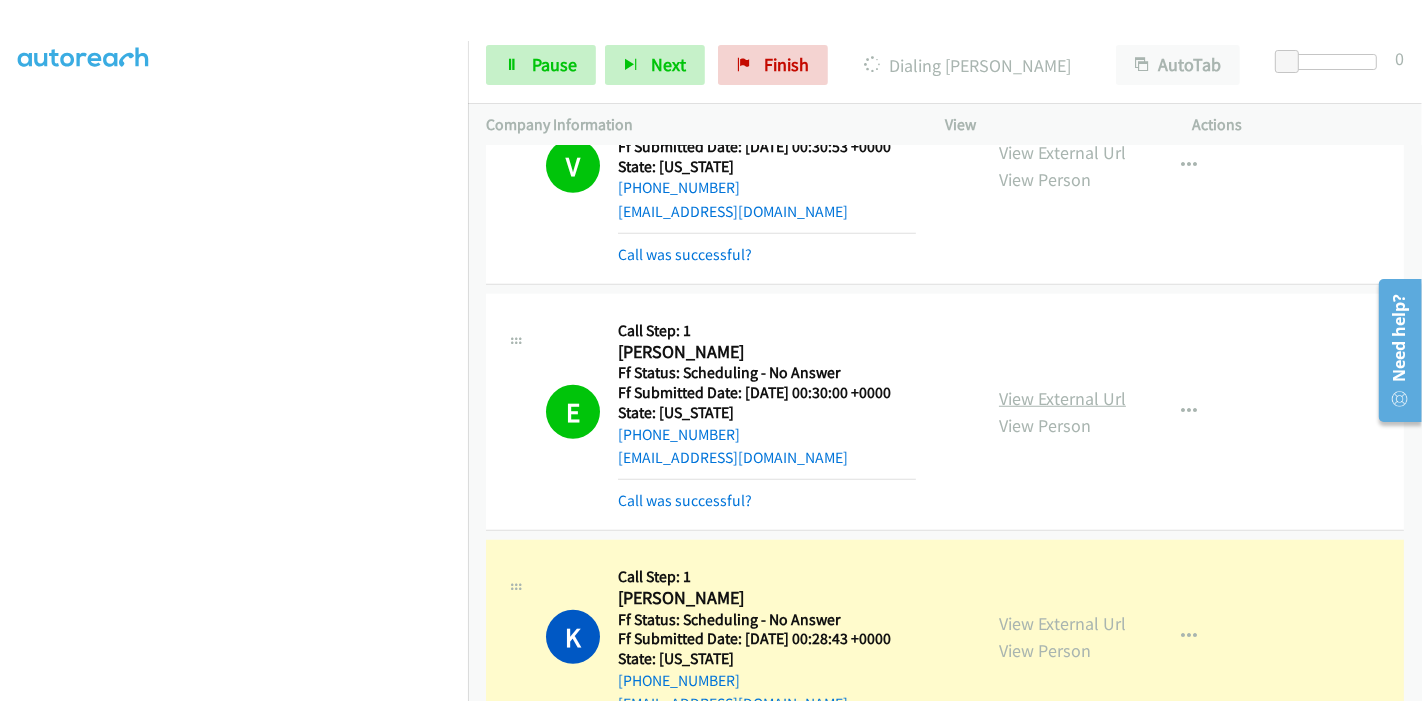 click on "View External Url" at bounding box center (1062, 398) 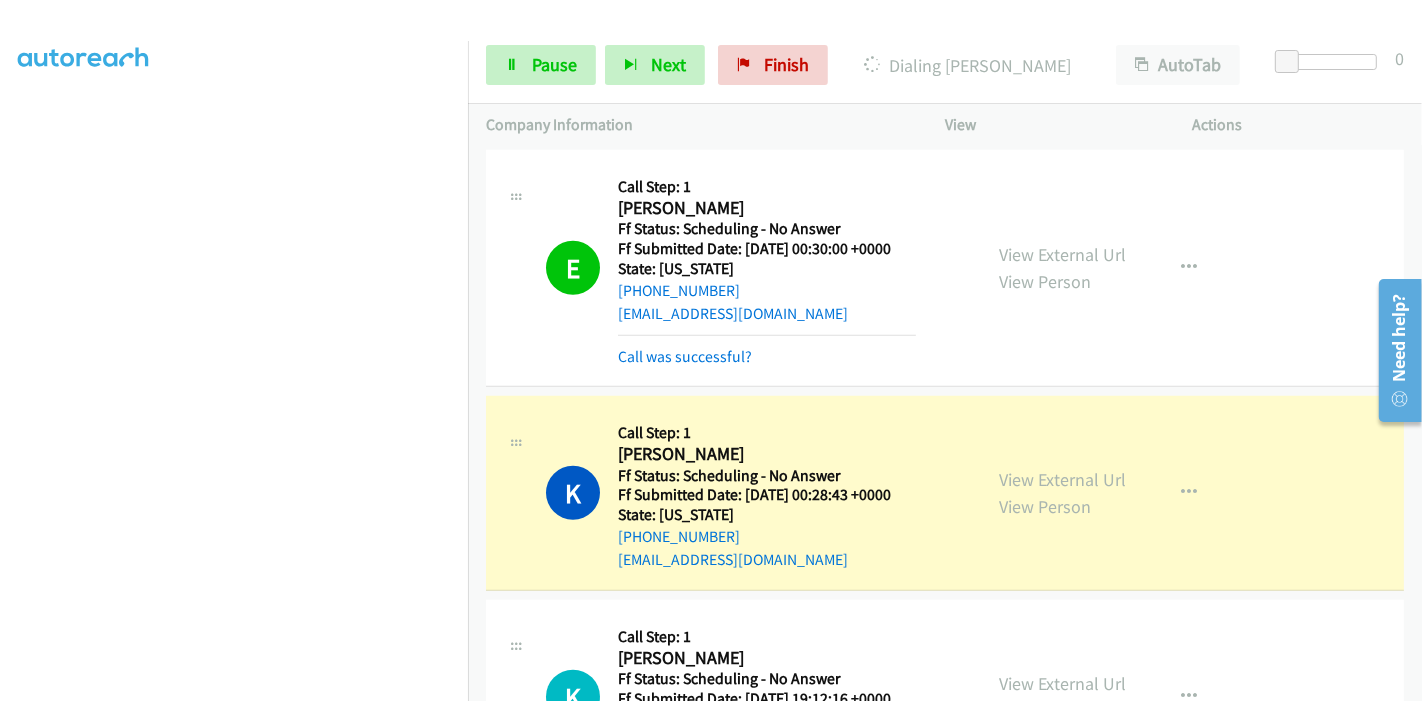 scroll, scrollTop: 1555, scrollLeft: 0, axis: vertical 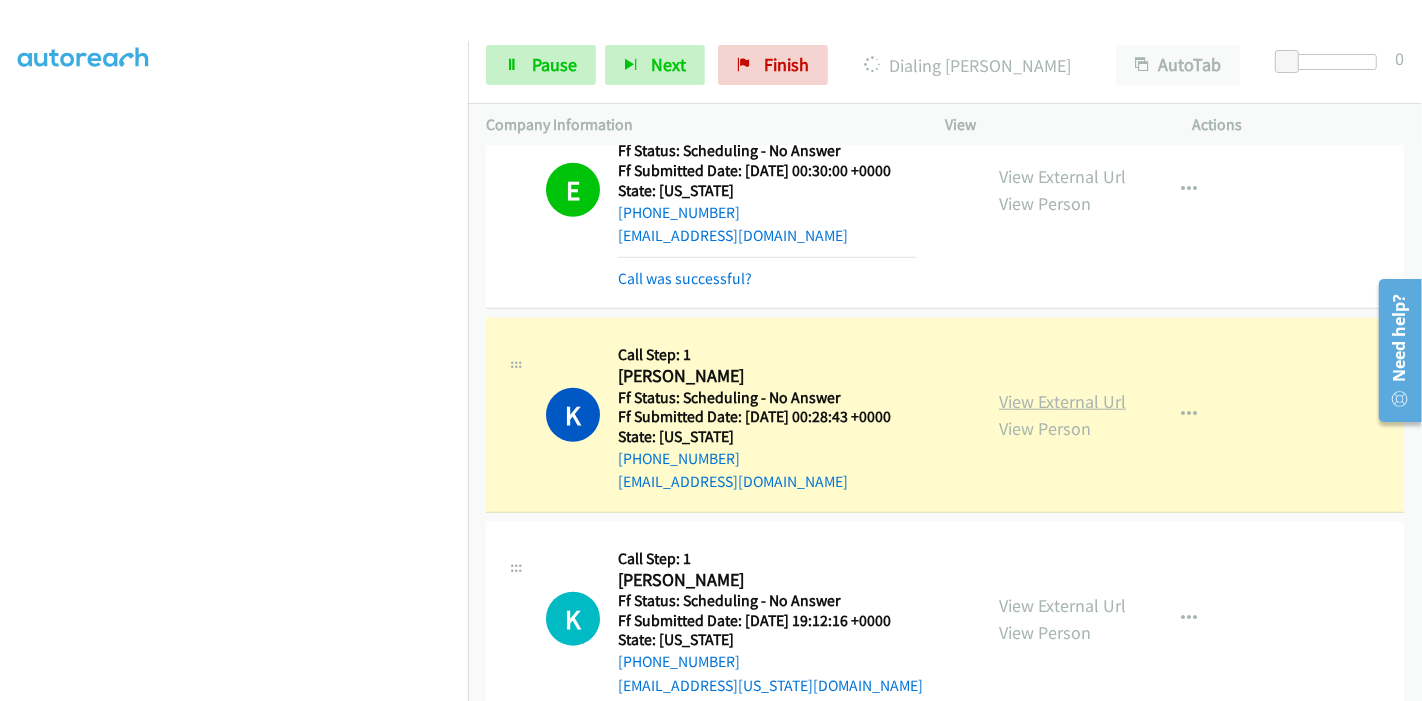 click on "View External Url" at bounding box center (1062, 401) 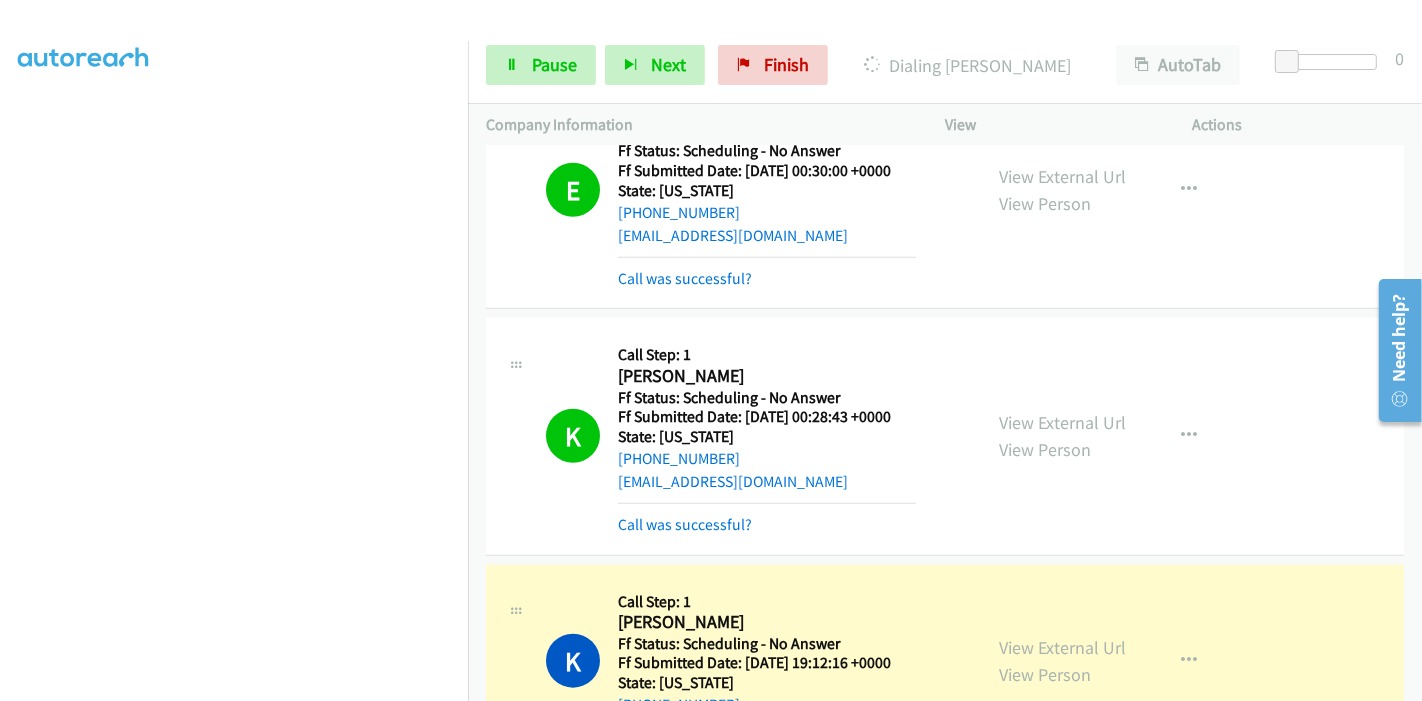 scroll, scrollTop: 1666, scrollLeft: 0, axis: vertical 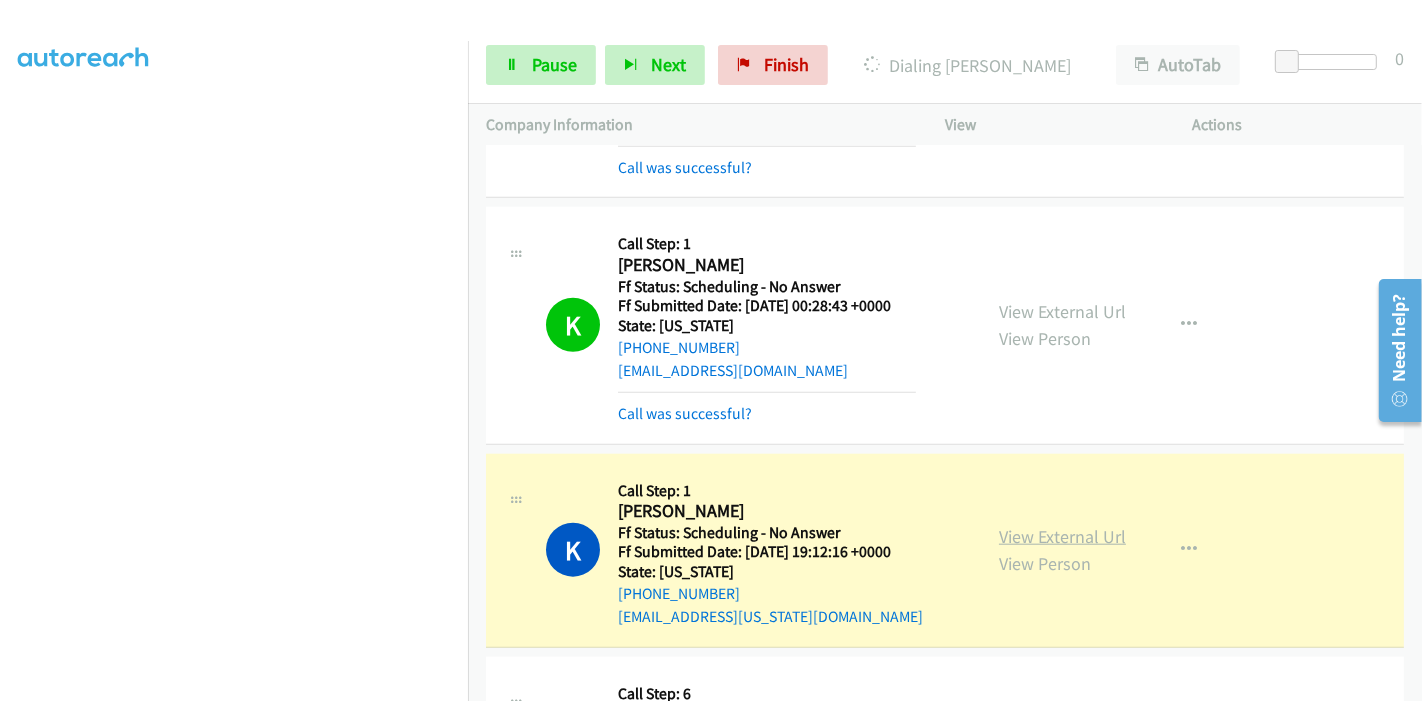 click on "View External Url" at bounding box center (1062, 536) 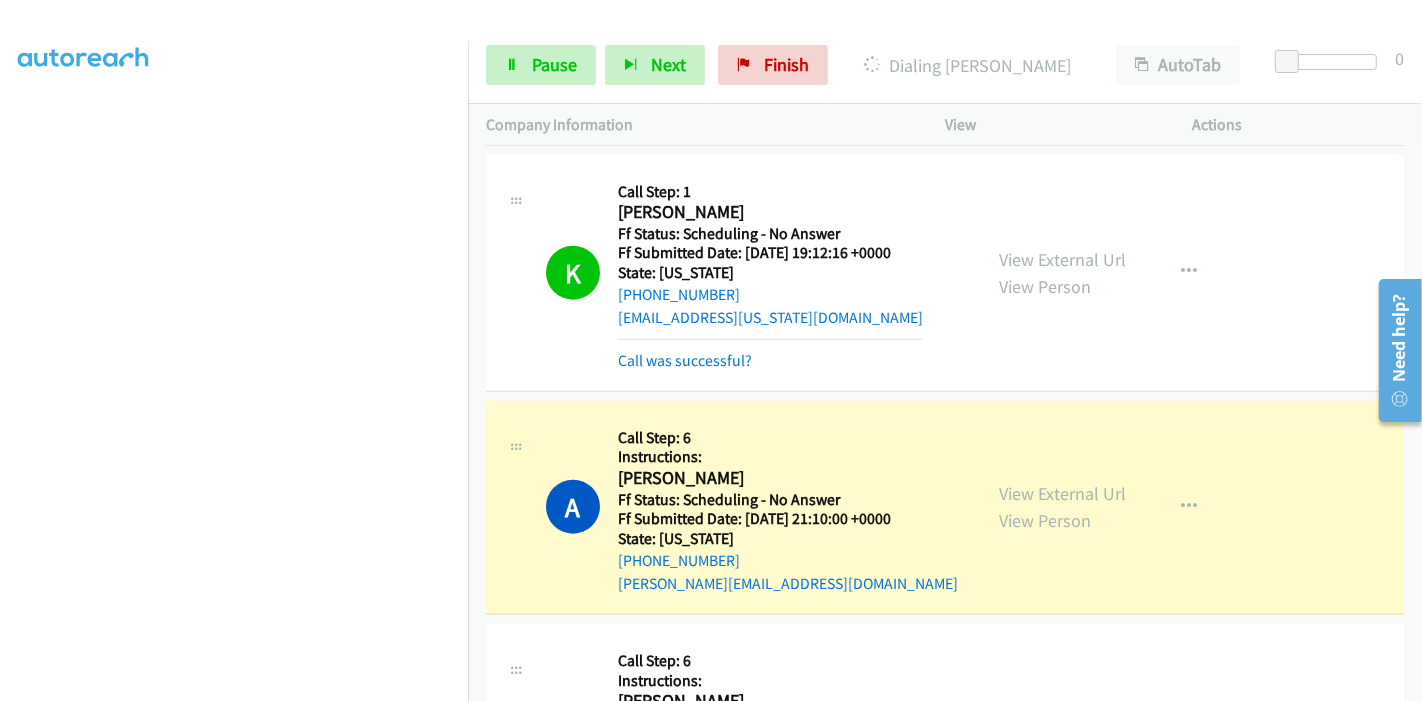 scroll, scrollTop: 2000, scrollLeft: 0, axis: vertical 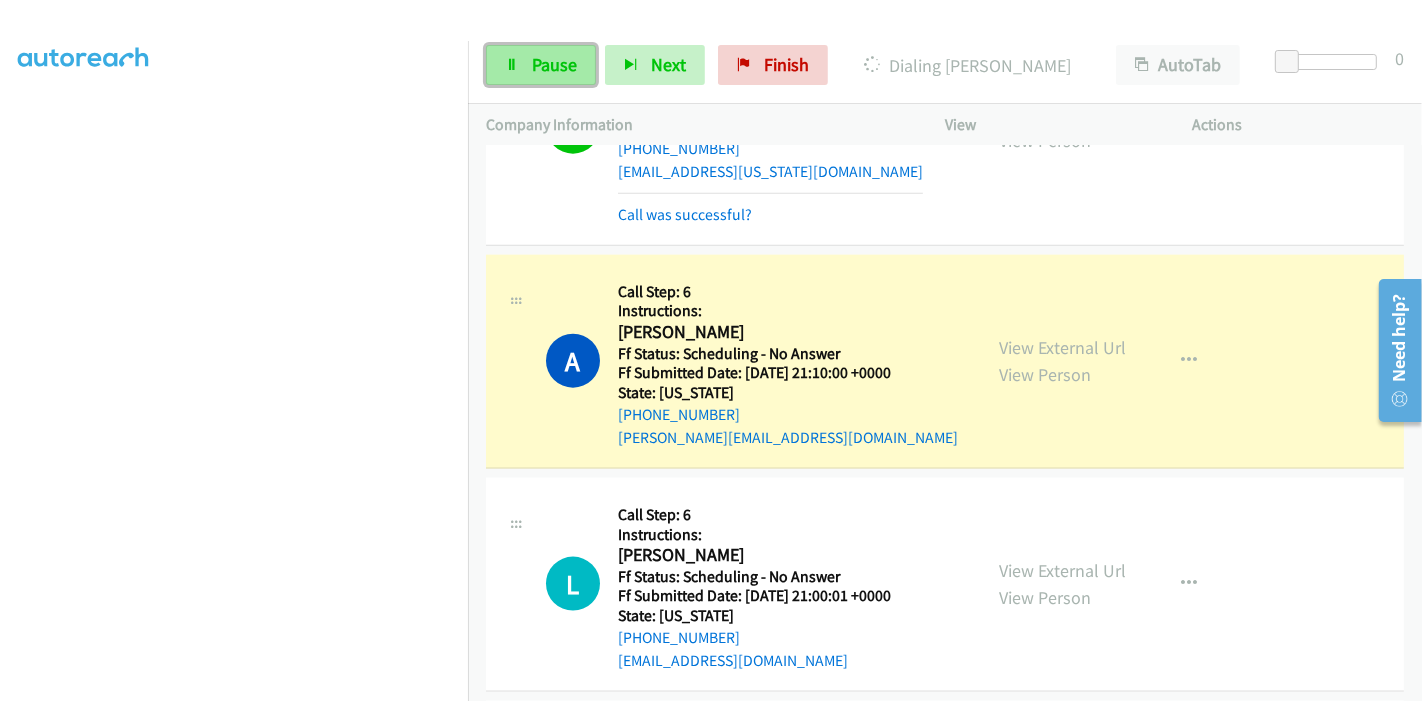 click on "Pause" at bounding box center [554, 64] 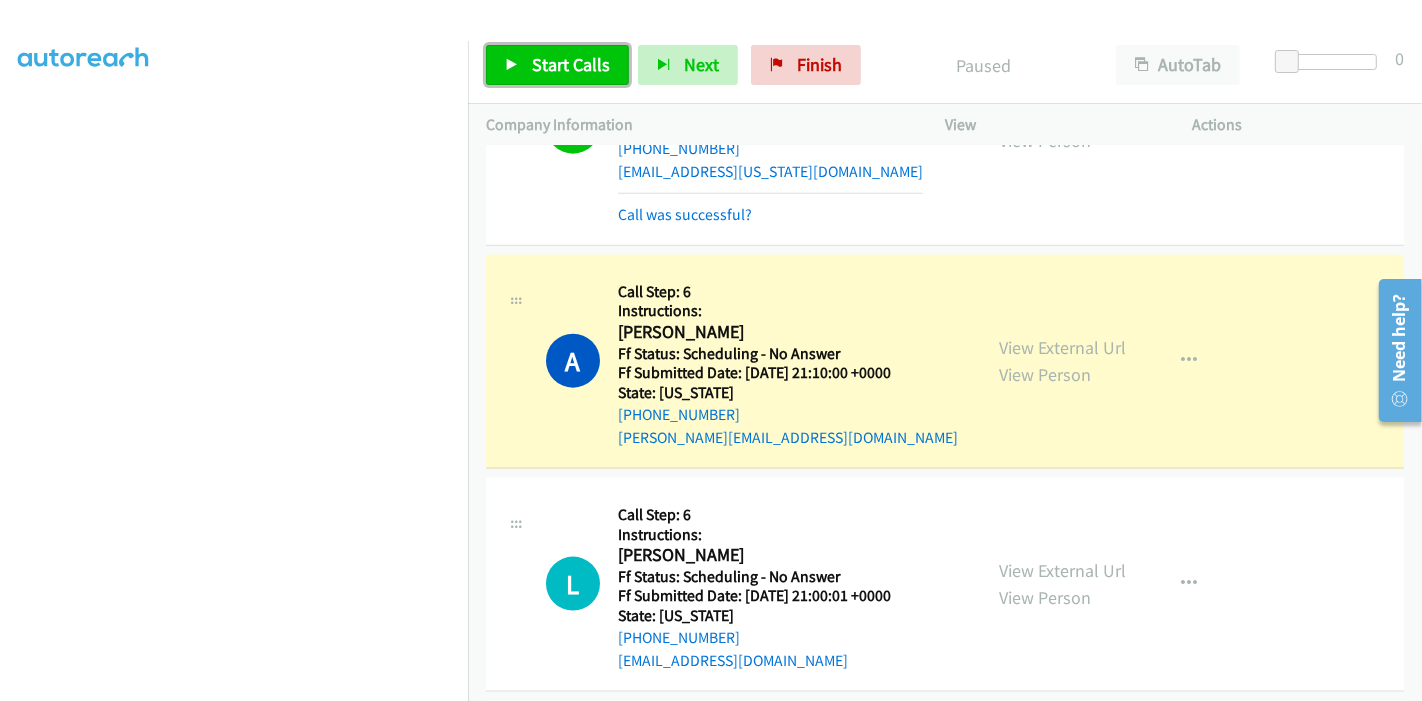 click on "Start Calls" at bounding box center (571, 64) 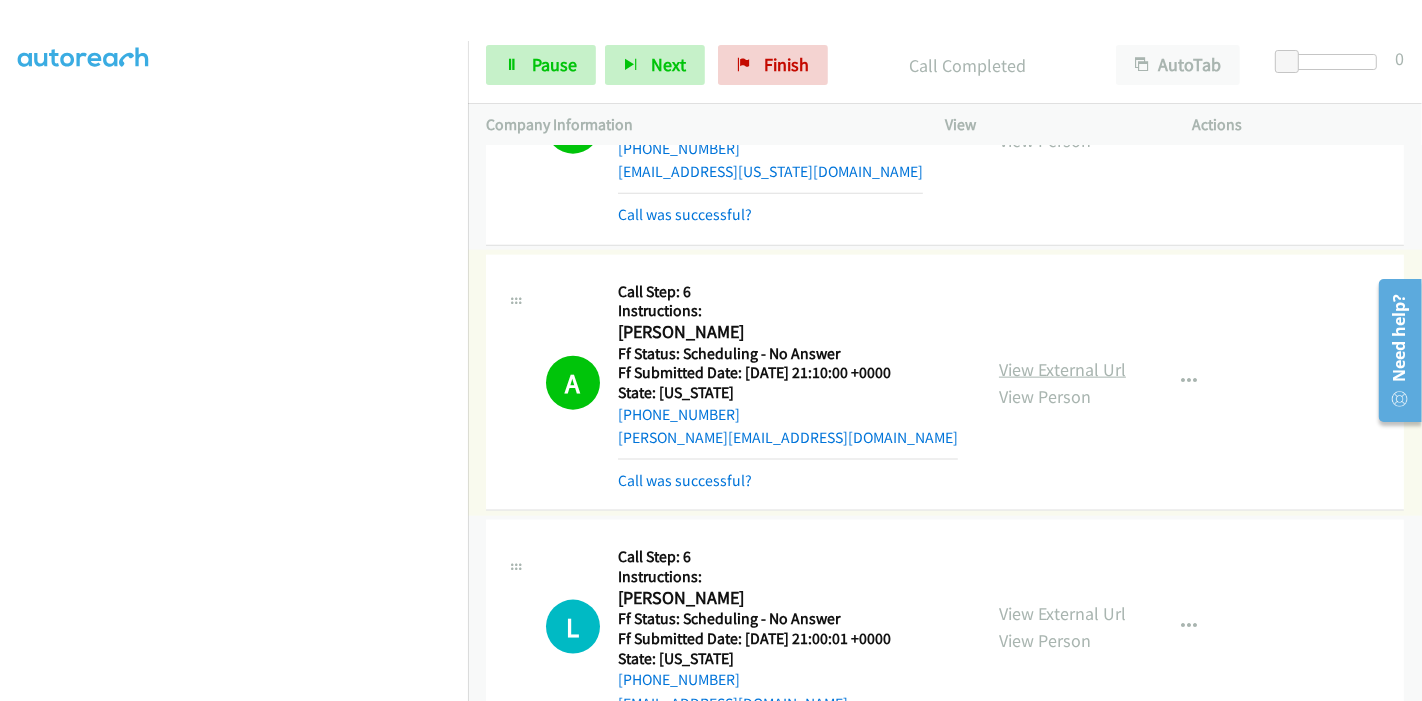 click on "View External Url" at bounding box center [1062, 369] 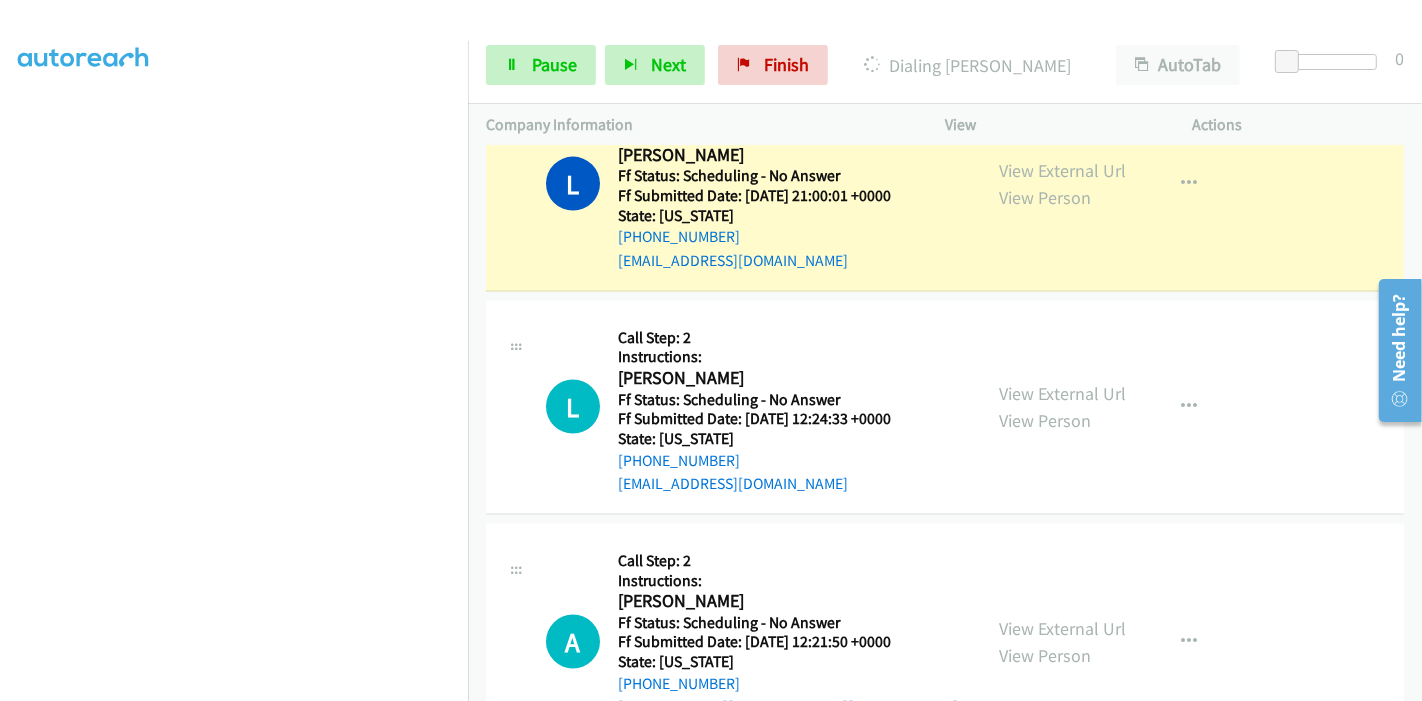 scroll, scrollTop: 2444, scrollLeft: 0, axis: vertical 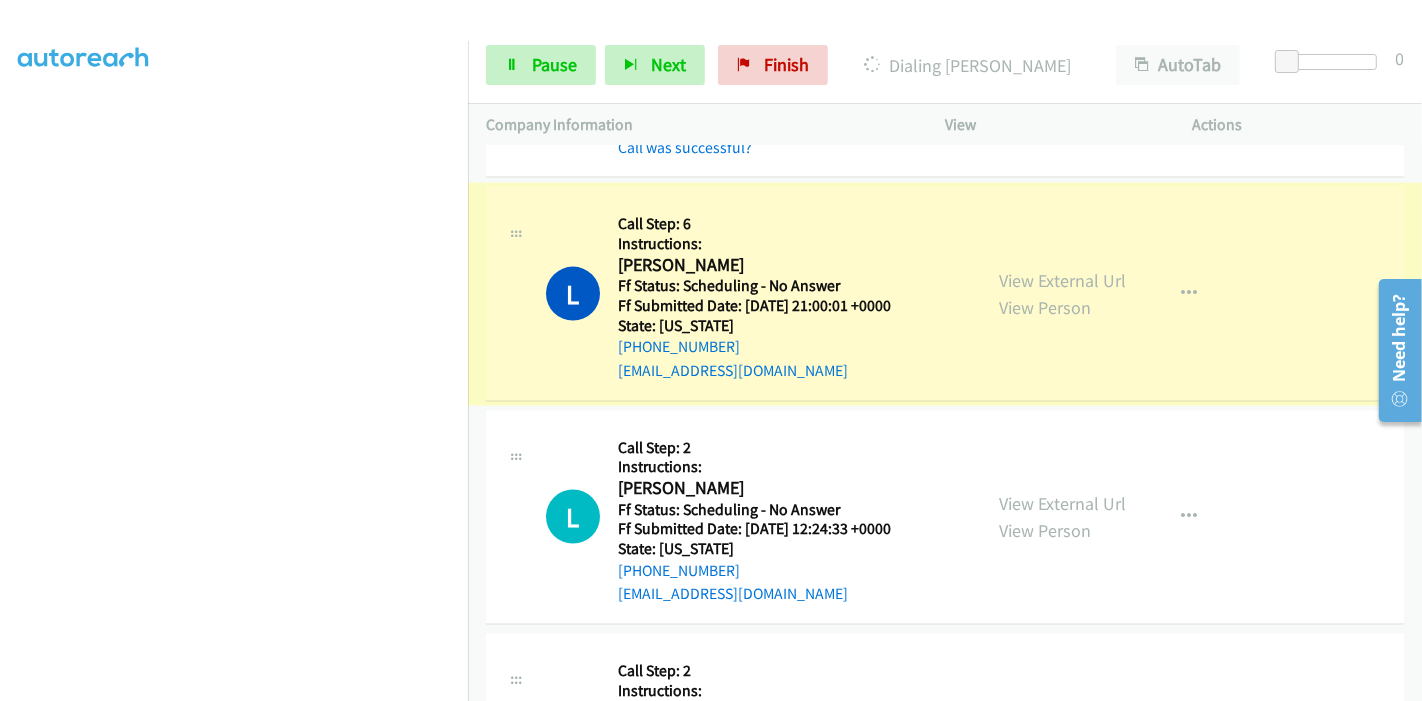 click on "View External Url" at bounding box center [1062, 280] 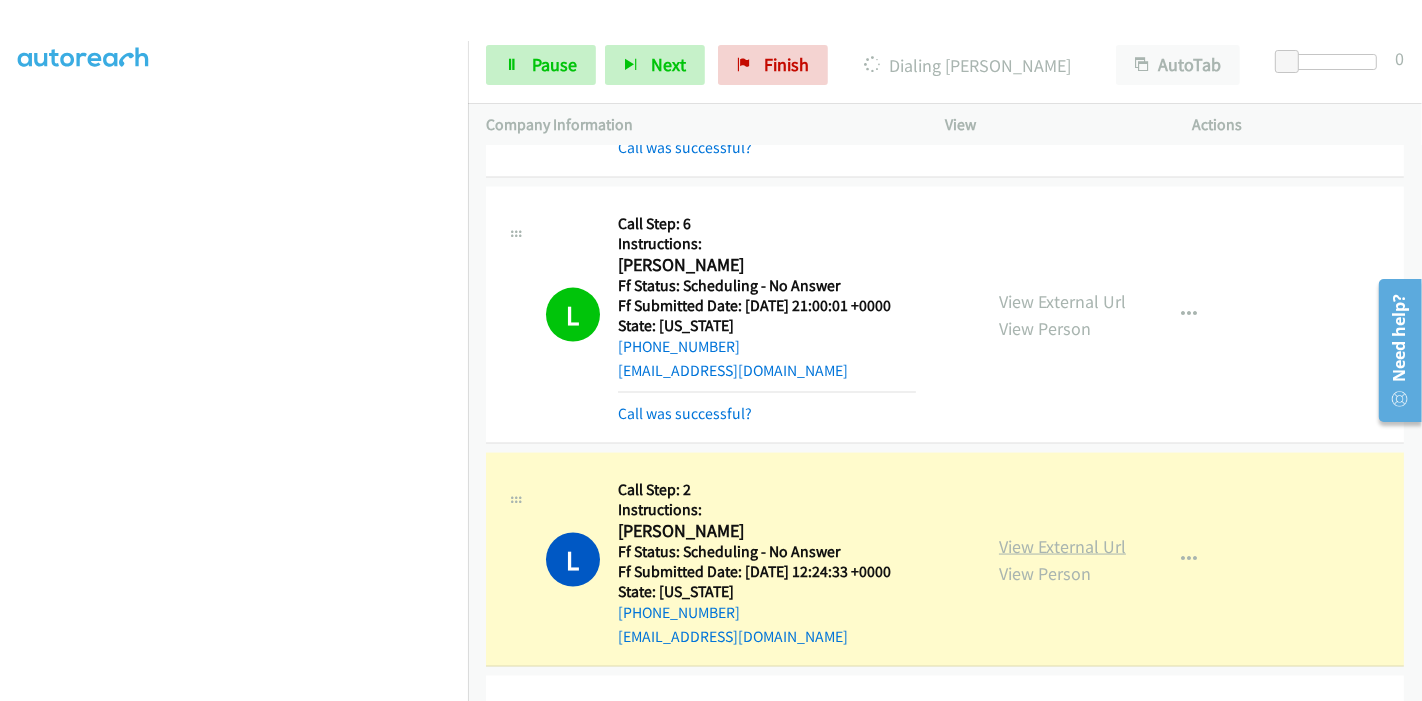 click on "View External Url" at bounding box center (1062, 546) 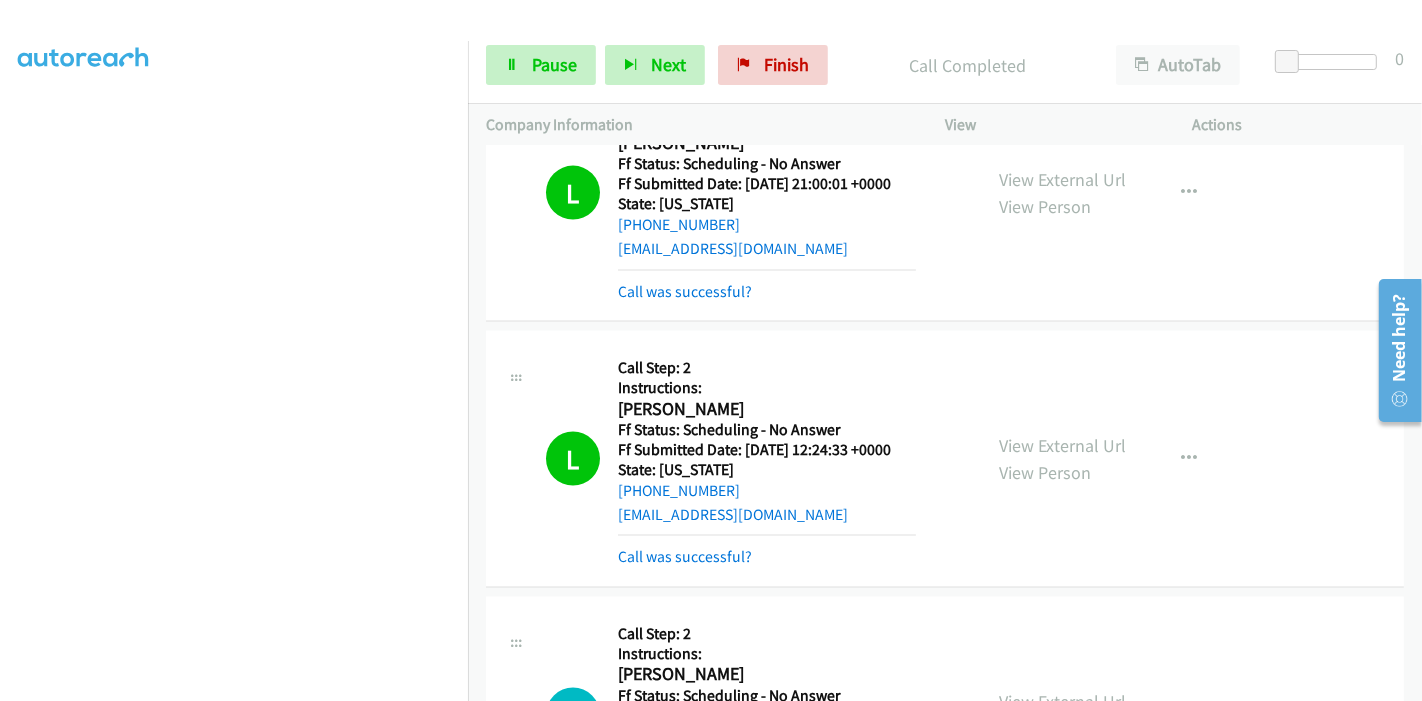 scroll, scrollTop: 2666, scrollLeft: 0, axis: vertical 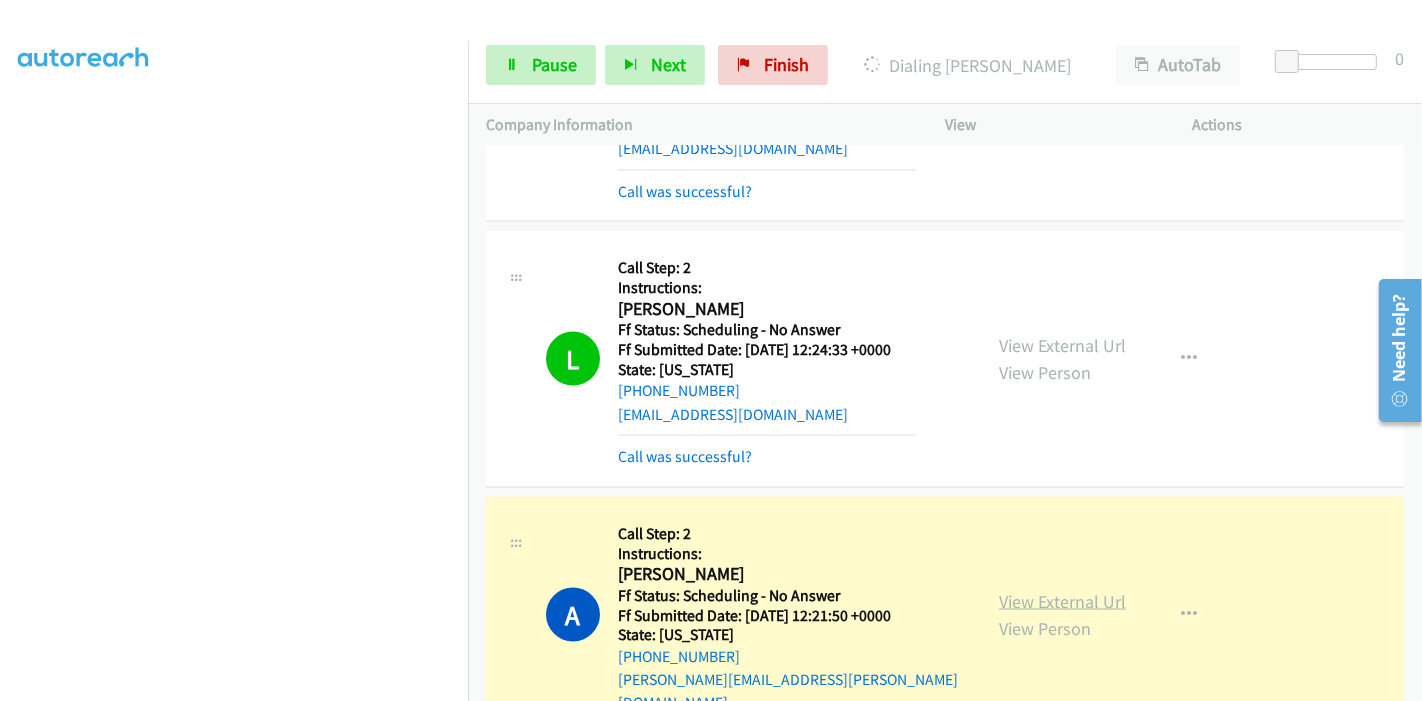 click on "View External Url" at bounding box center (1062, 601) 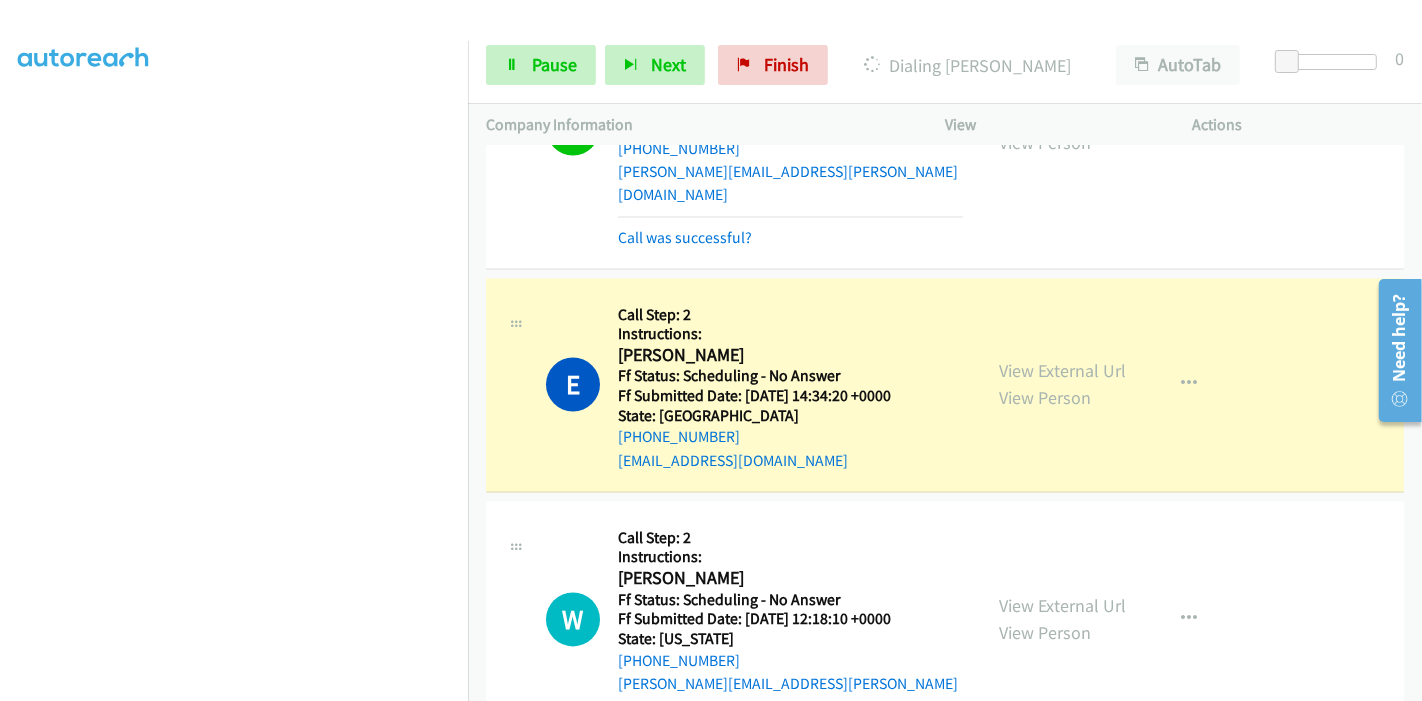 scroll, scrollTop: 3222, scrollLeft: 0, axis: vertical 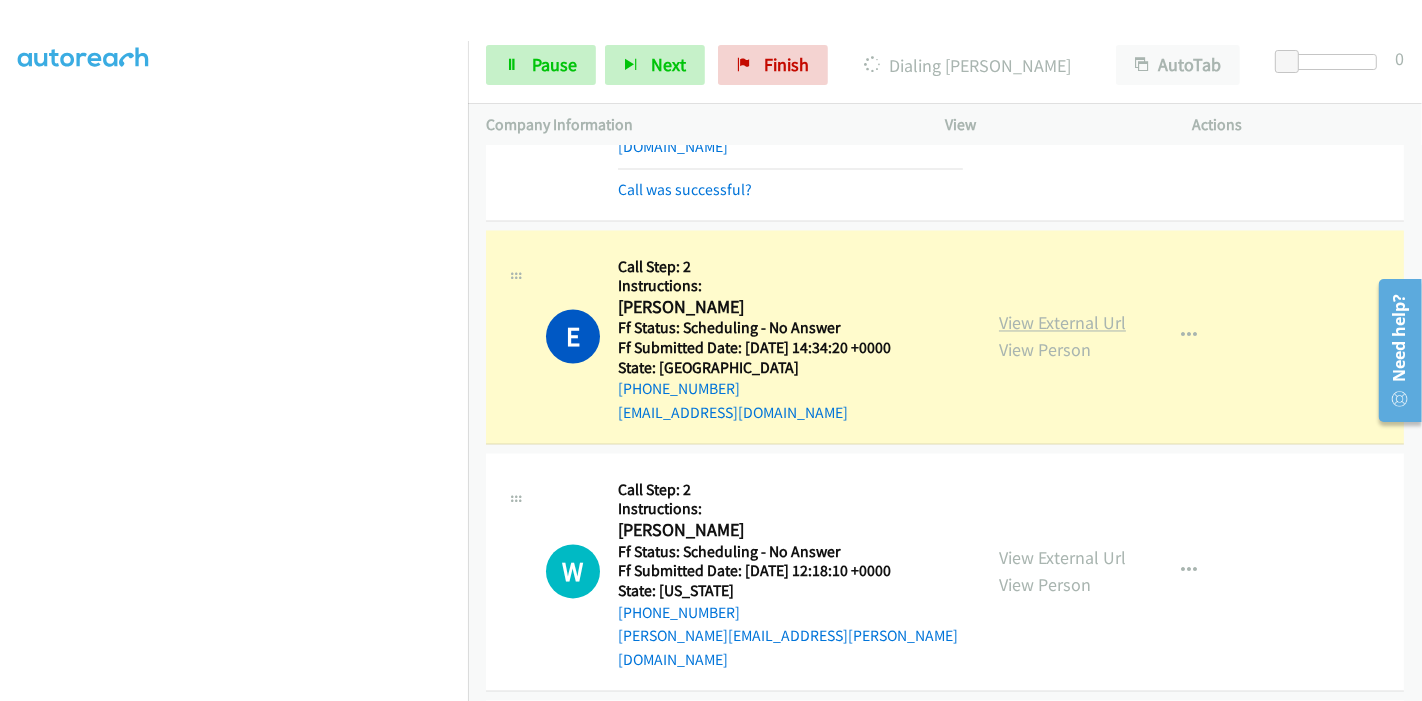 click on "View External Url" at bounding box center (1062, 323) 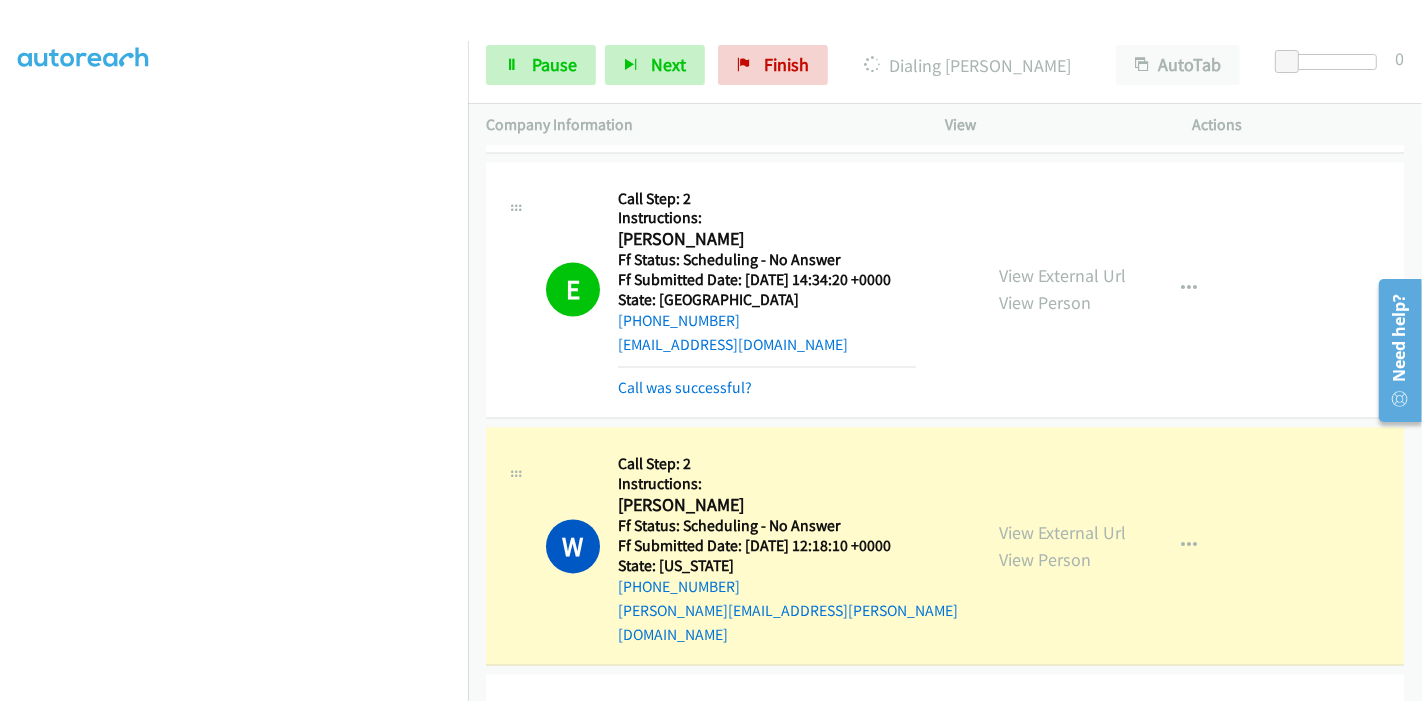 scroll, scrollTop: 3444, scrollLeft: 0, axis: vertical 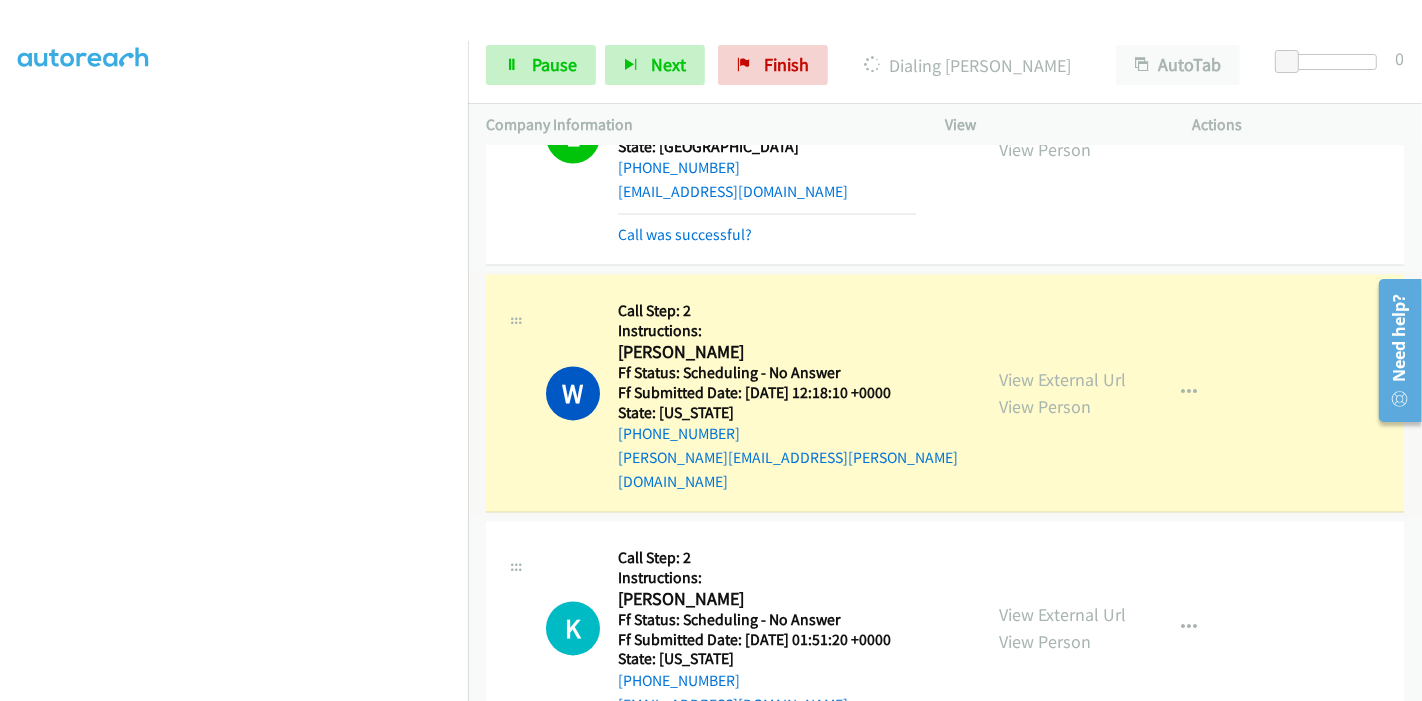 click on "View External Url" at bounding box center [1062, 379] 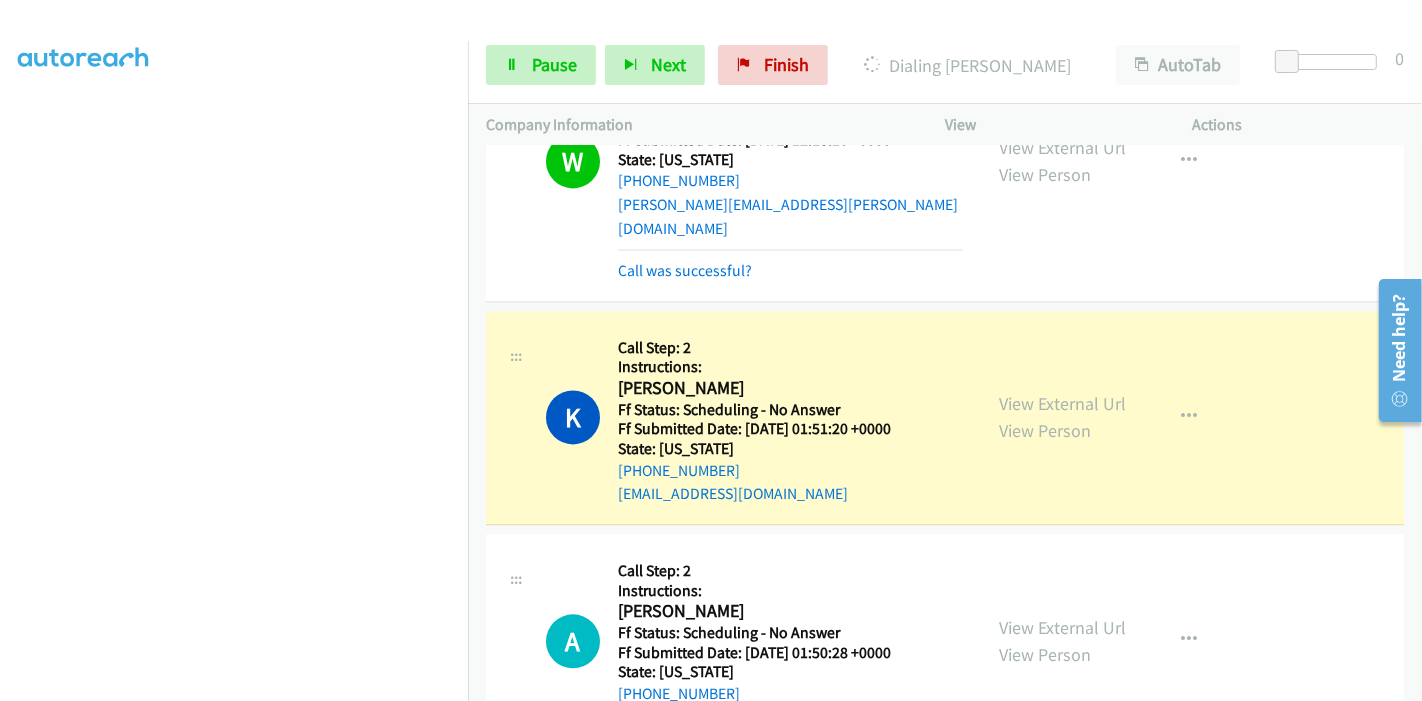 scroll, scrollTop: 3777, scrollLeft: 0, axis: vertical 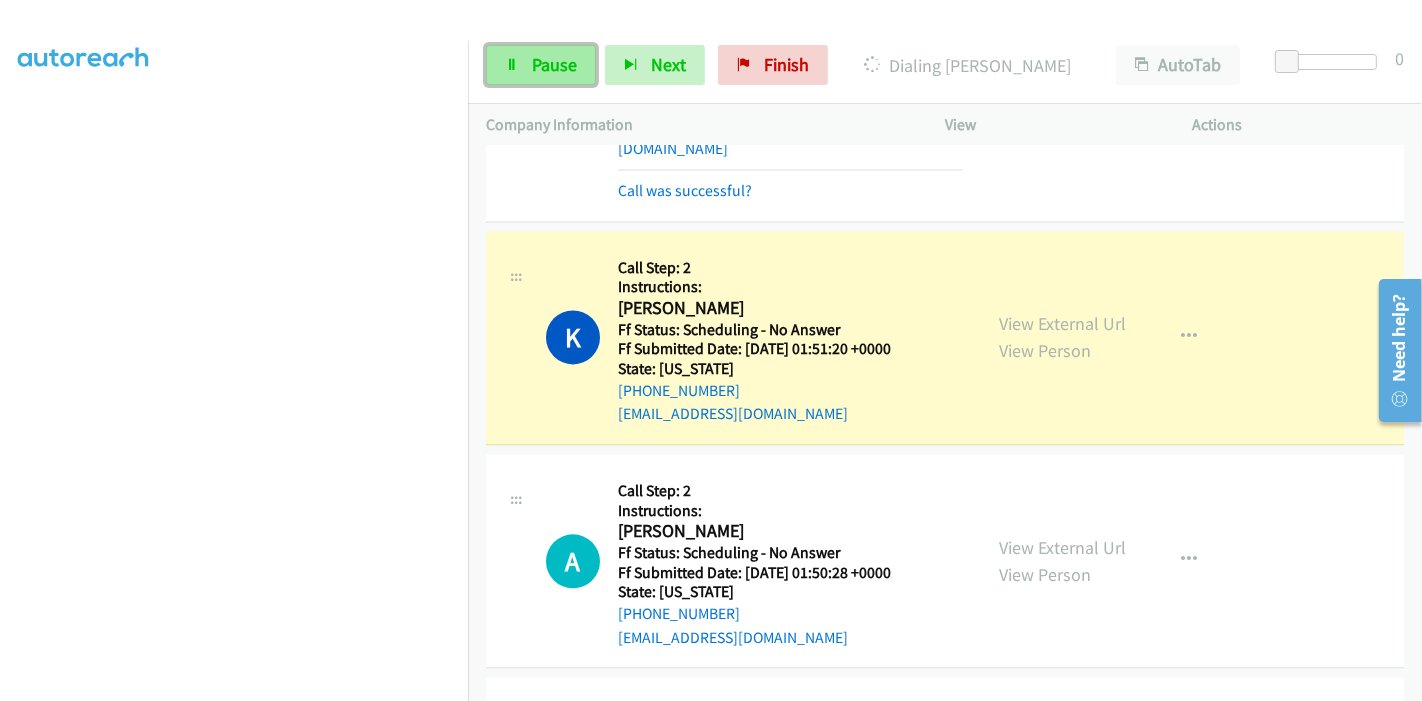 click on "Pause" at bounding box center [554, 64] 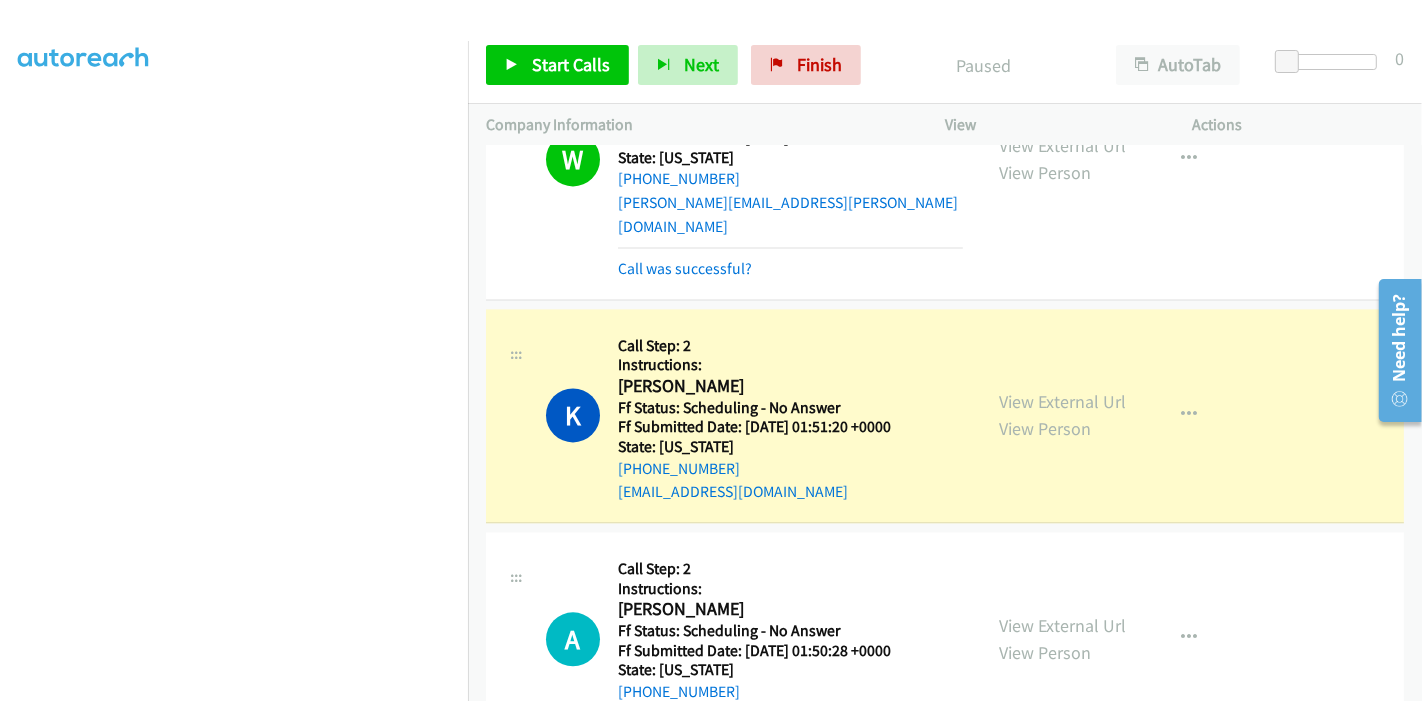 scroll, scrollTop: 3666, scrollLeft: 0, axis: vertical 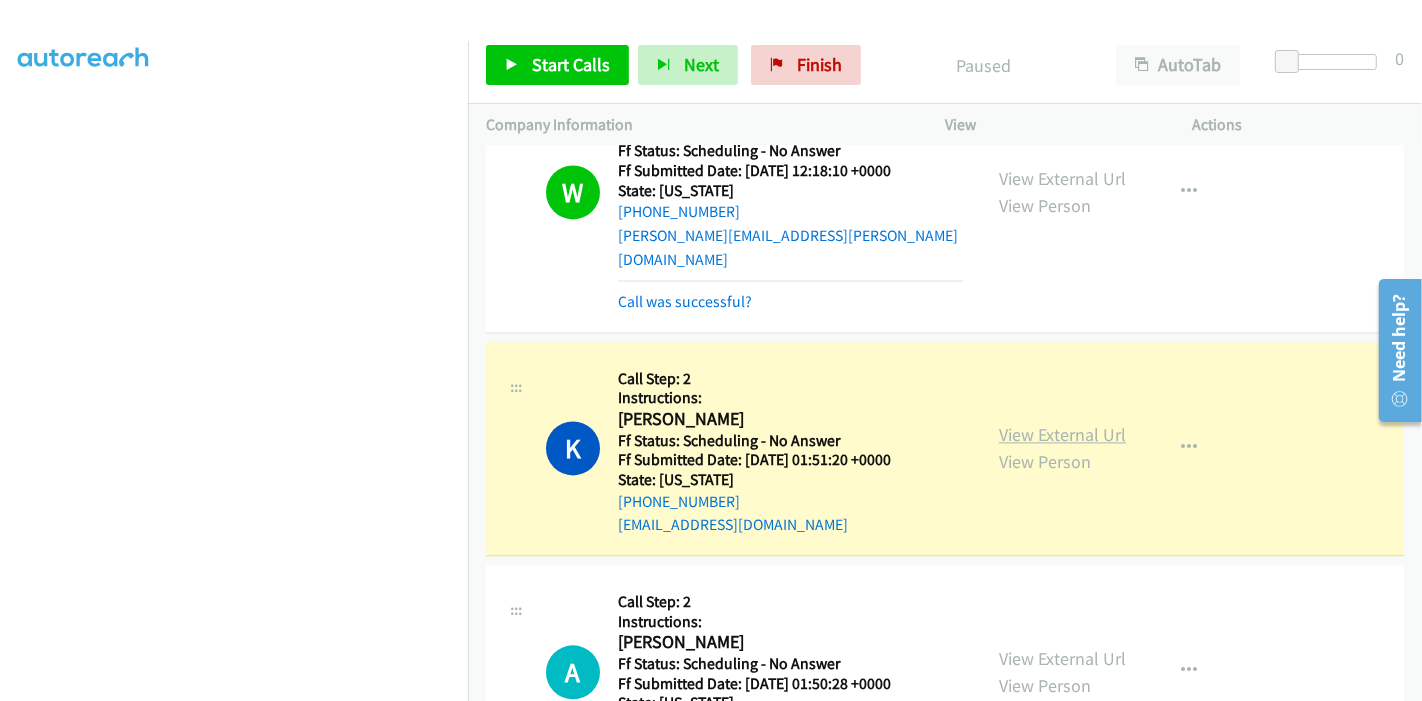 click on "View External Url" at bounding box center (1062, 434) 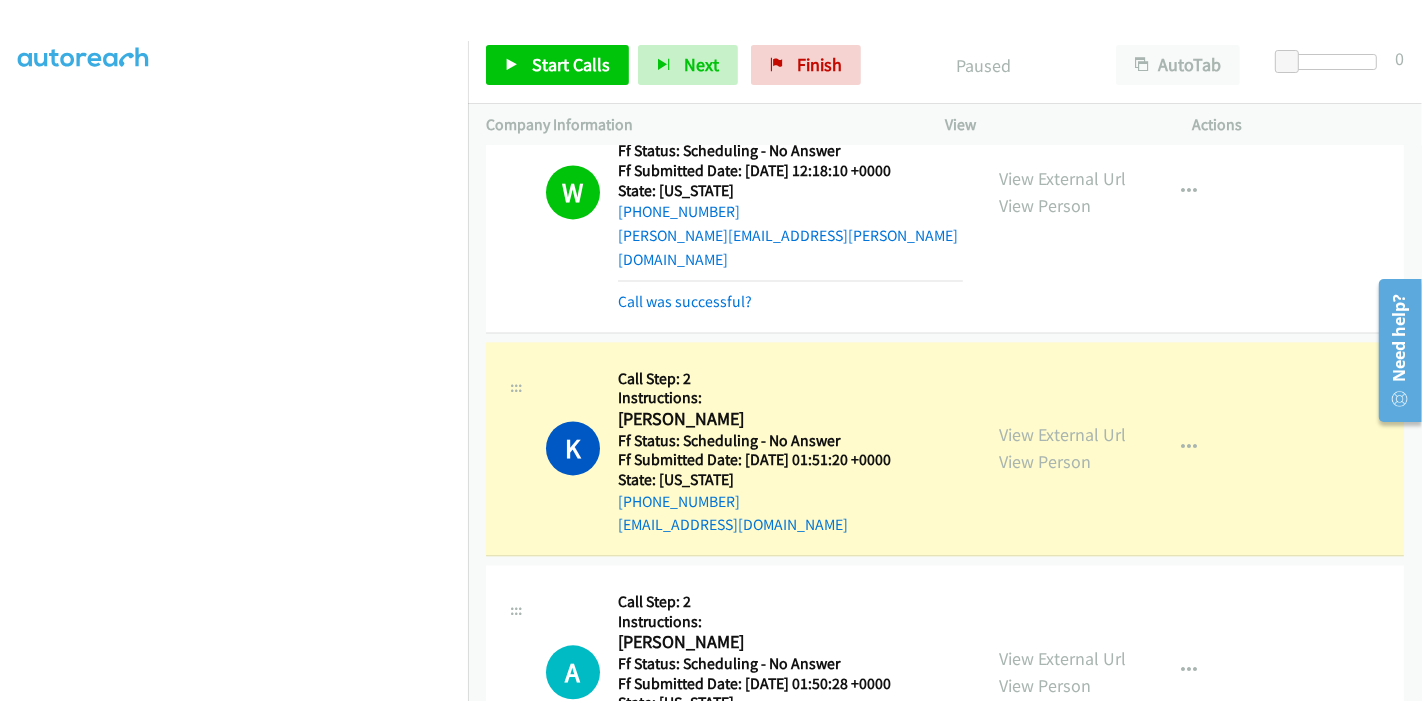 scroll, scrollTop: 311, scrollLeft: 0, axis: vertical 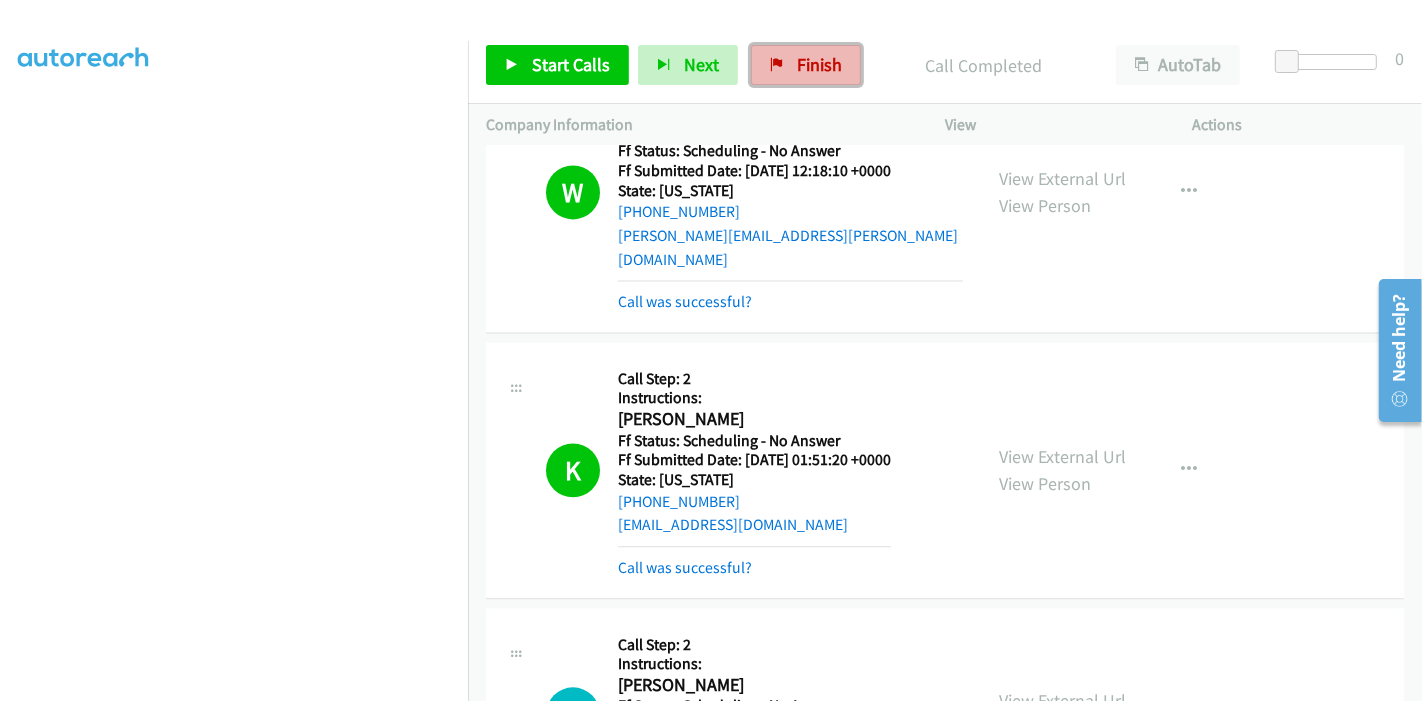 click on "Finish" at bounding box center (819, 64) 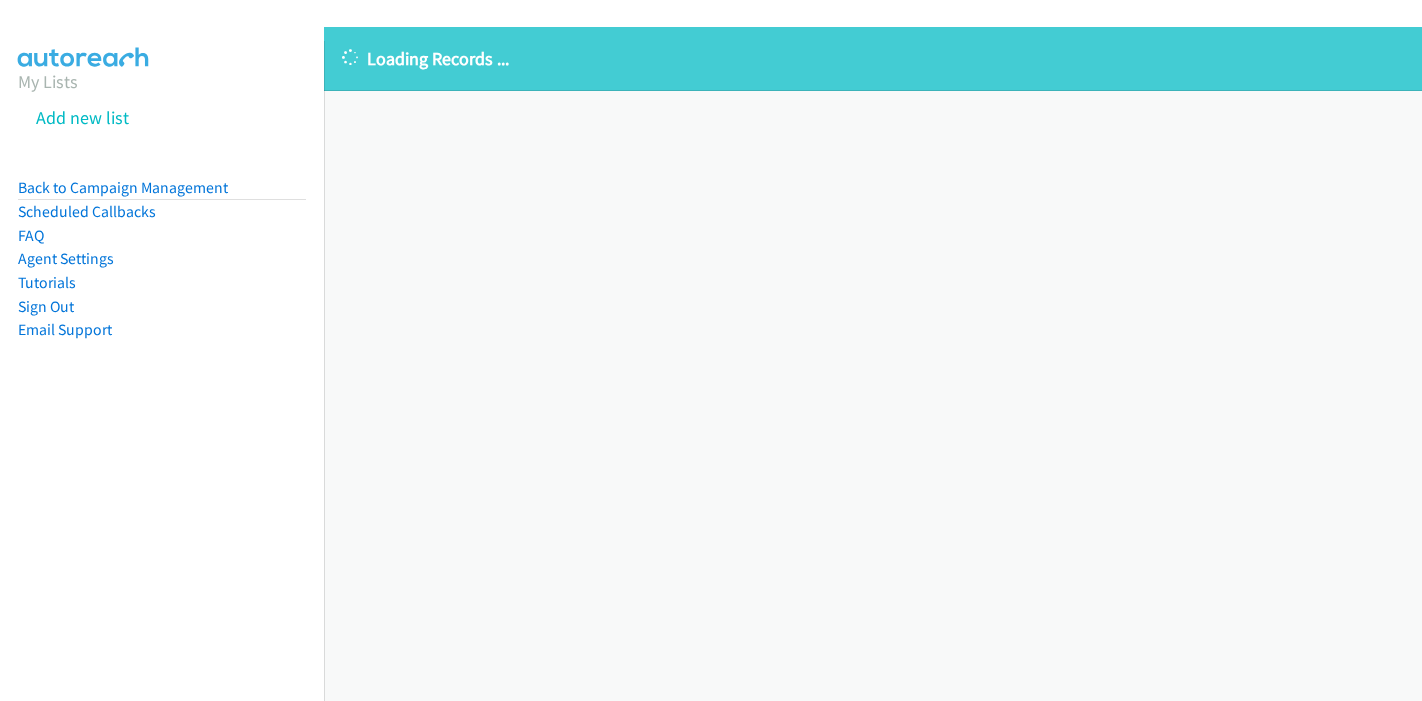 scroll, scrollTop: 0, scrollLeft: 0, axis: both 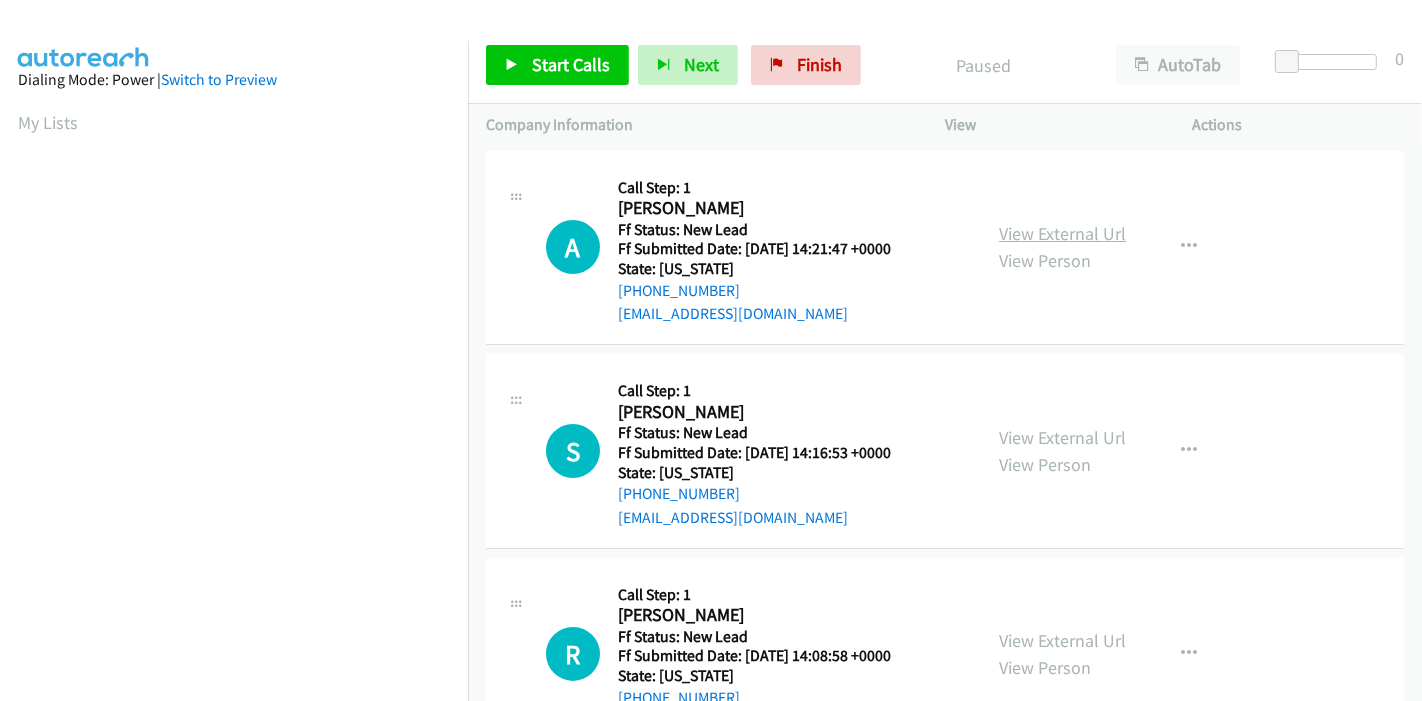 click on "View External Url" at bounding box center [1062, 233] 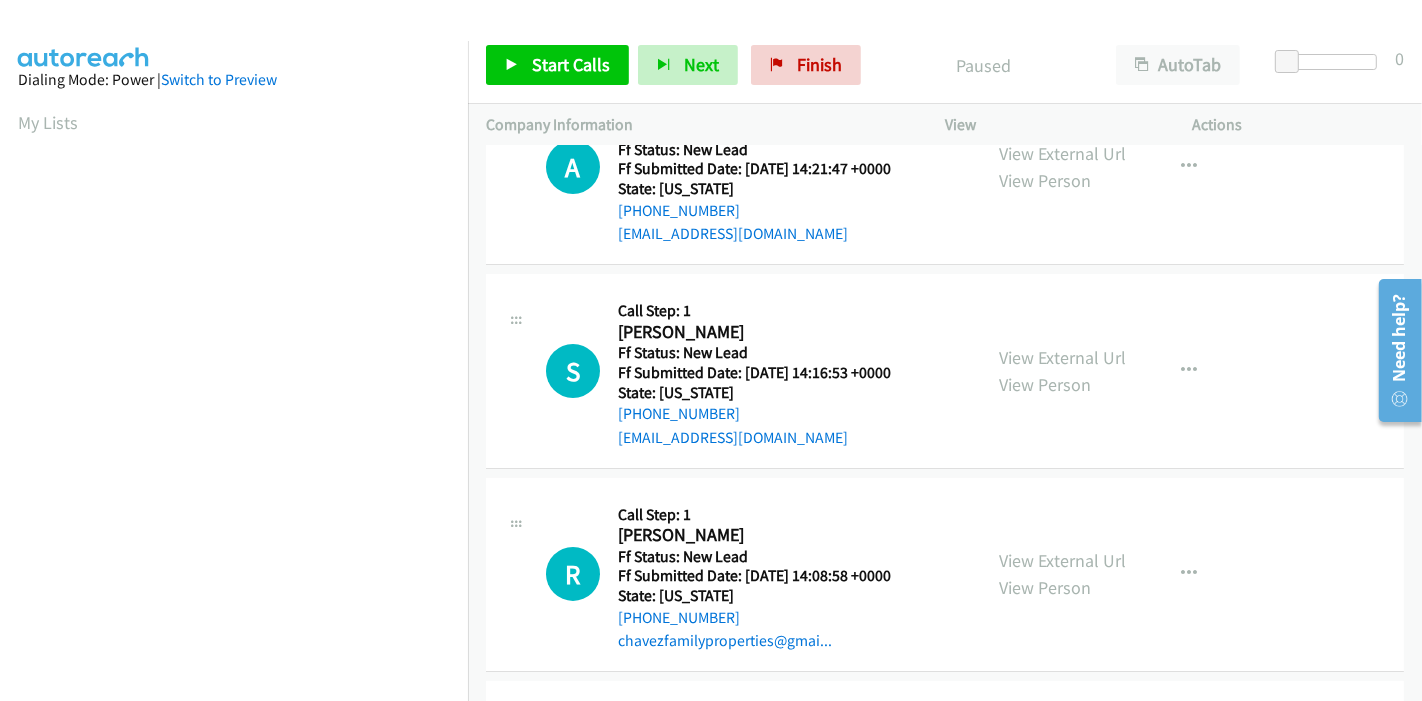 scroll, scrollTop: 111, scrollLeft: 0, axis: vertical 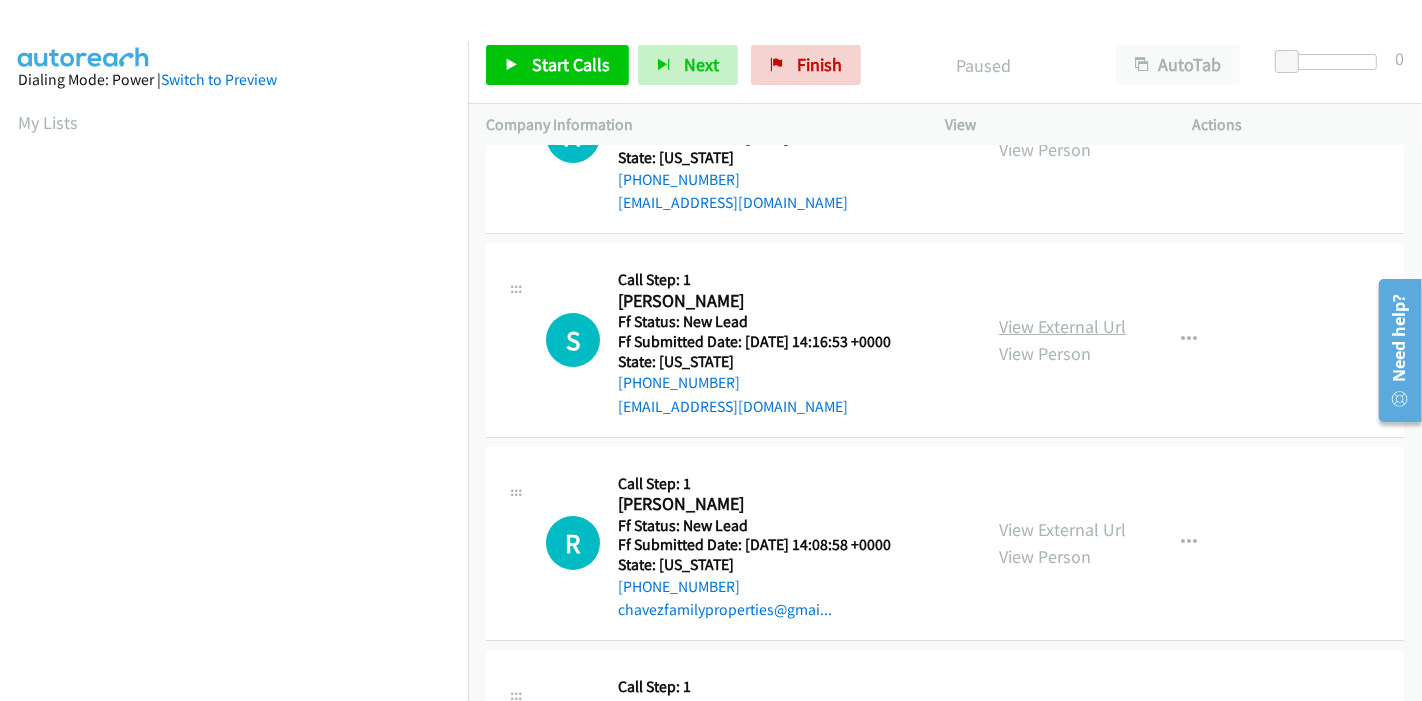 click on "View External Url" at bounding box center (1062, 326) 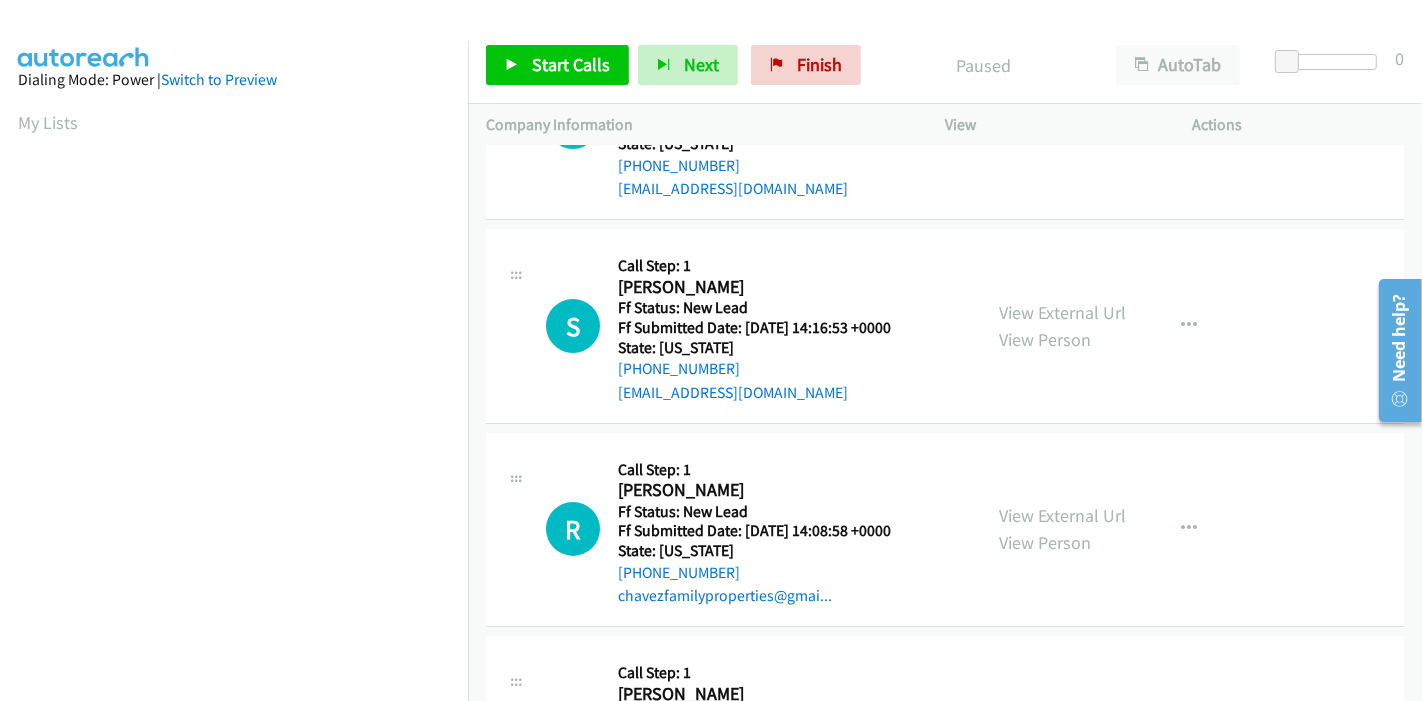 scroll, scrollTop: 222, scrollLeft: 0, axis: vertical 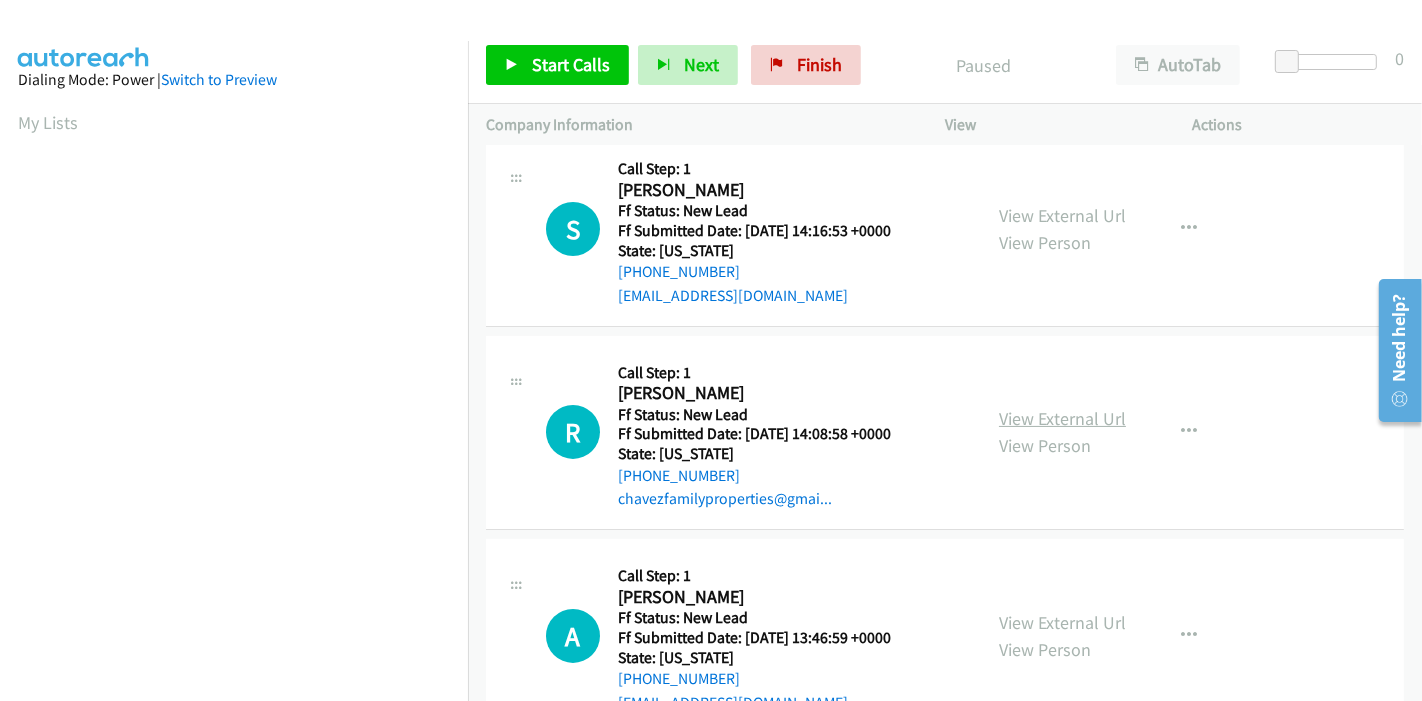 click on "View External Url" at bounding box center (1062, 418) 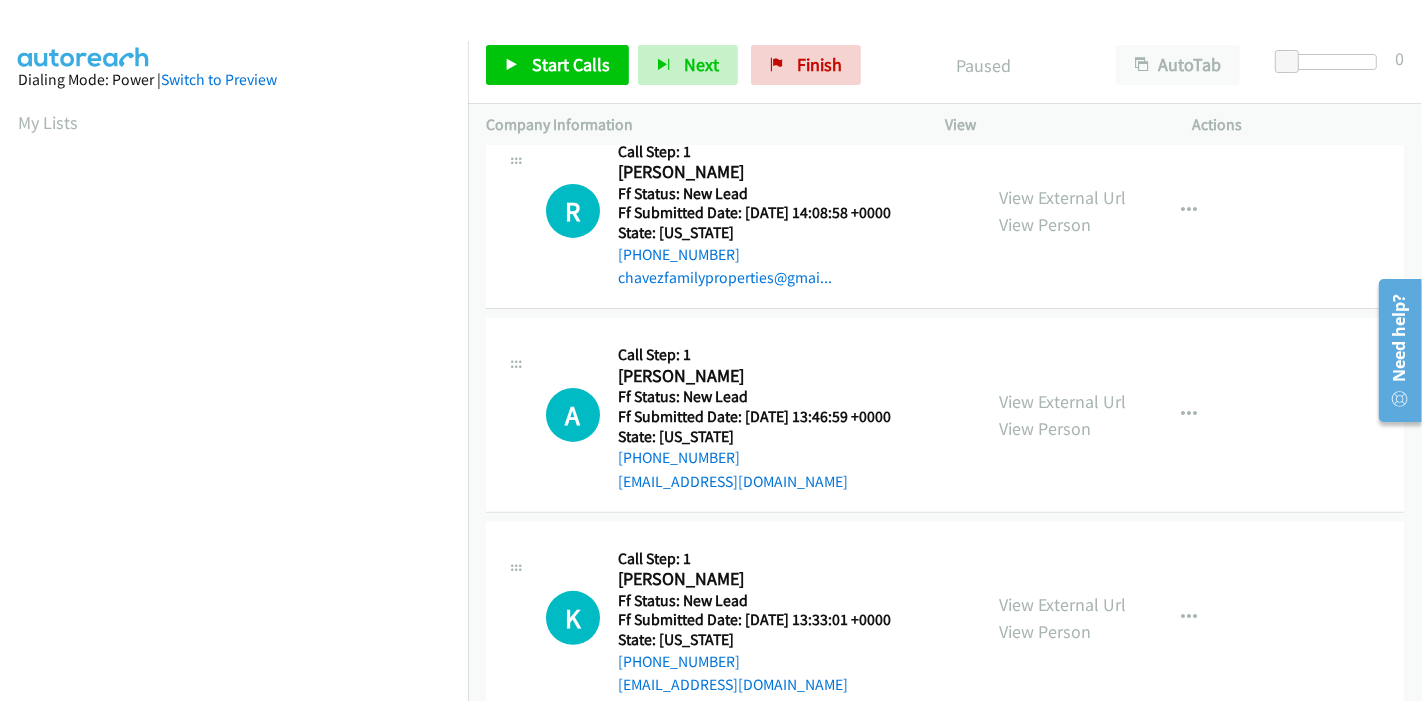 scroll, scrollTop: 444, scrollLeft: 0, axis: vertical 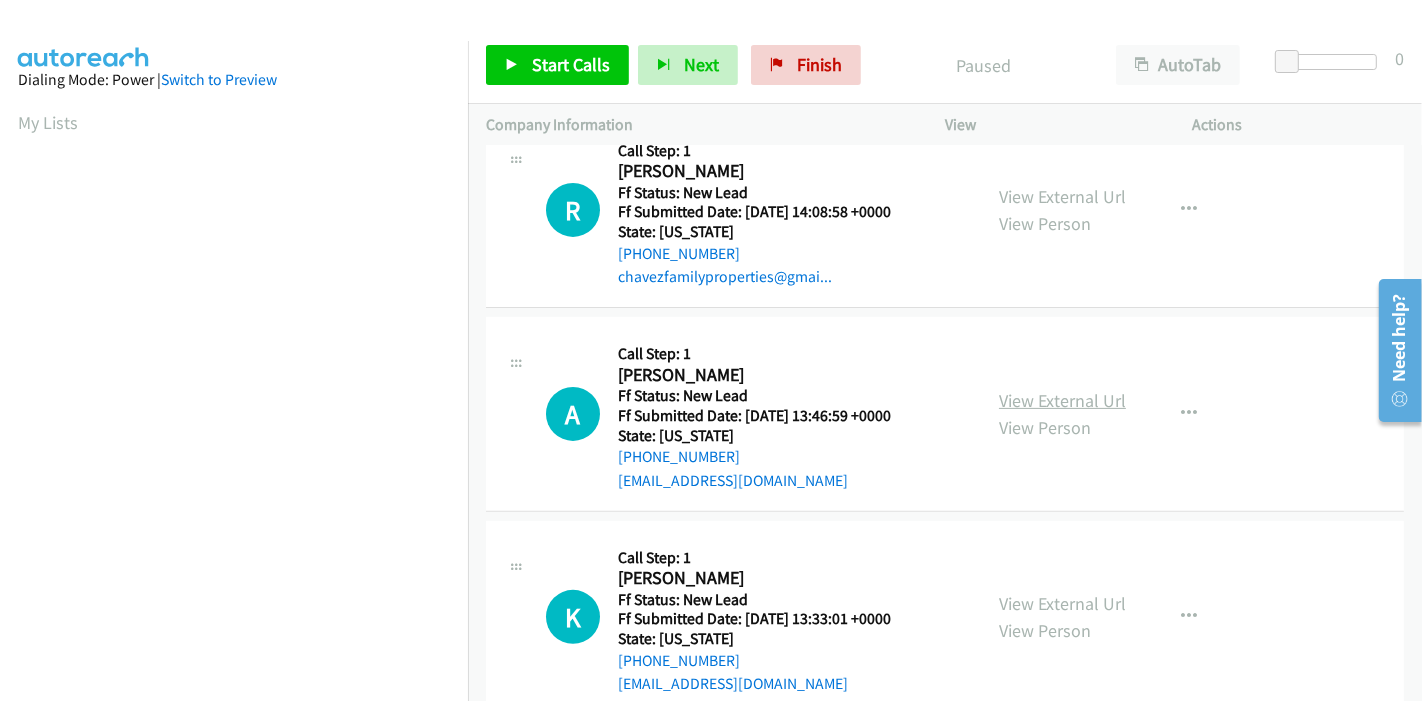 click on "View External Url" at bounding box center [1062, 400] 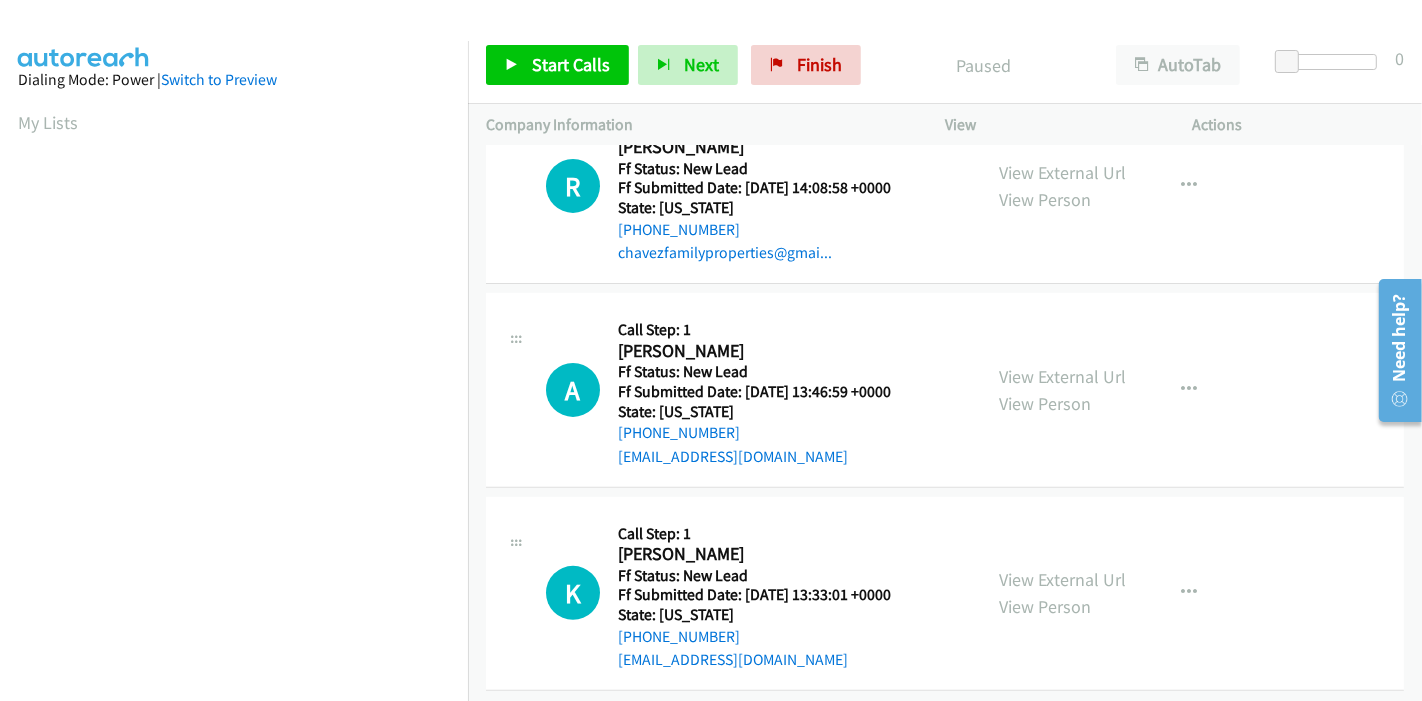 scroll, scrollTop: 487, scrollLeft: 0, axis: vertical 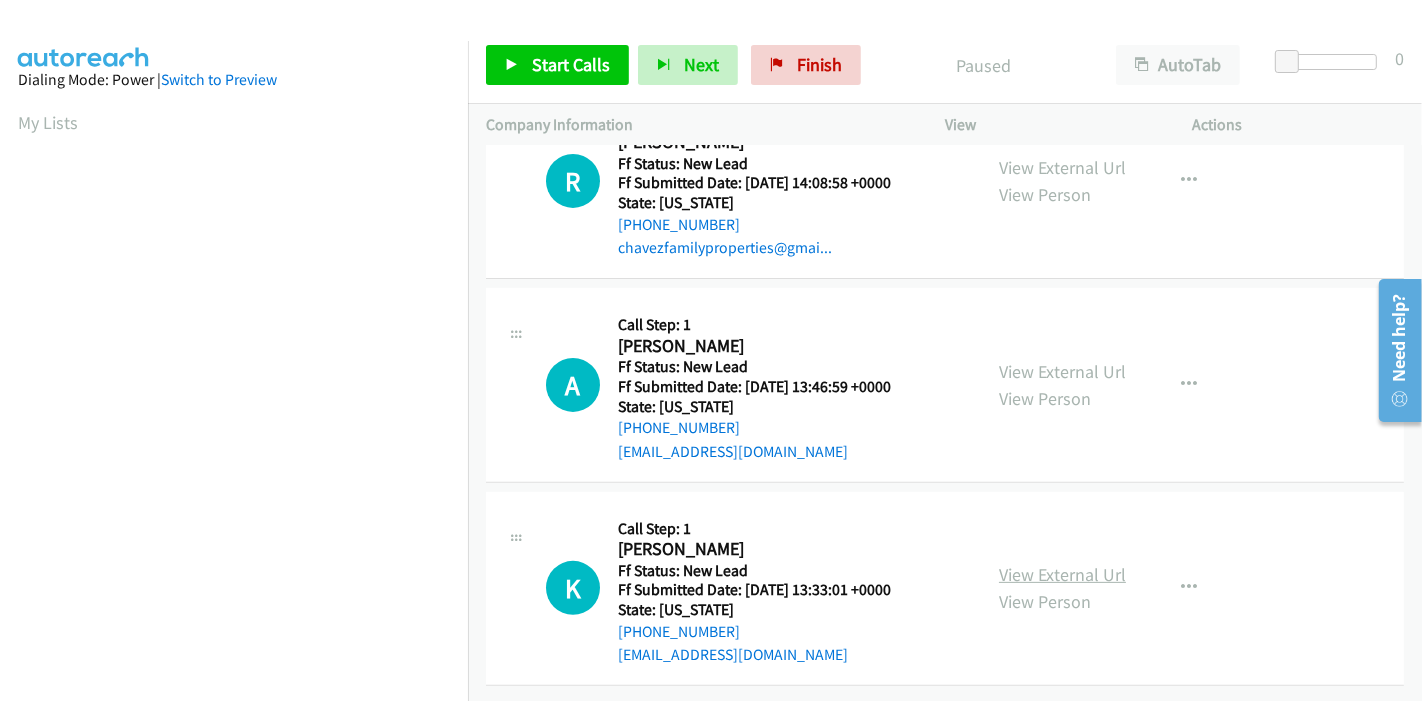 click on "View External Url" at bounding box center [1062, 574] 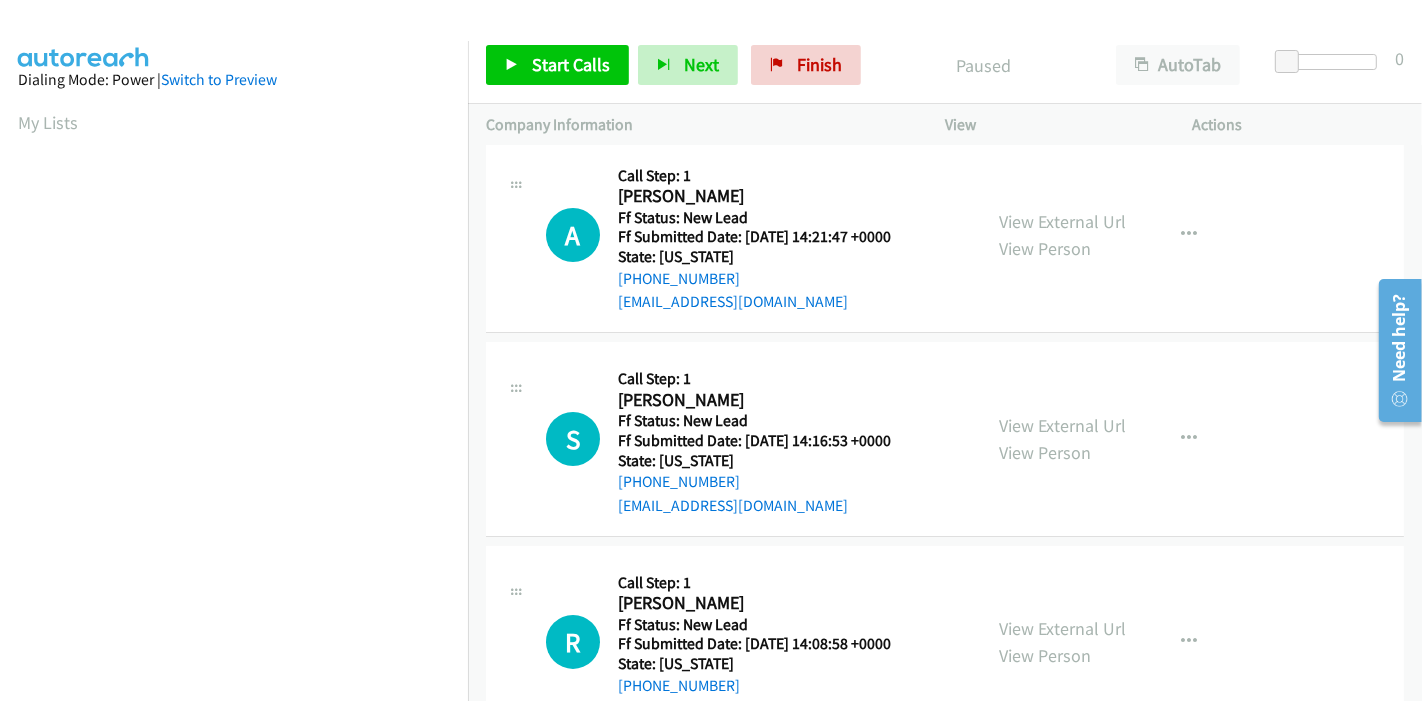 scroll, scrollTop: 0, scrollLeft: 0, axis: both 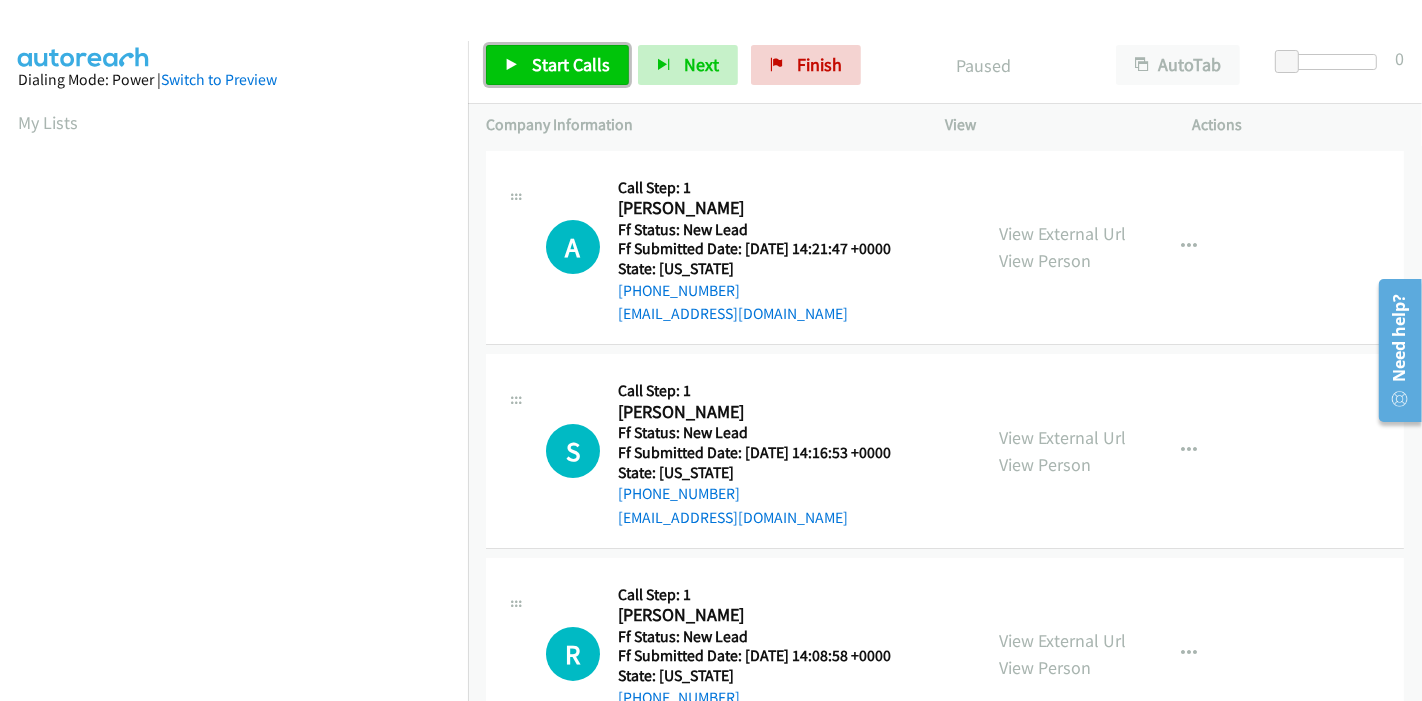 click on "Start Calls" at bounding box center (571, 64) 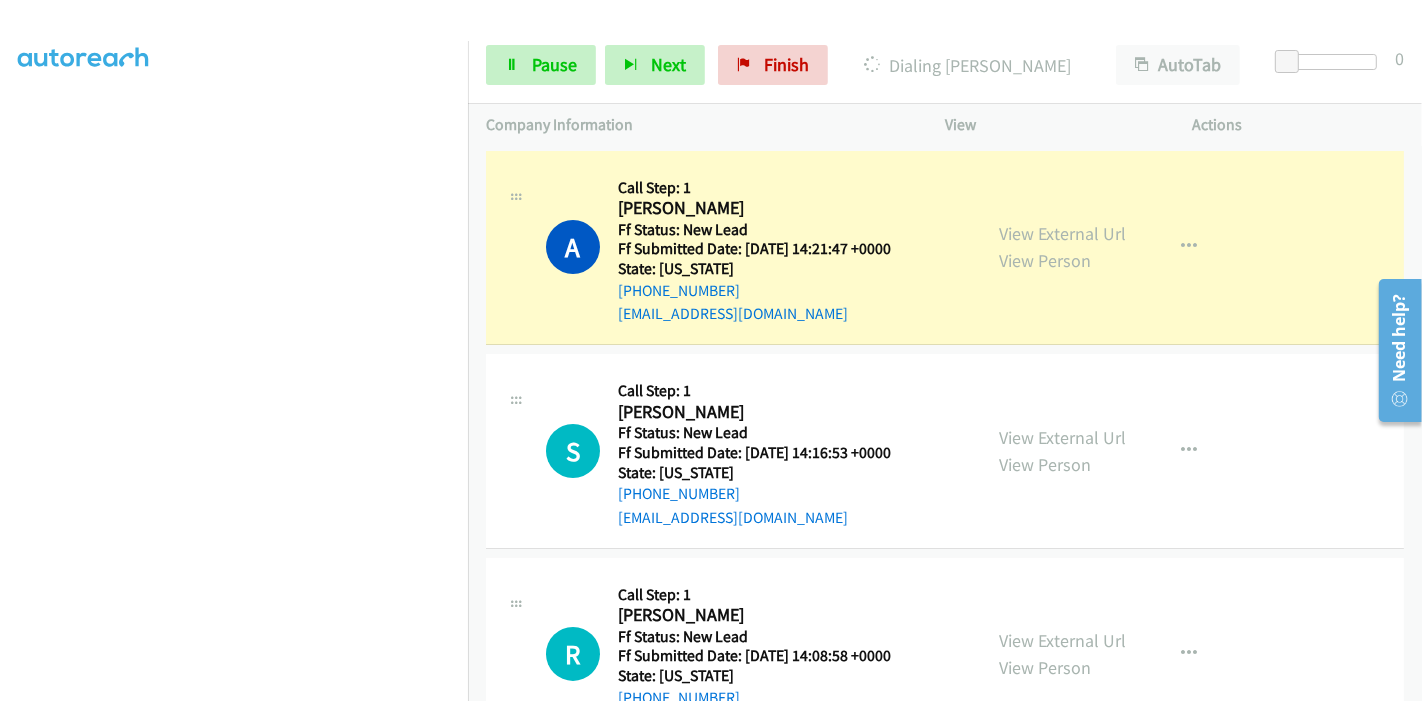 scroll, scrollTop: 422, scrollLeft: 0, axis: vertical 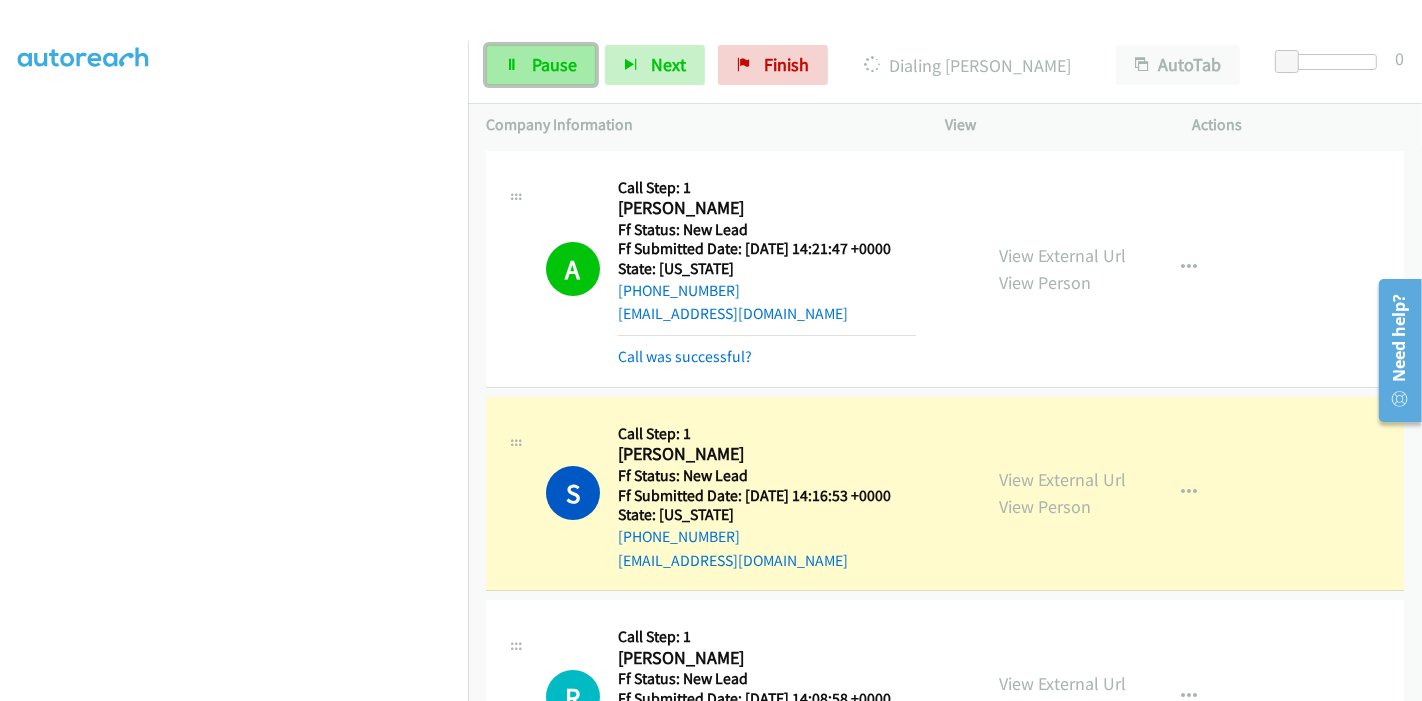 click at bounding box center [512, 66] 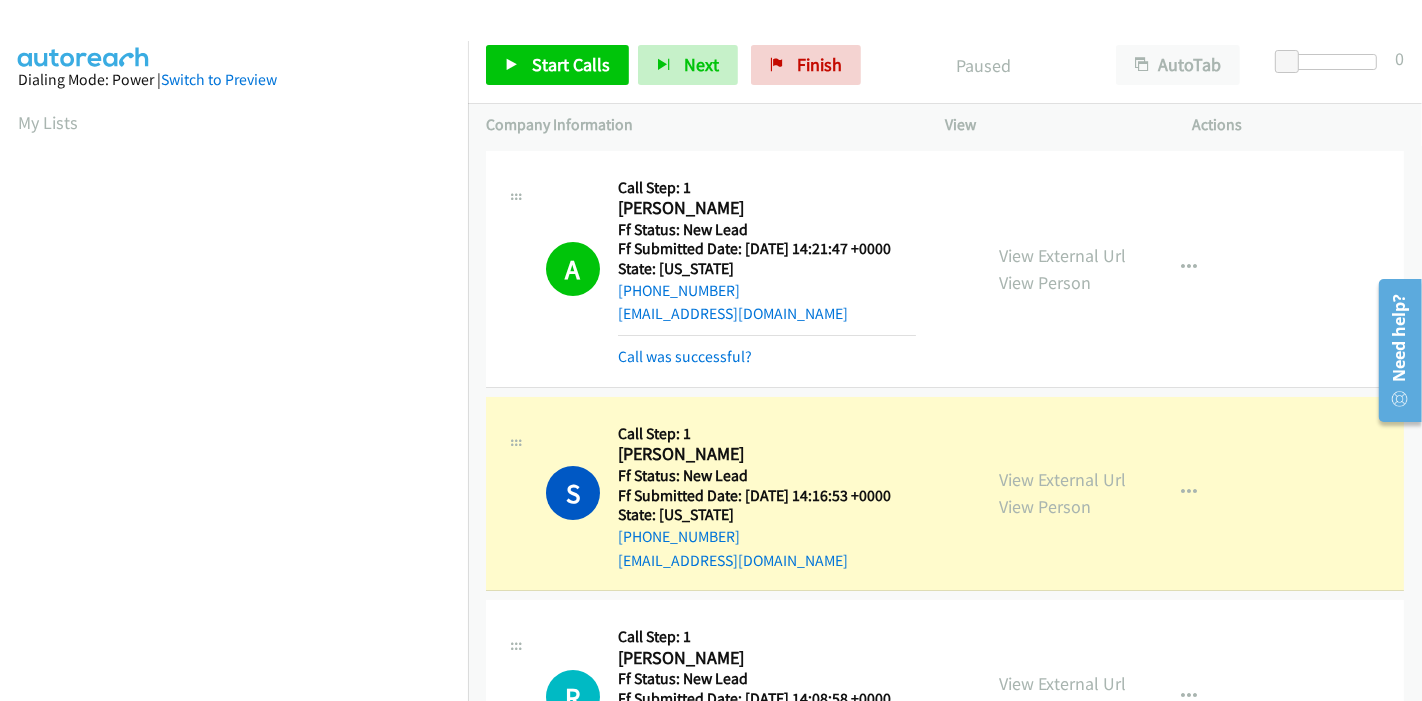 scroll, scrollTop: 422, scrollLeft: 0, axis: vertical 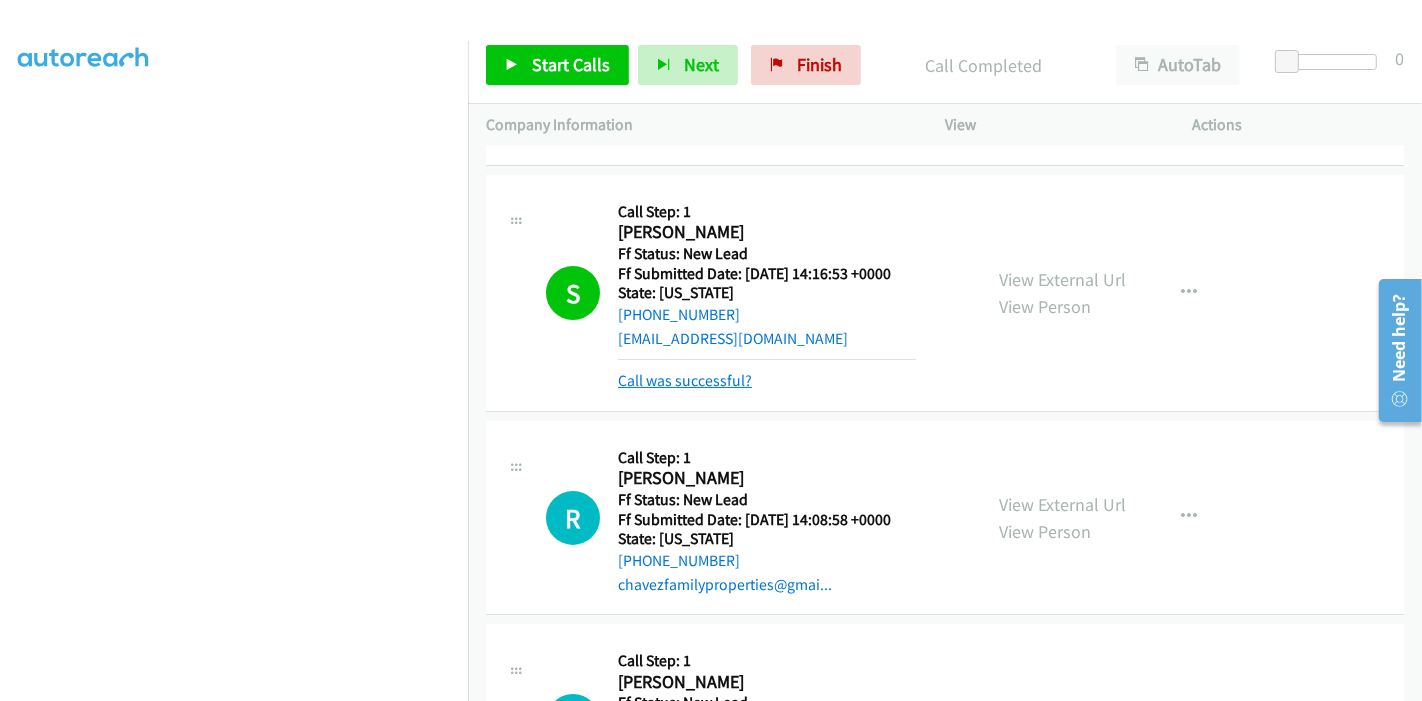 click on "Call was successful?" at bounding box center [685, 380] 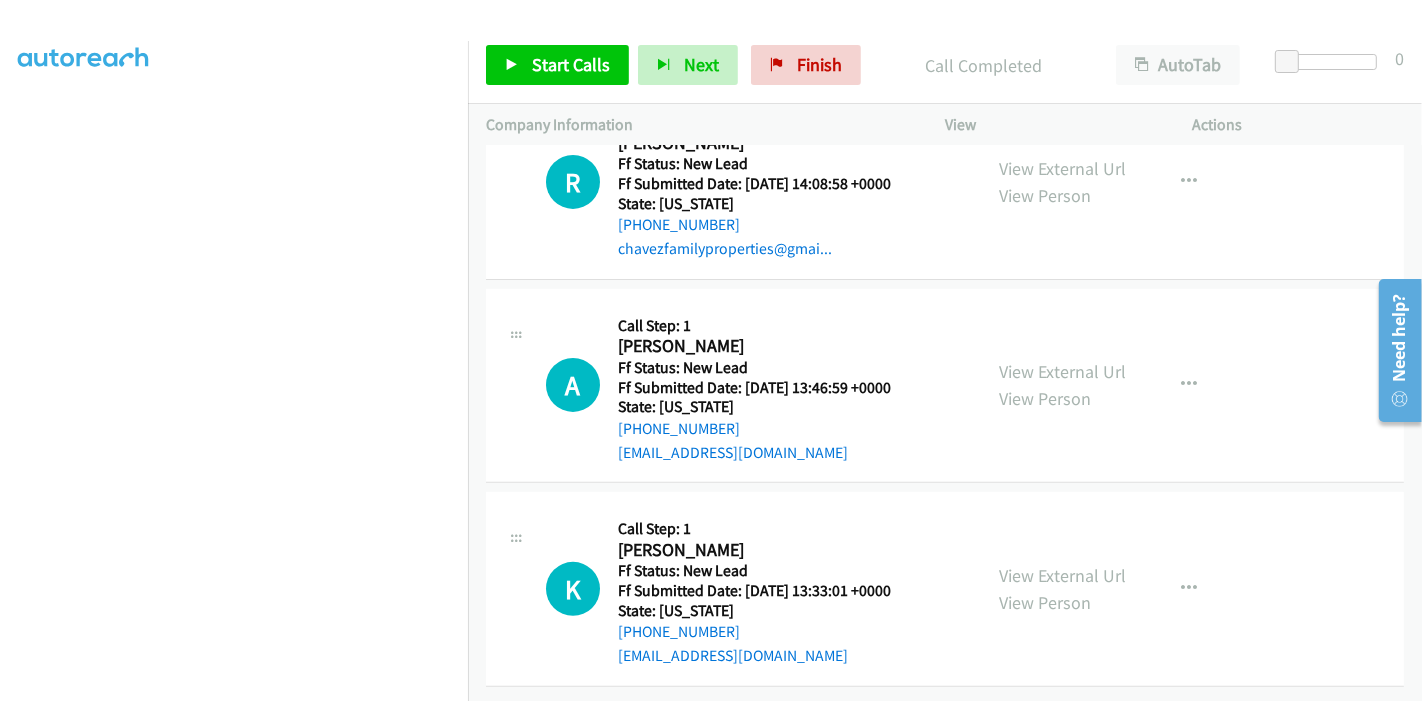 scroll, scrollTop: 418, scrollLeft: 0, axis: vertical 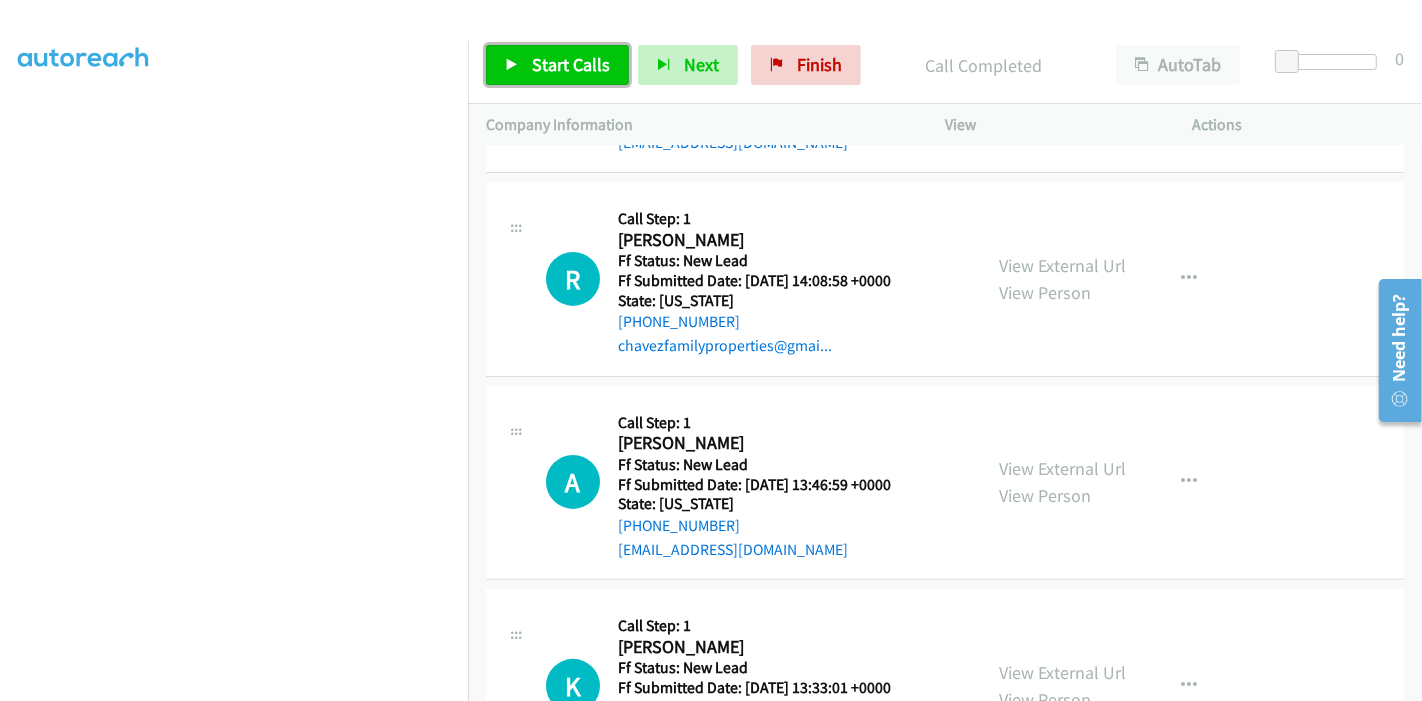 click on "Start Calls" at bounding box center (571, 64) 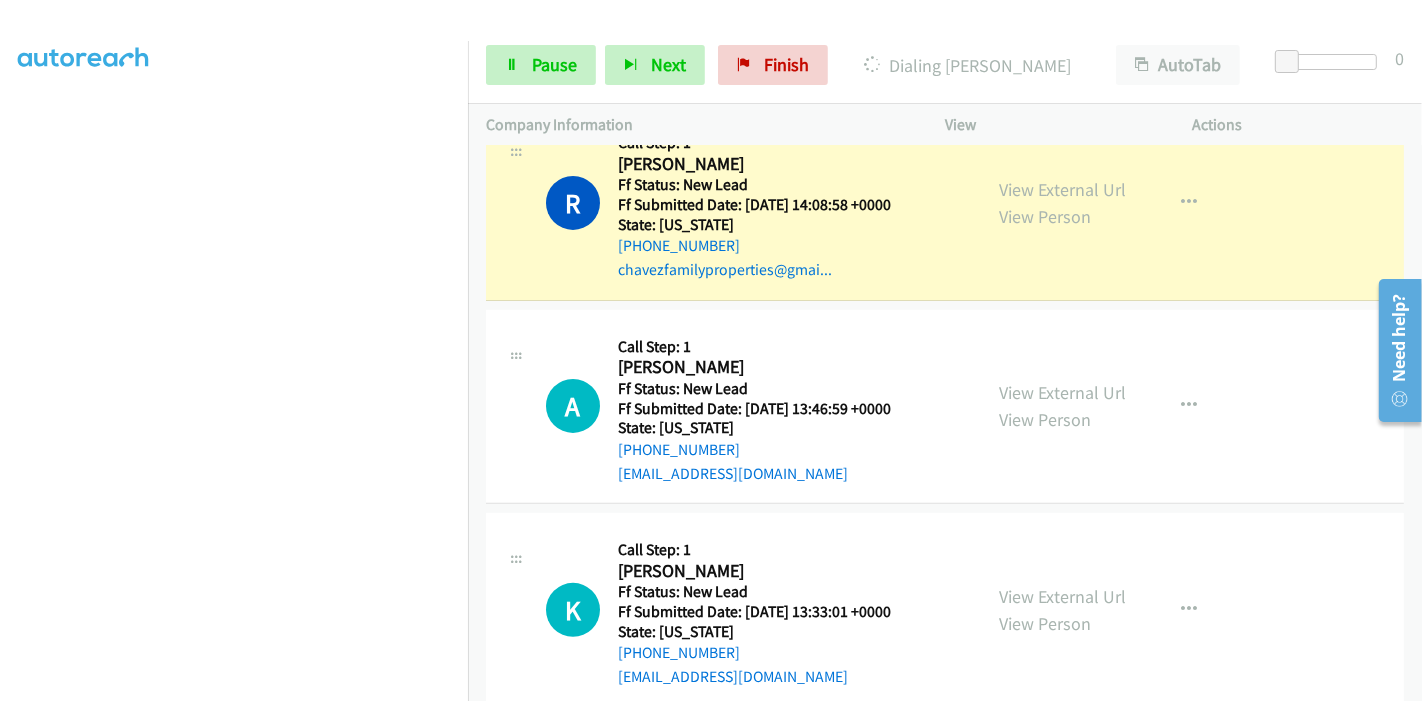 scroll, scrollTop: 529, scrollLeft: 0, axis: vertical 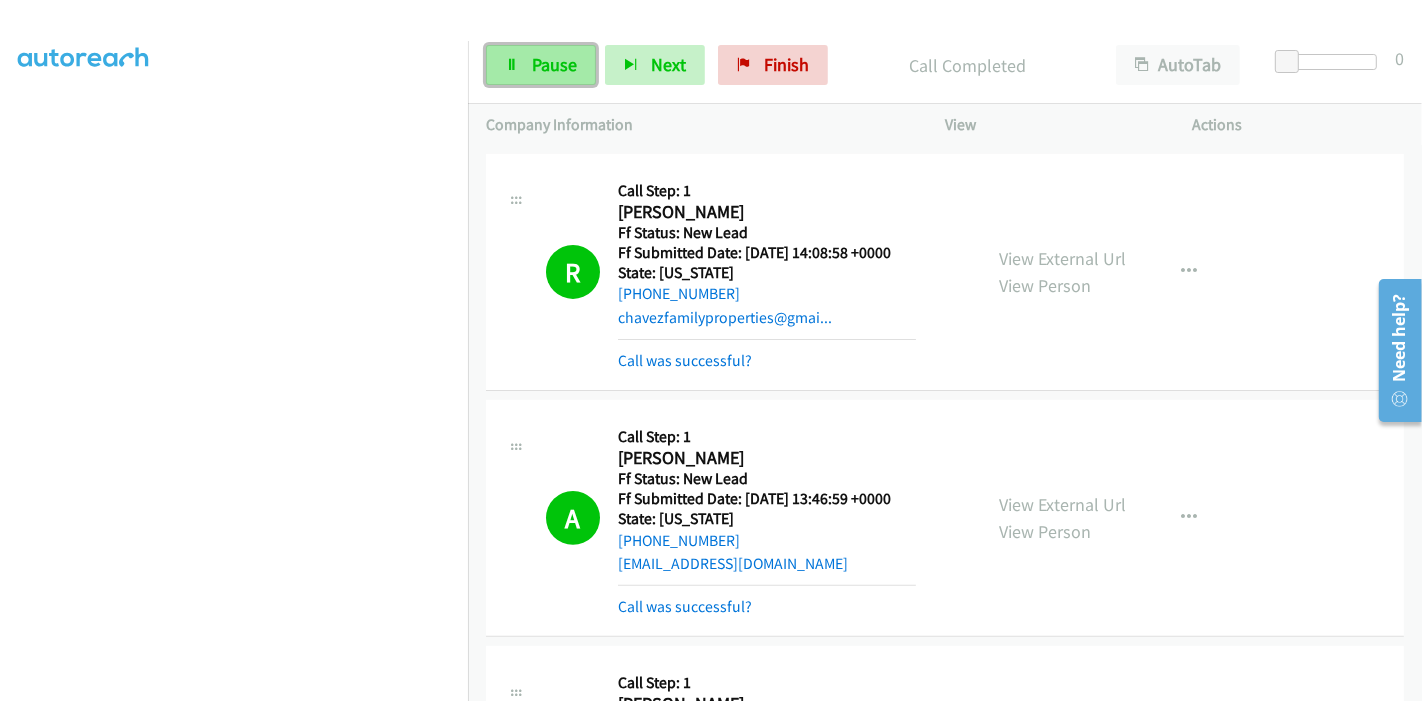click on "Pause" at bounding box center [541, 65] 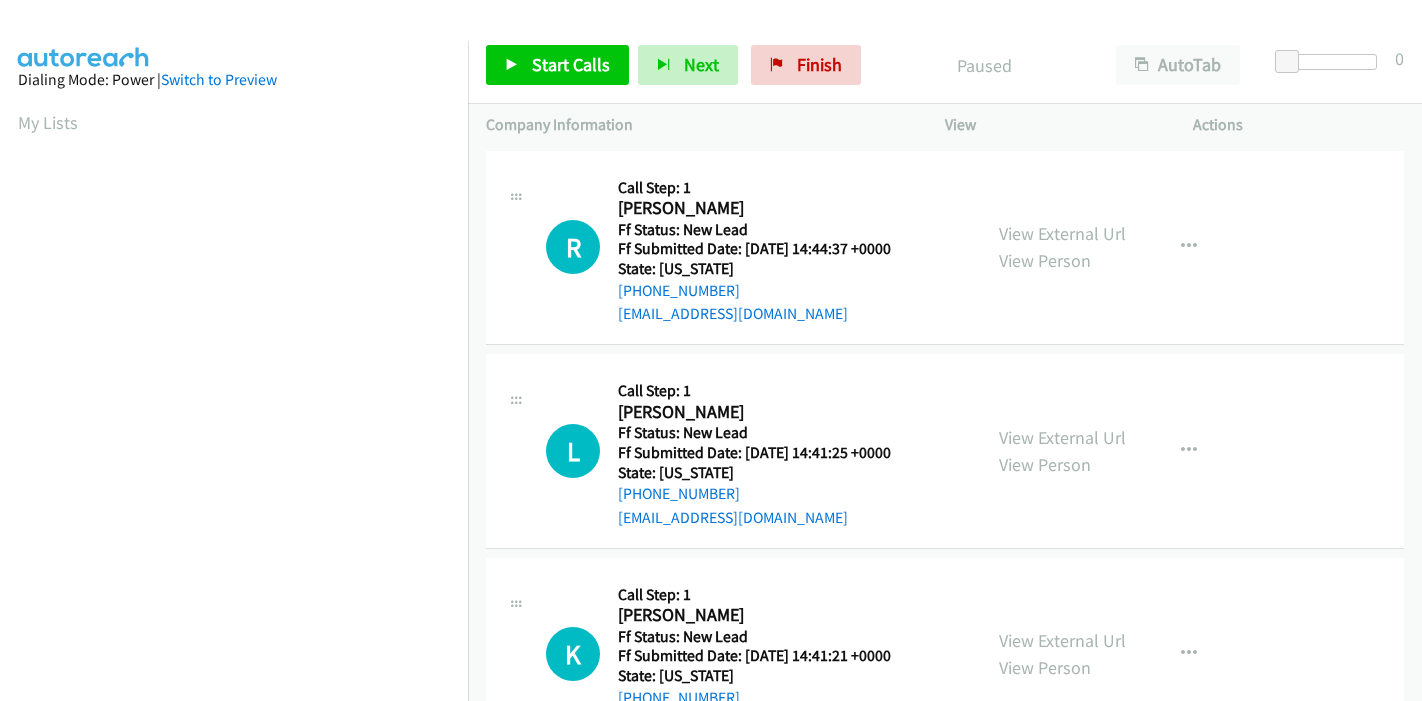 scroll, scrollTop: 0, scrollLeft: 0, axis: both 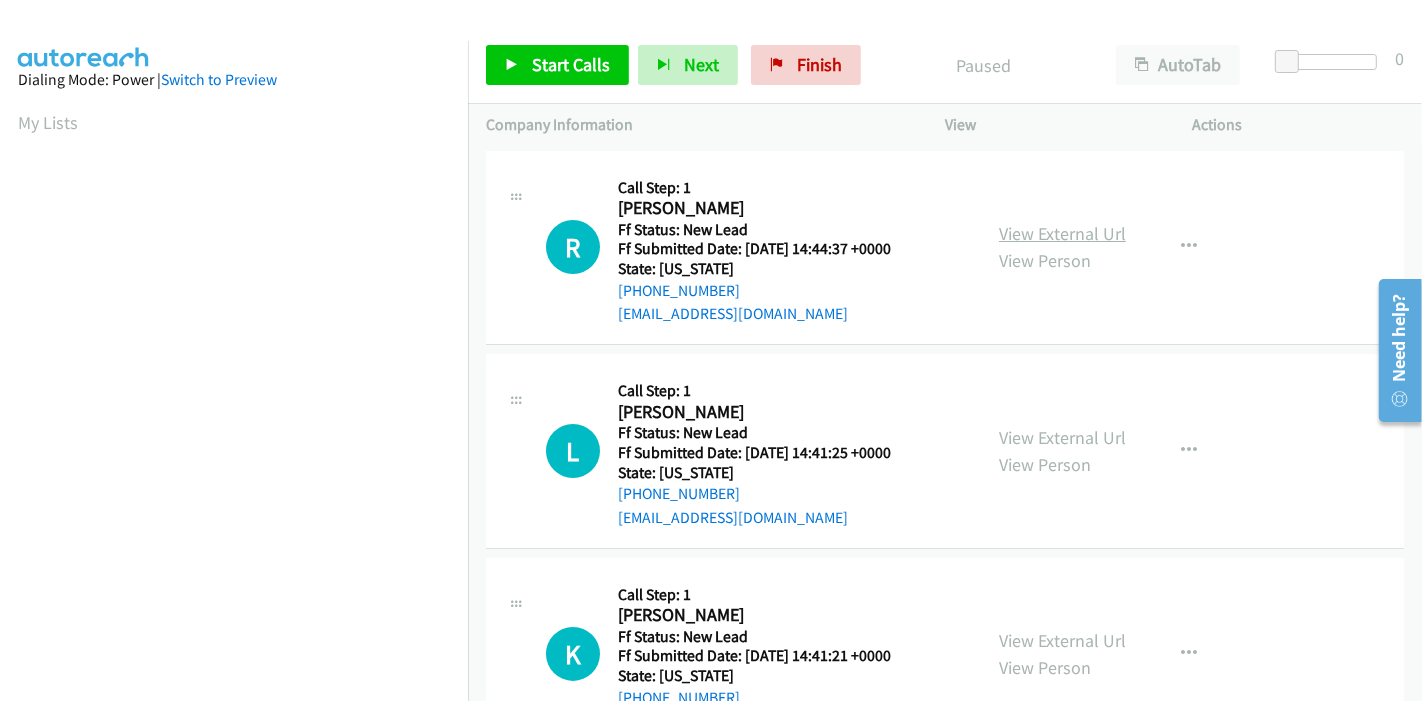 click on "View External Url" at bounding box center (1062, 233) 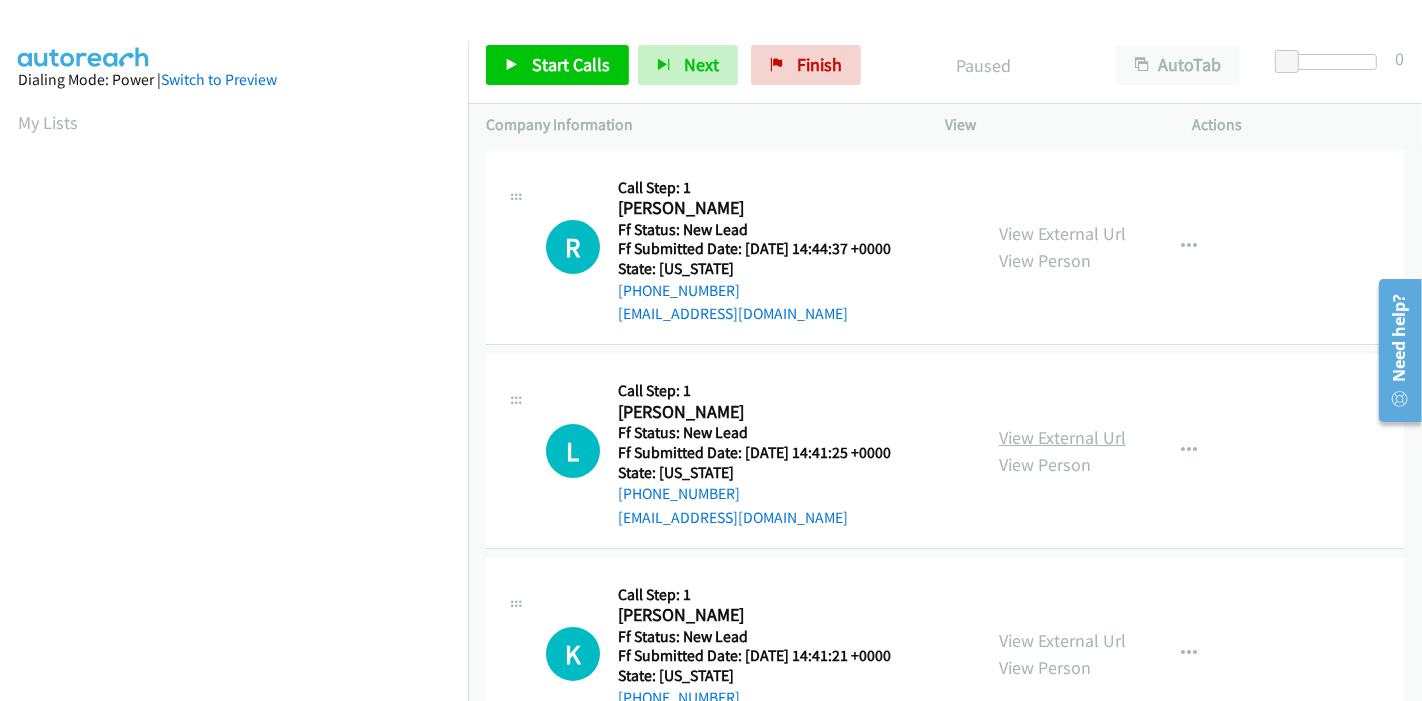 click on "View External Url" at bounding box center [1062, 437] 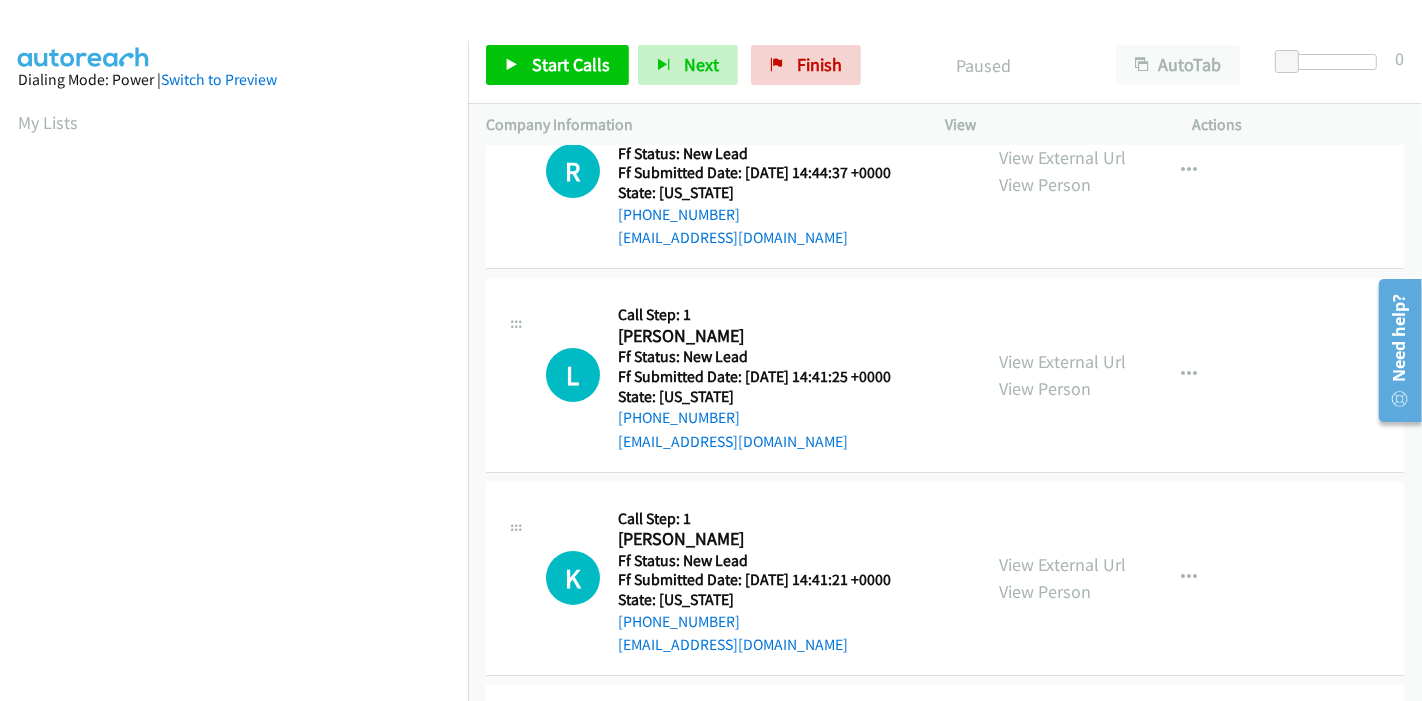 scroll, scrollTop: 111, scrollLeft: 0, axis: vertical 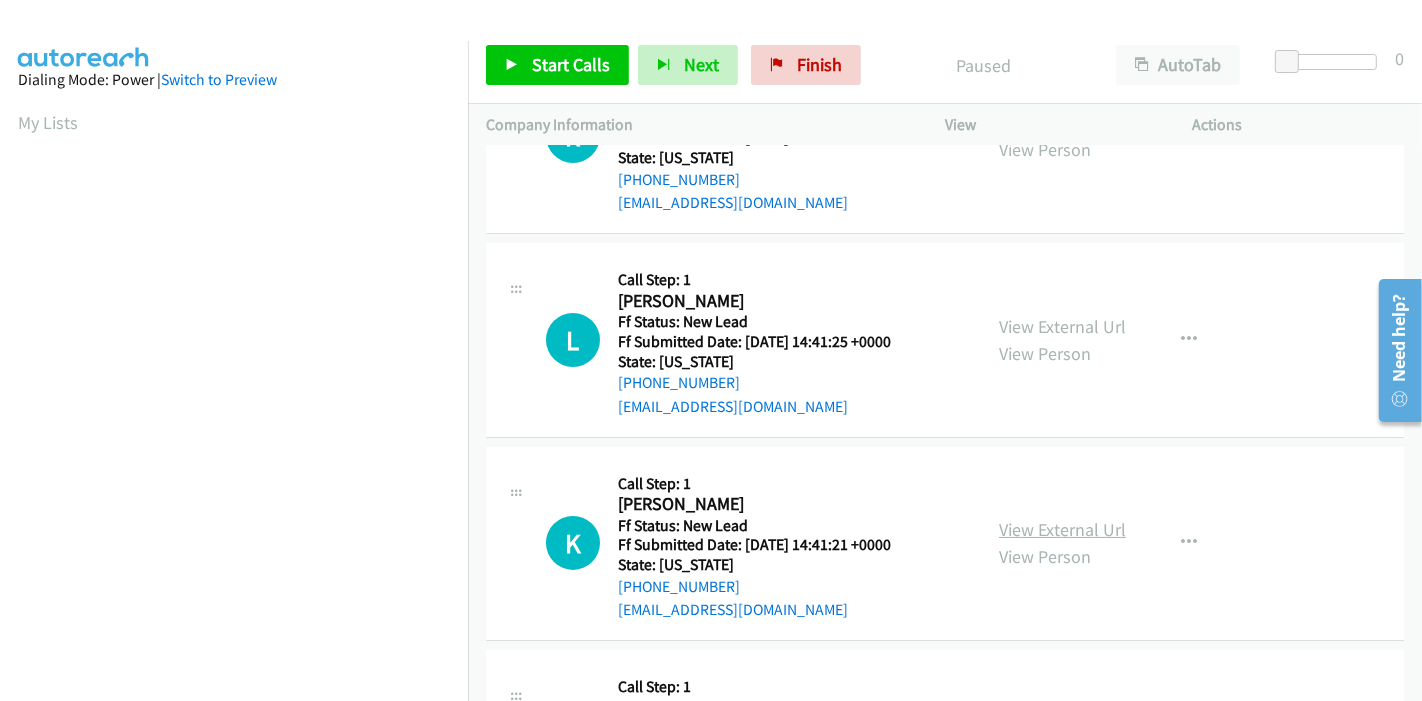 click on "View External Url" at bounding box center (1062, 529) 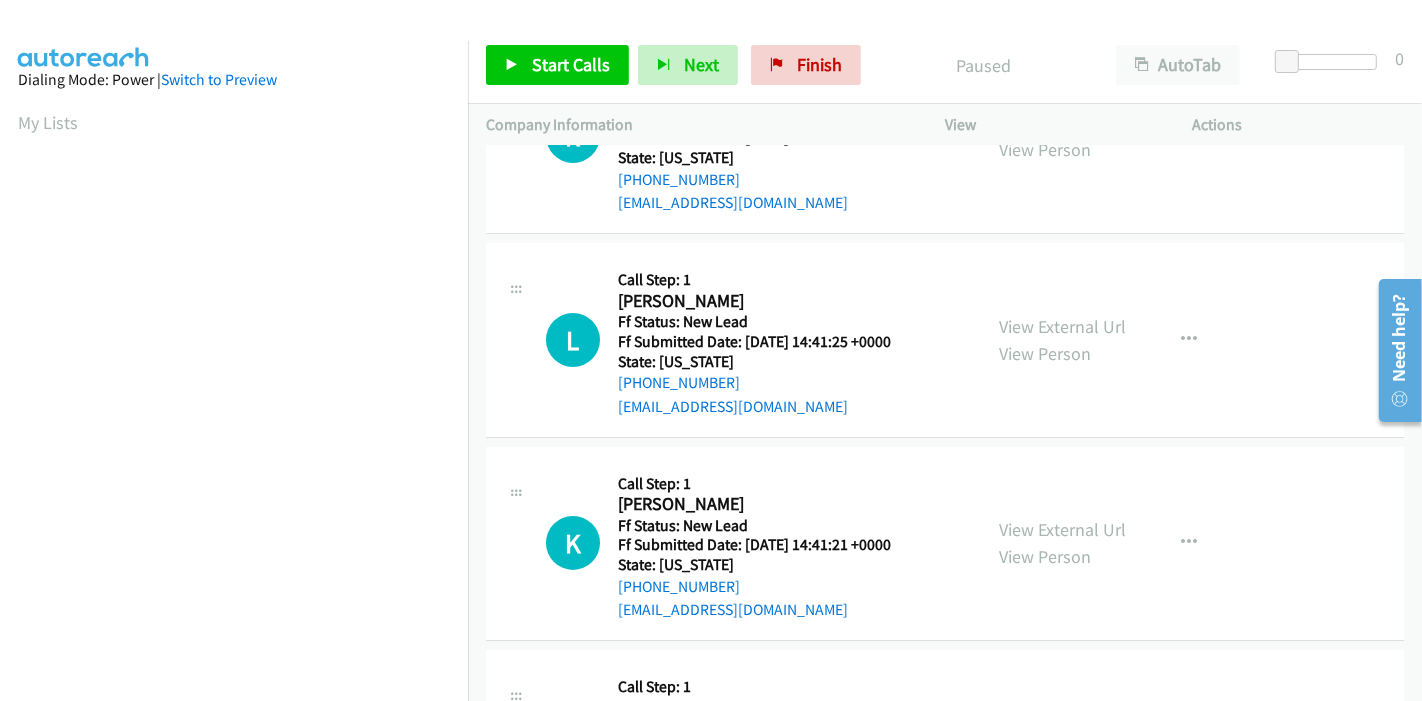 scroll, scrollTop: 284, scrollLeft: 0, axis: vertical 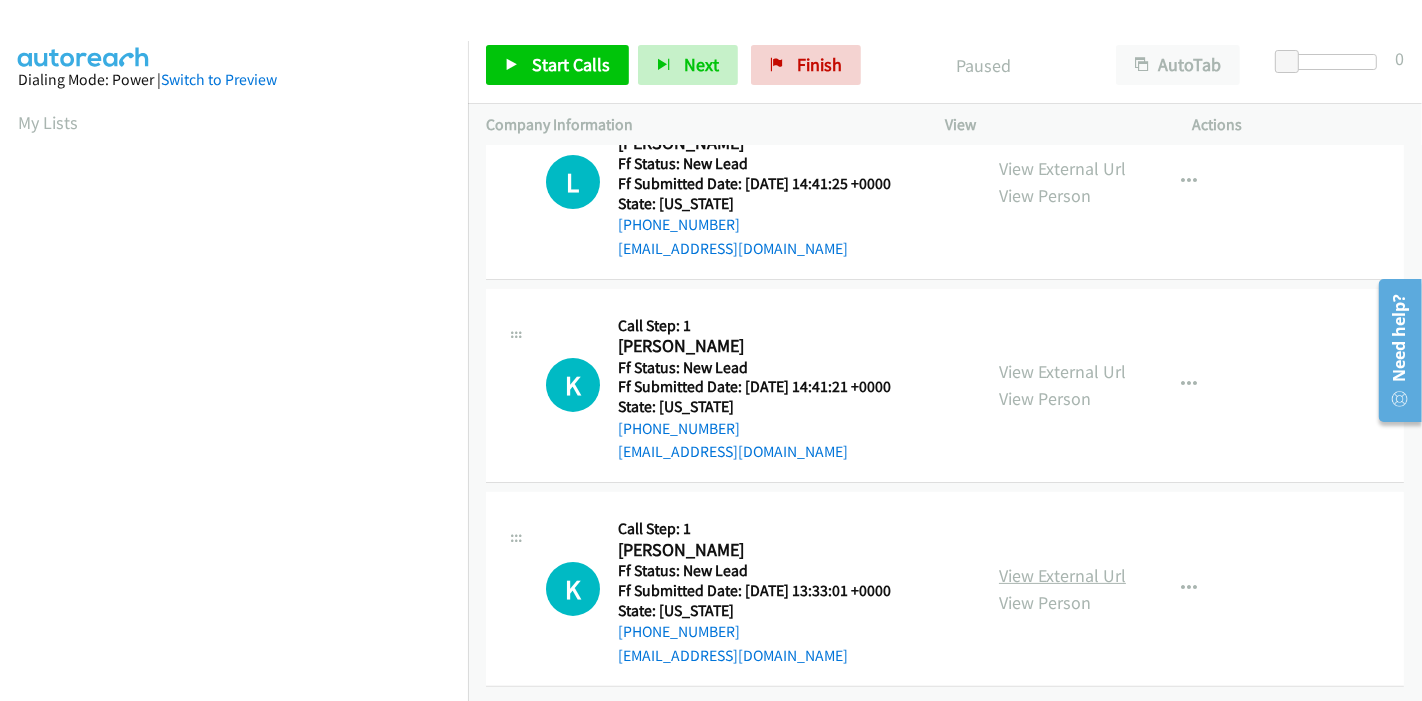 click on "View External Url" at bounding box center (1062, 575) 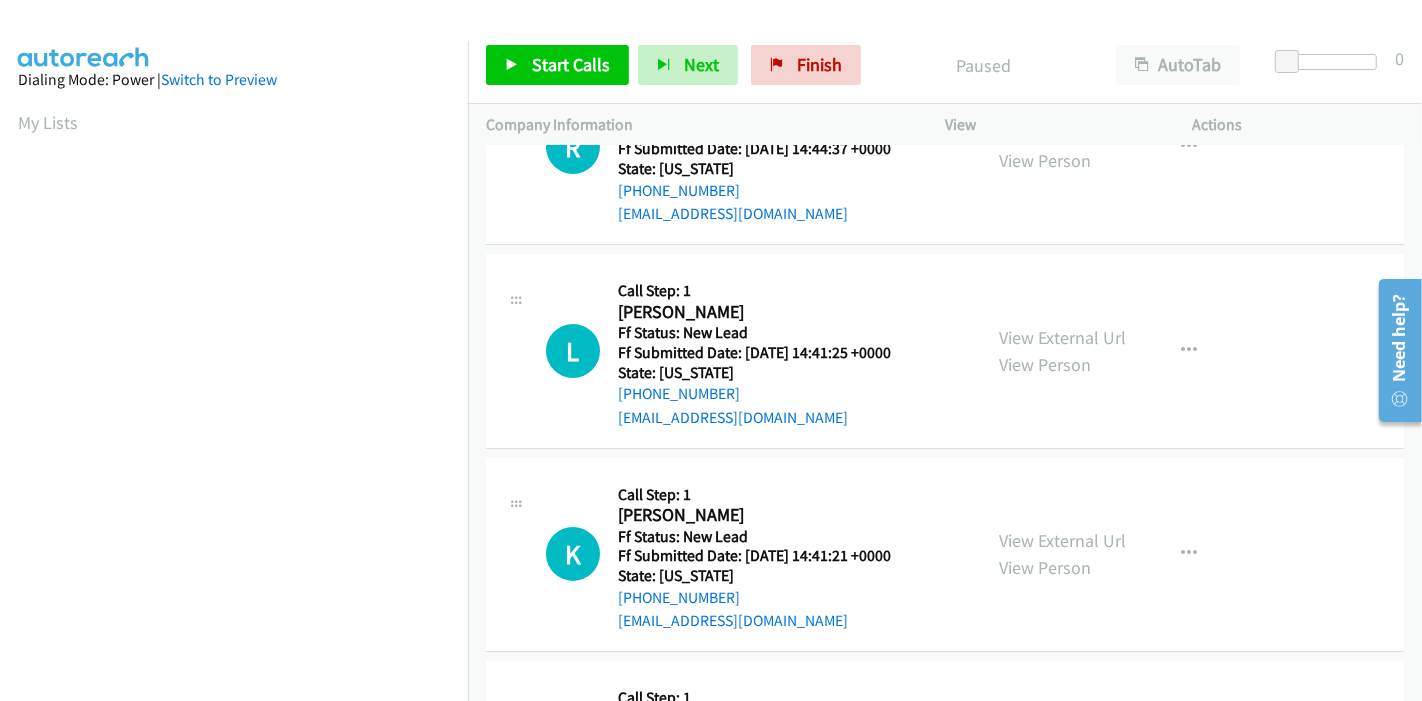 scroll, scrollTop: 0, scrollLeft: 0, axis: both 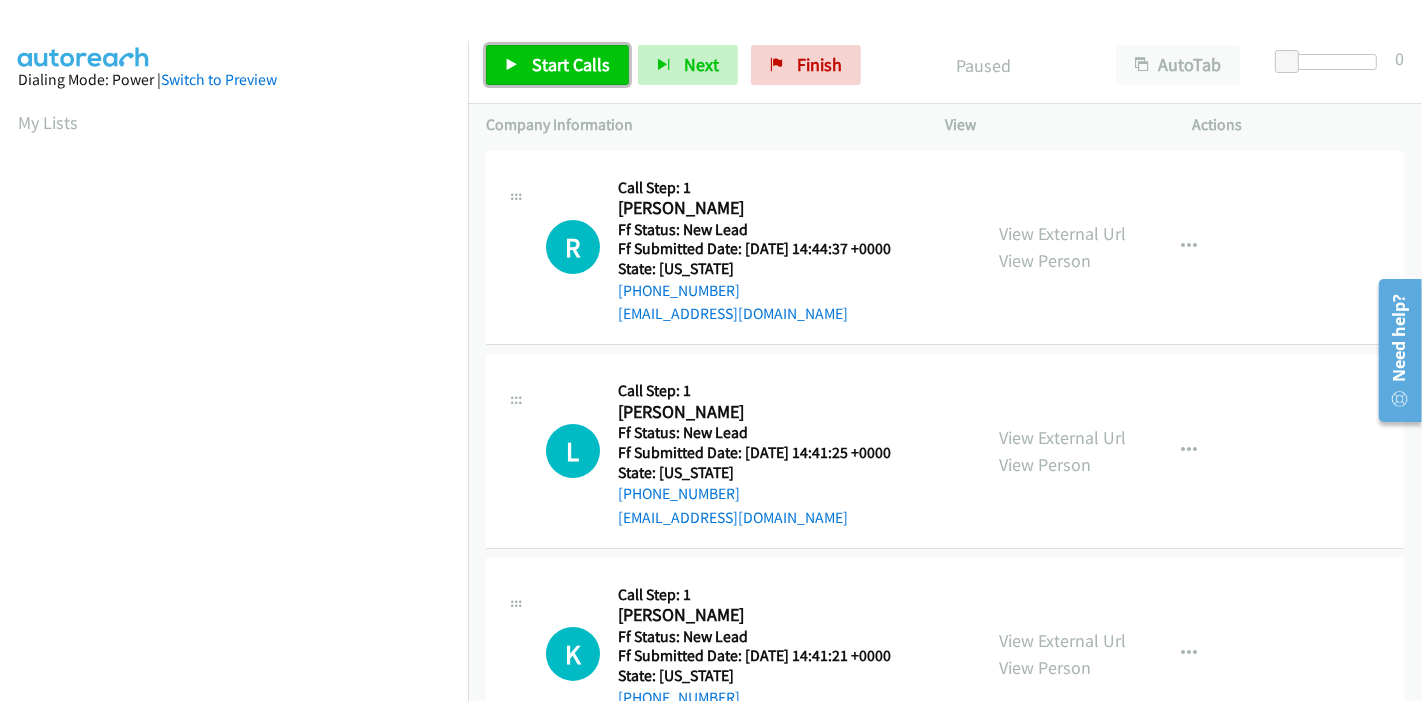 click at bounding box center (512, 66) 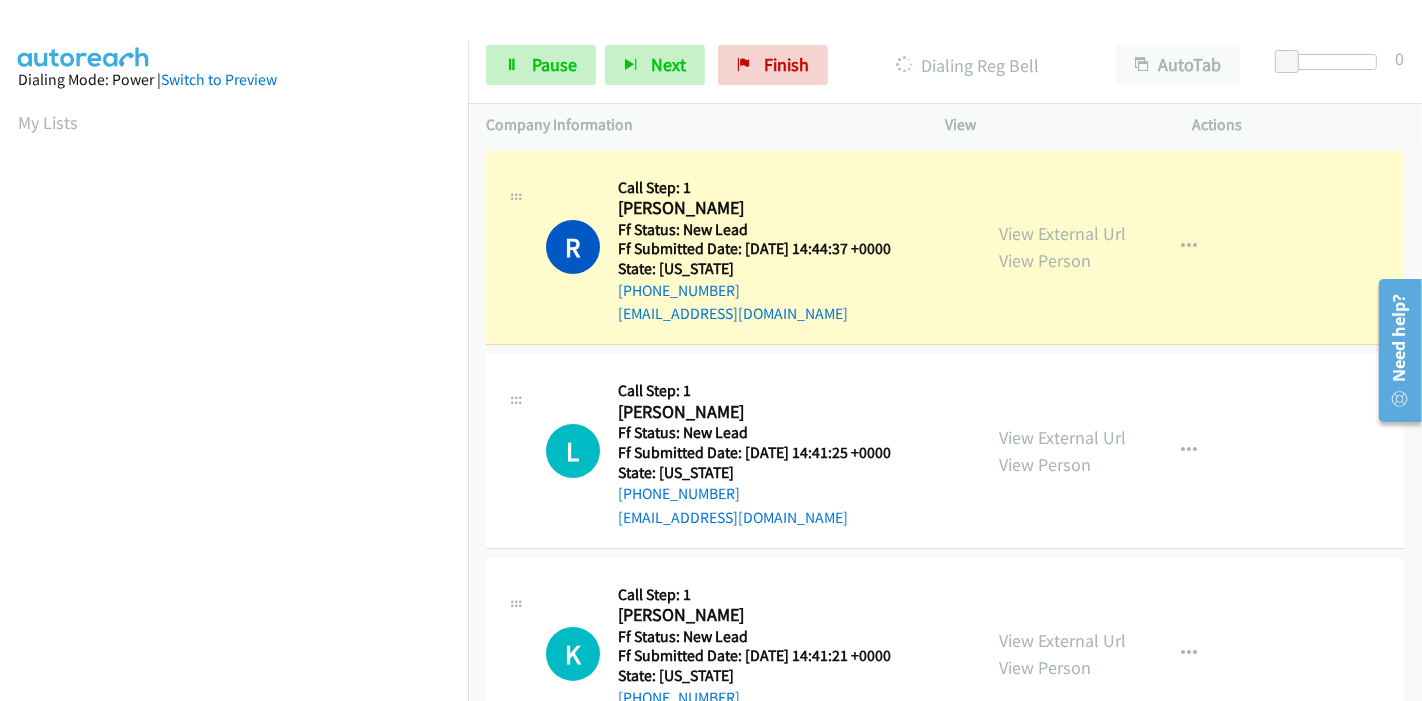 scroll, scrollTop: 422, scrollLeft: 0, axis: vertical 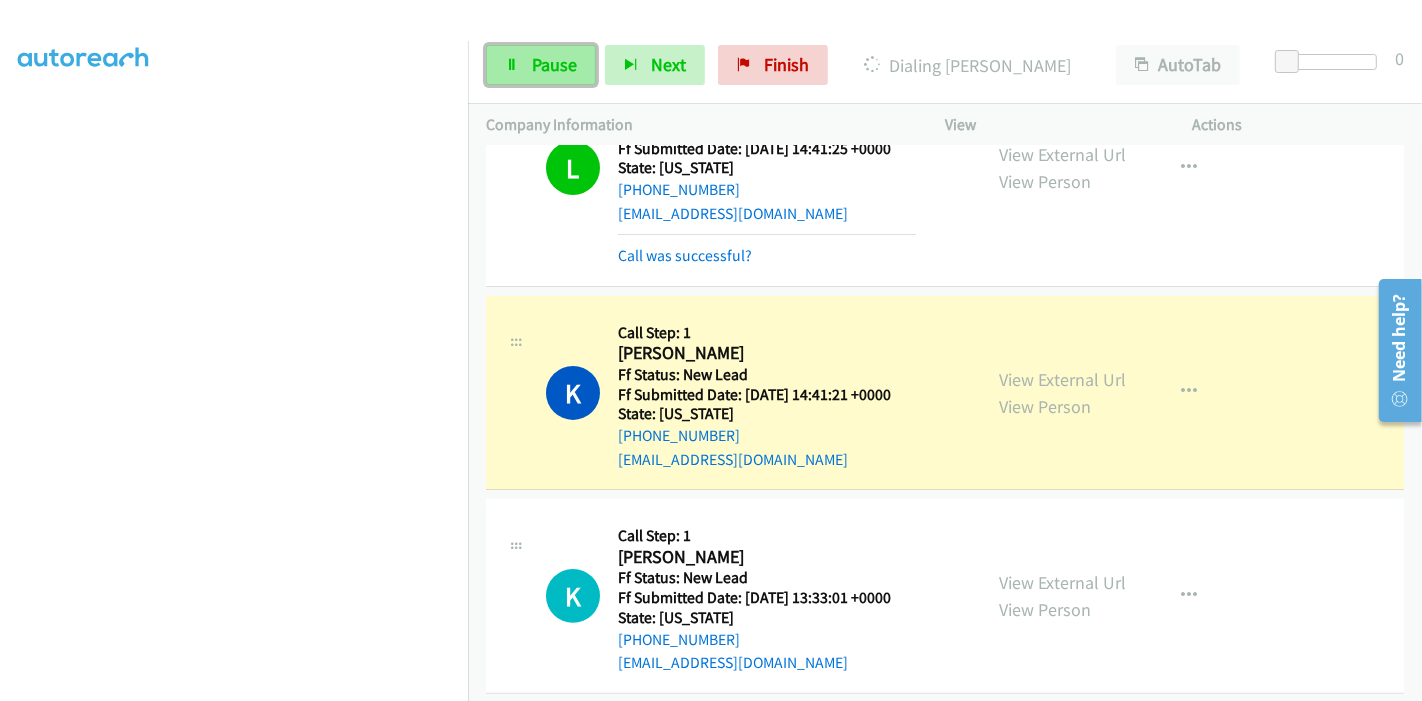 click at bounding box center (512, 66) 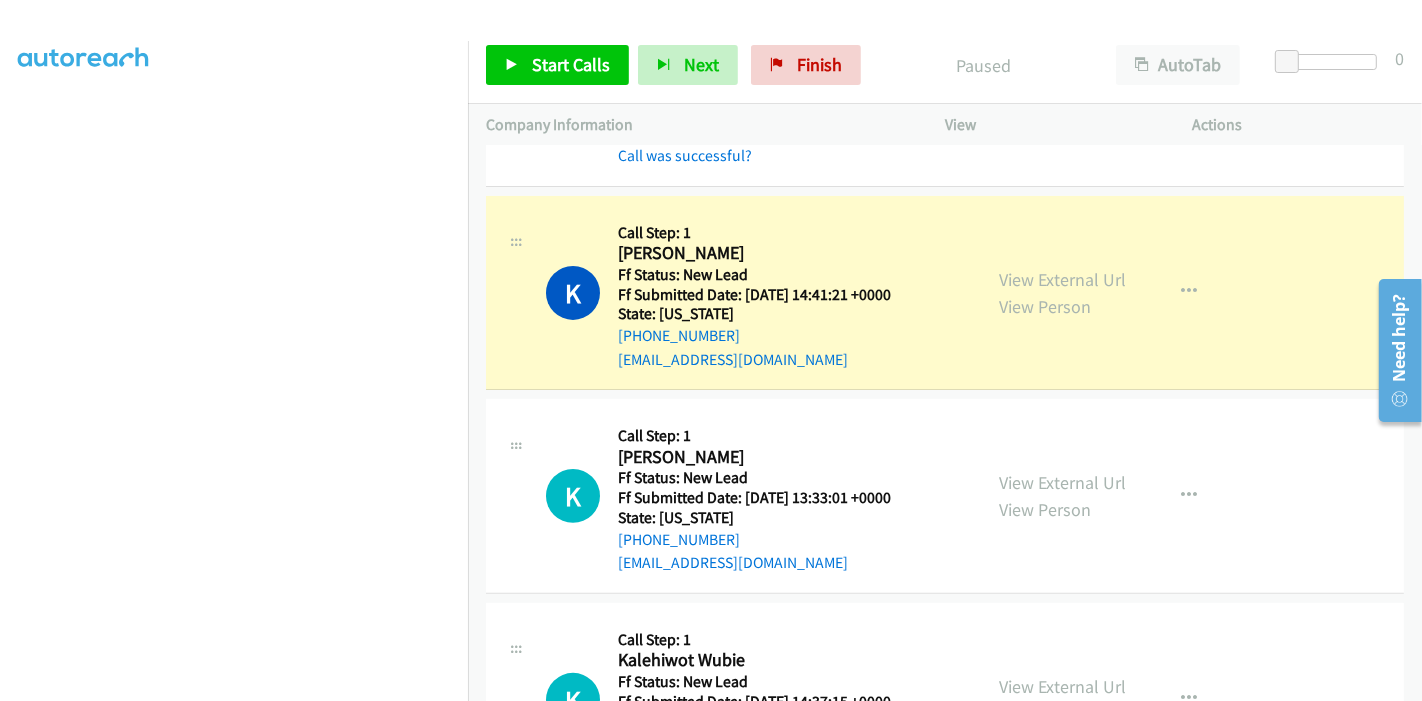 scroll, scrollTop: 311, scrollLeft: 0, axis: vertical 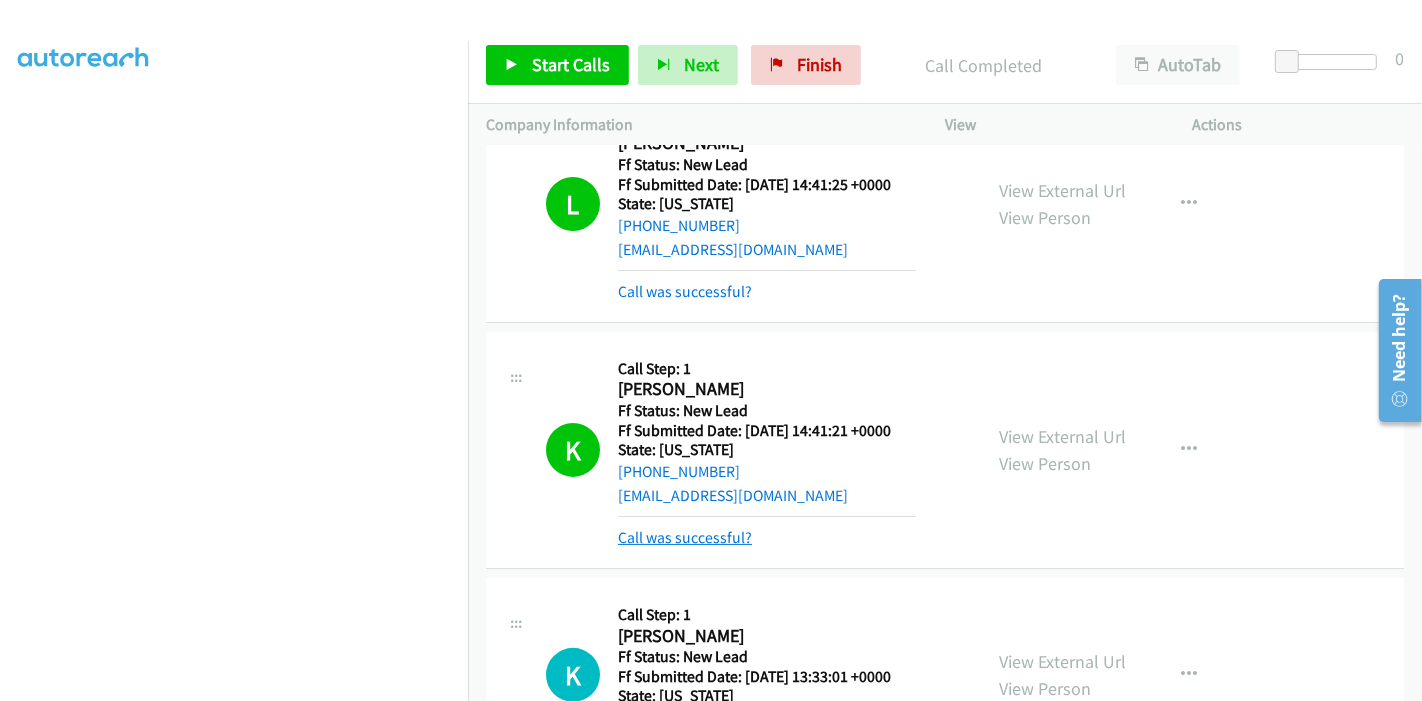 click on "Call was successful?" at bounding box center (685, 537) 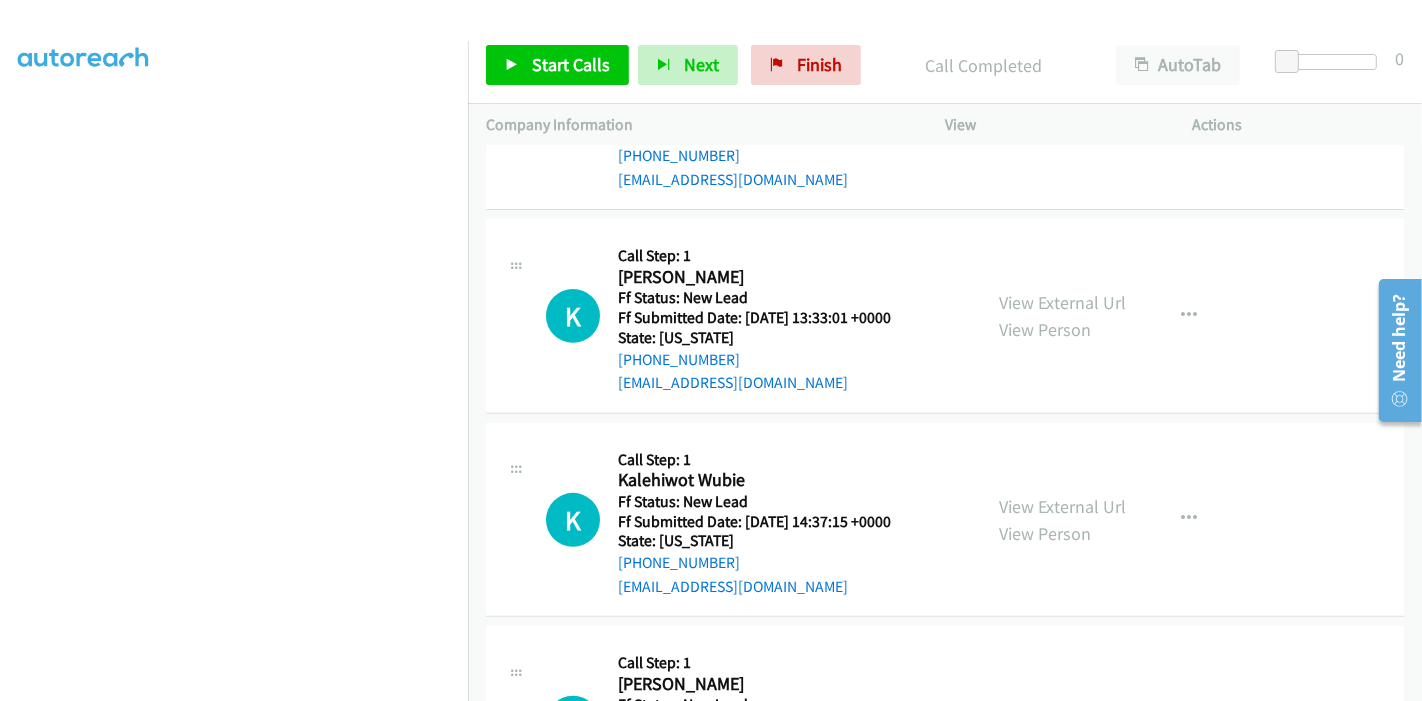 scroll, scrollTop: 534, scrollLeft: 0, axis: vertical 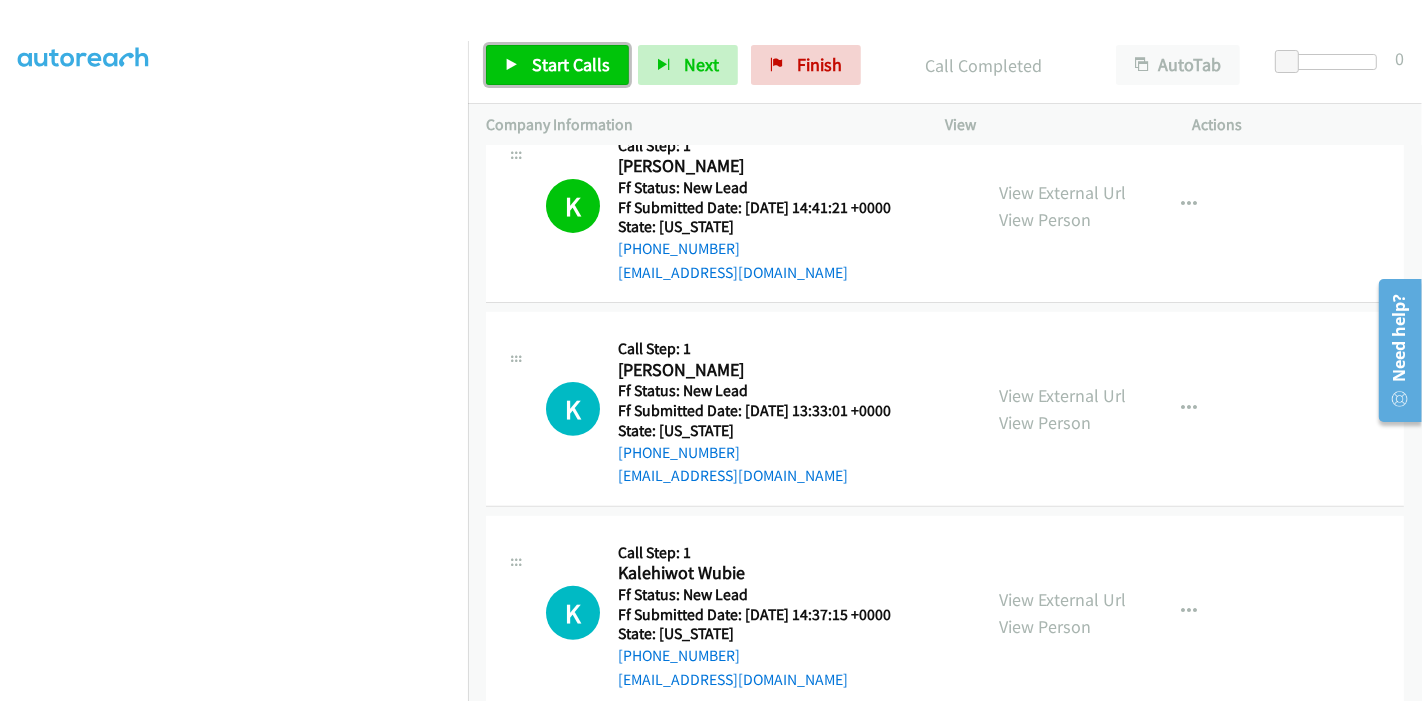 click on "Start Calls" at bounding box center (571, 64) 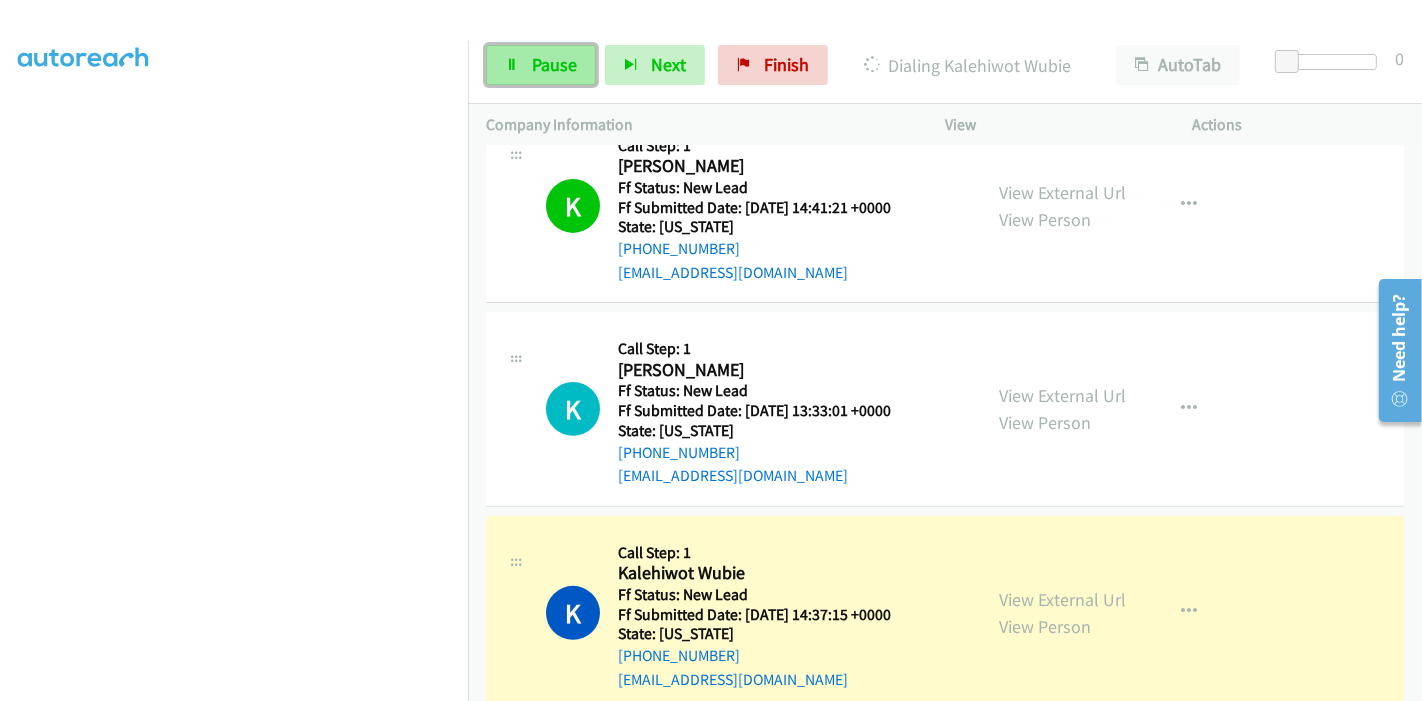 click on "Pause" at bounding box center (554, 64) 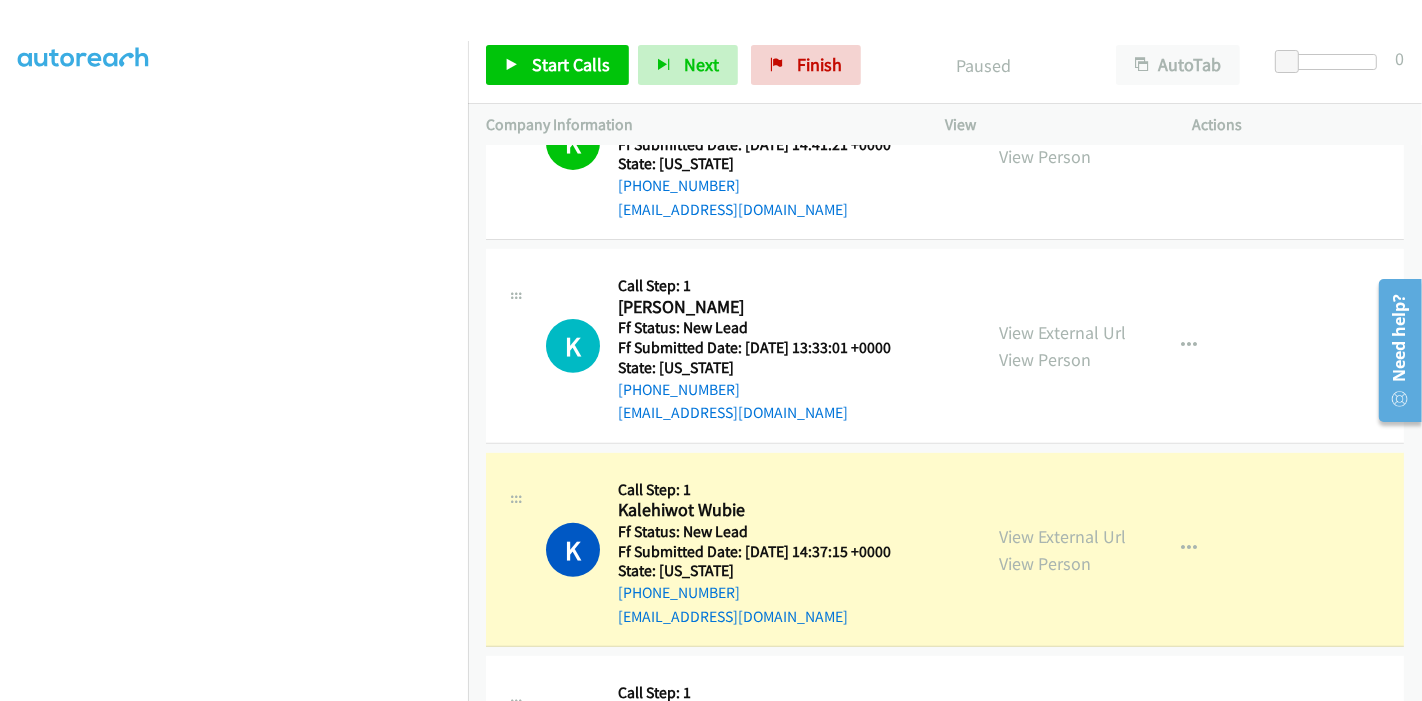 scroll, scrollTop: 645, scrollLeft: 0, axis: vertical 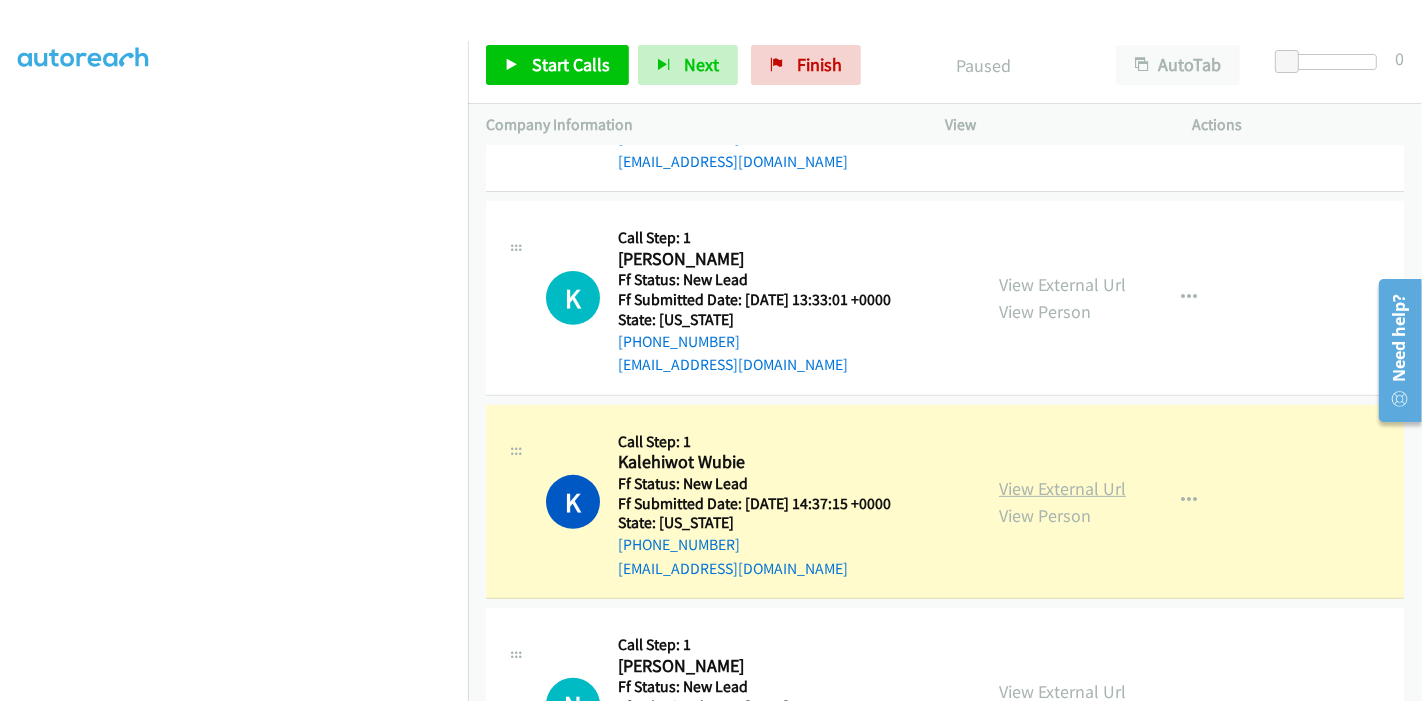 click on "View External Url" at bounding box center (1062, 488) 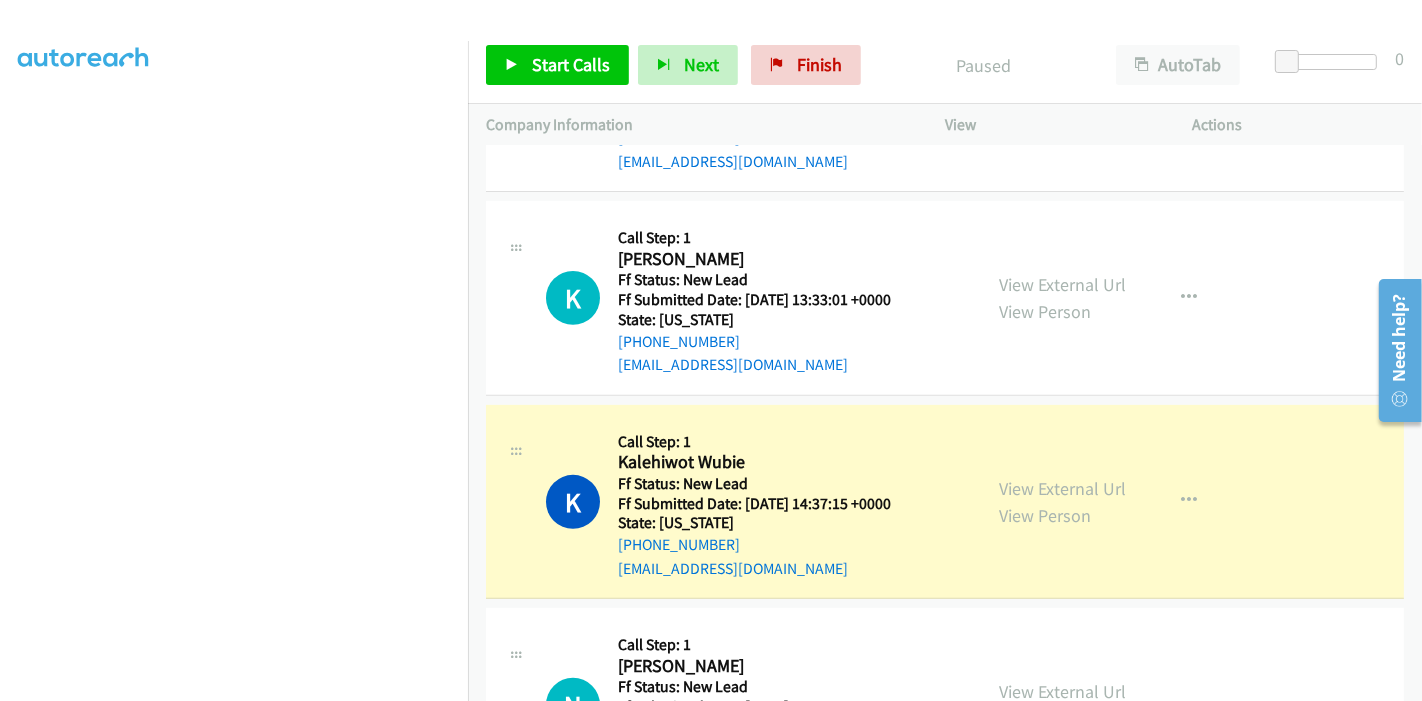 scroll, scrollTop: 0, scrollLeft: 0, axis: both 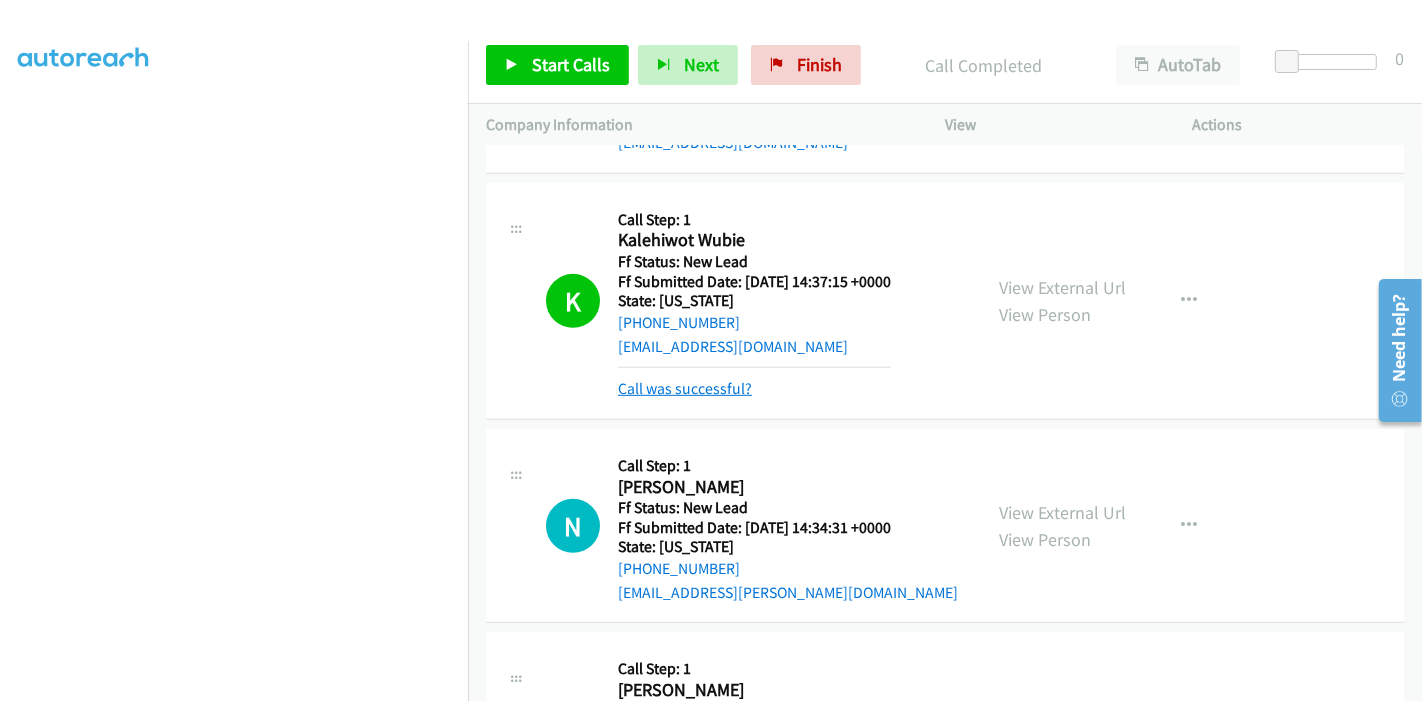 click on "Call was successful?" at bounding box center [685, 388] 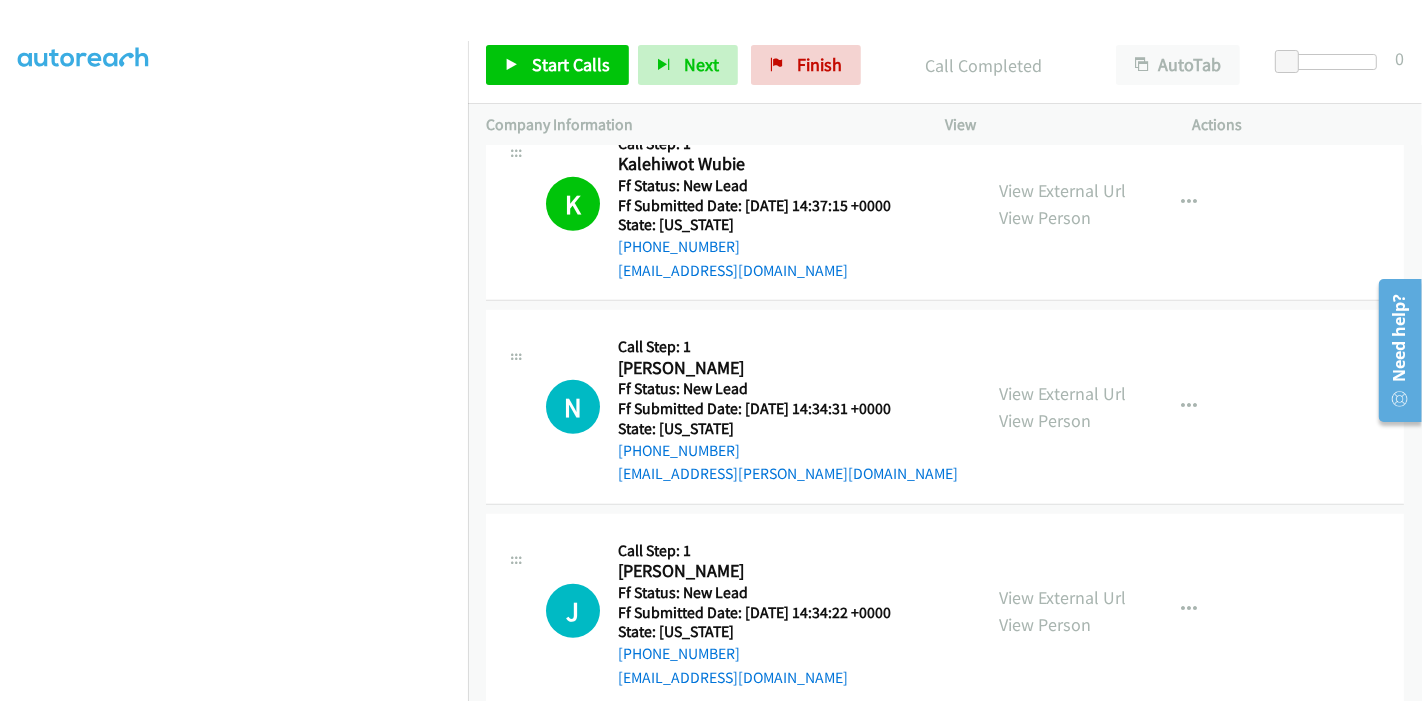 scroll, scrollTop: 978, scrollLeft: 0, axis: vertical 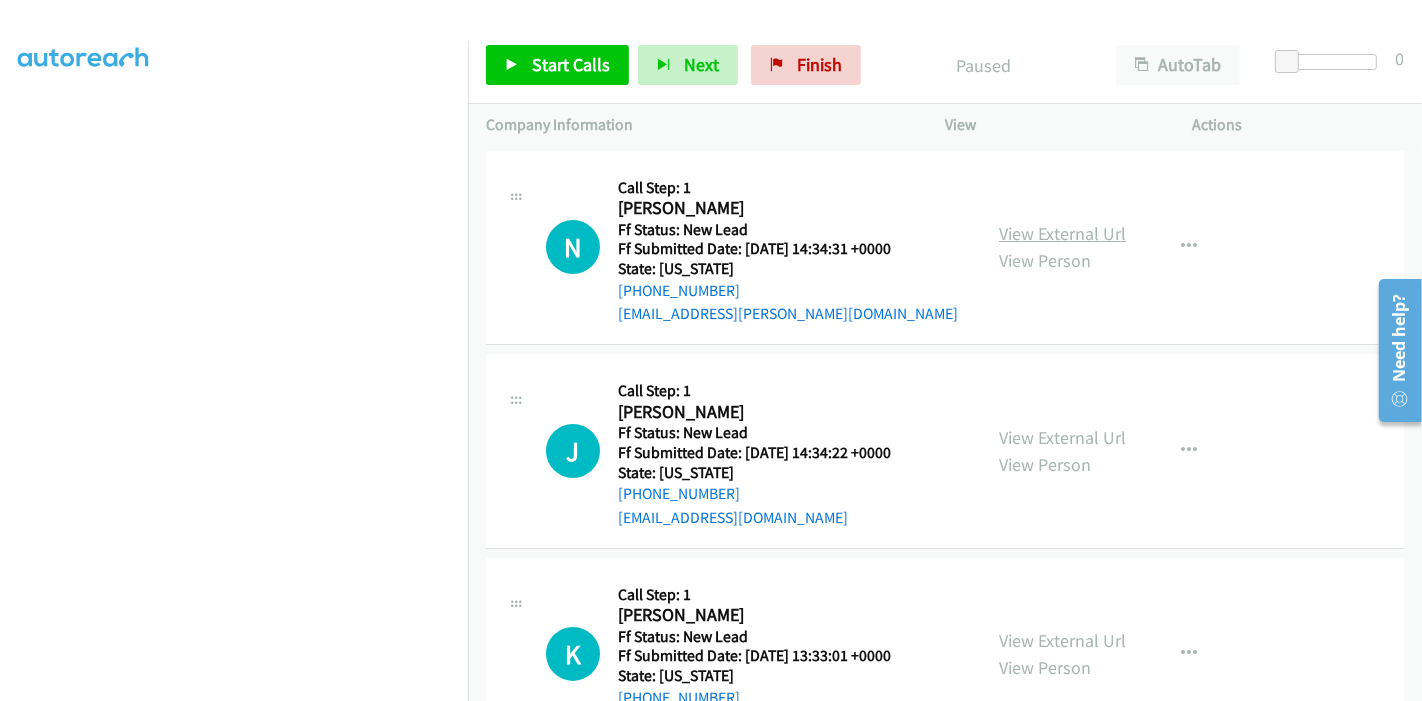 click on "View External Url" at bounding box center [1062, 233] 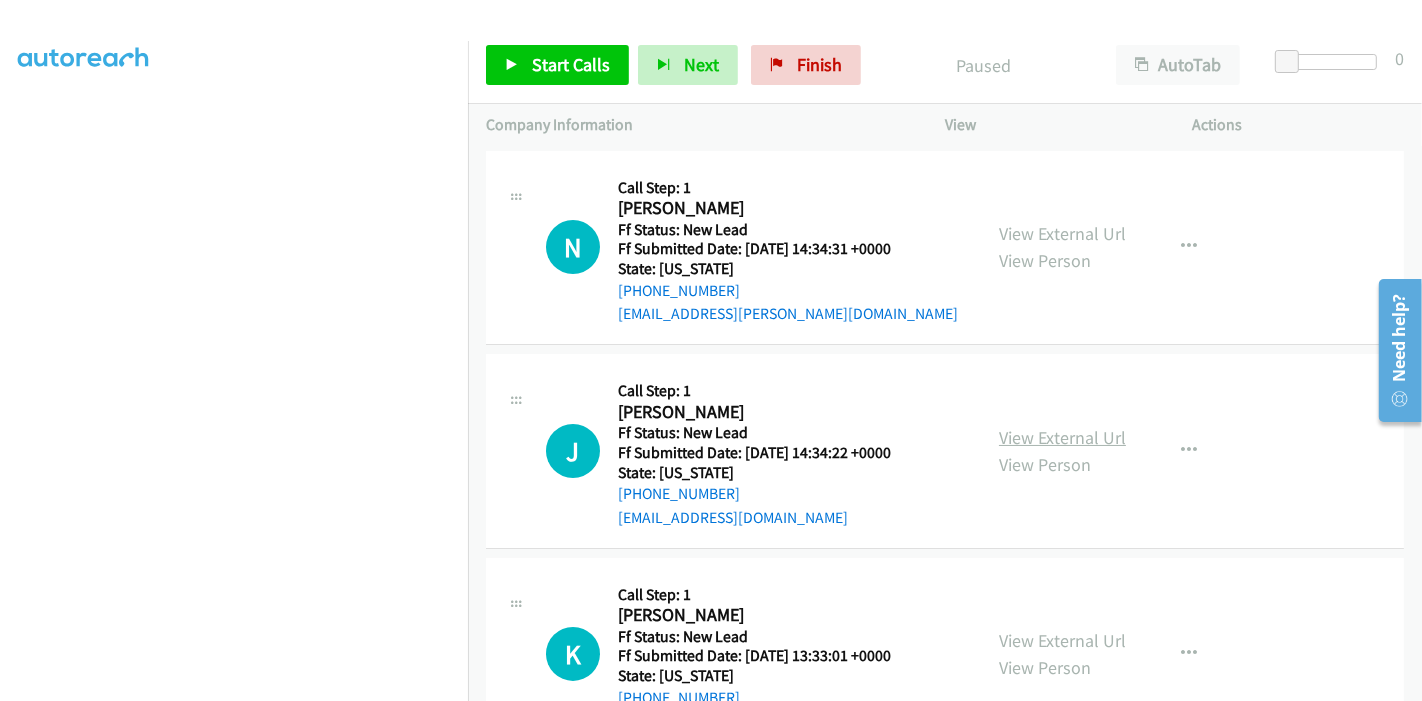 click on "View External Url" at bounding box center (1062, 437) 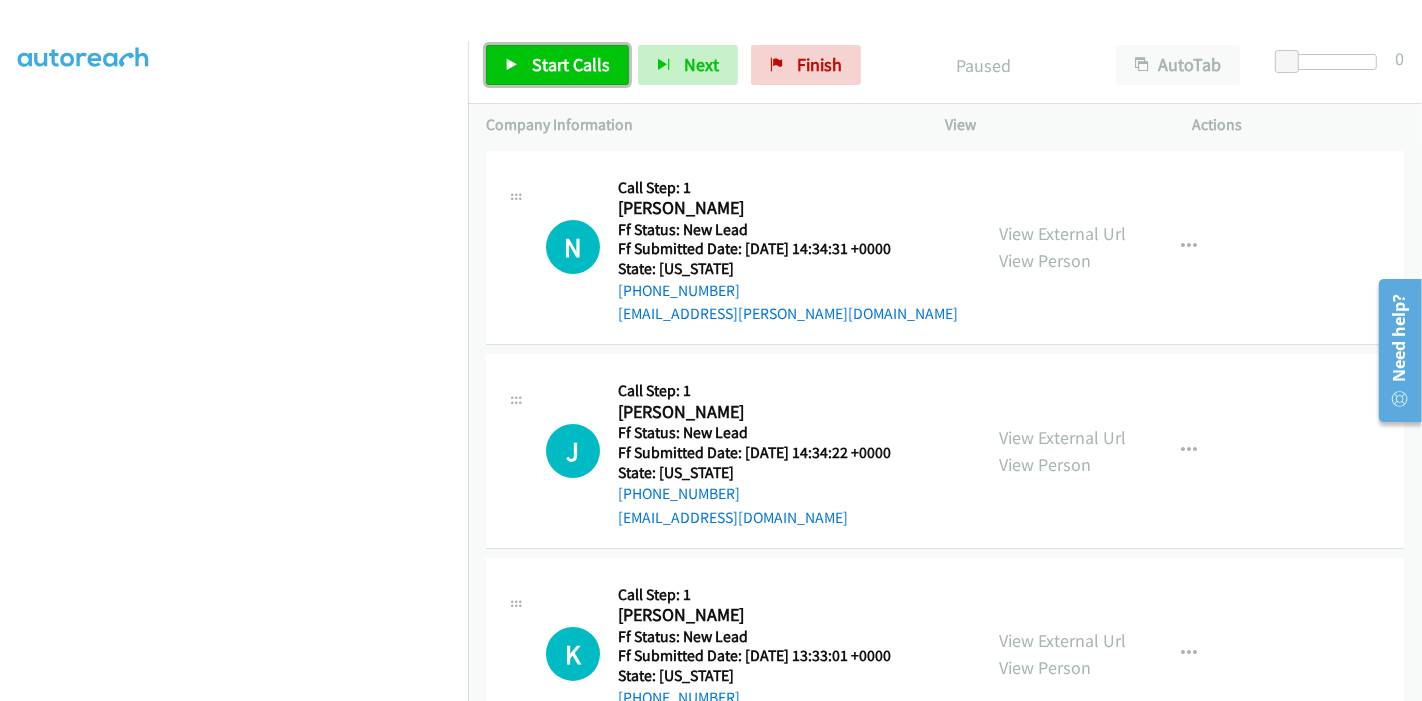 click on "Start Calls" at bounding box center (557, 65) 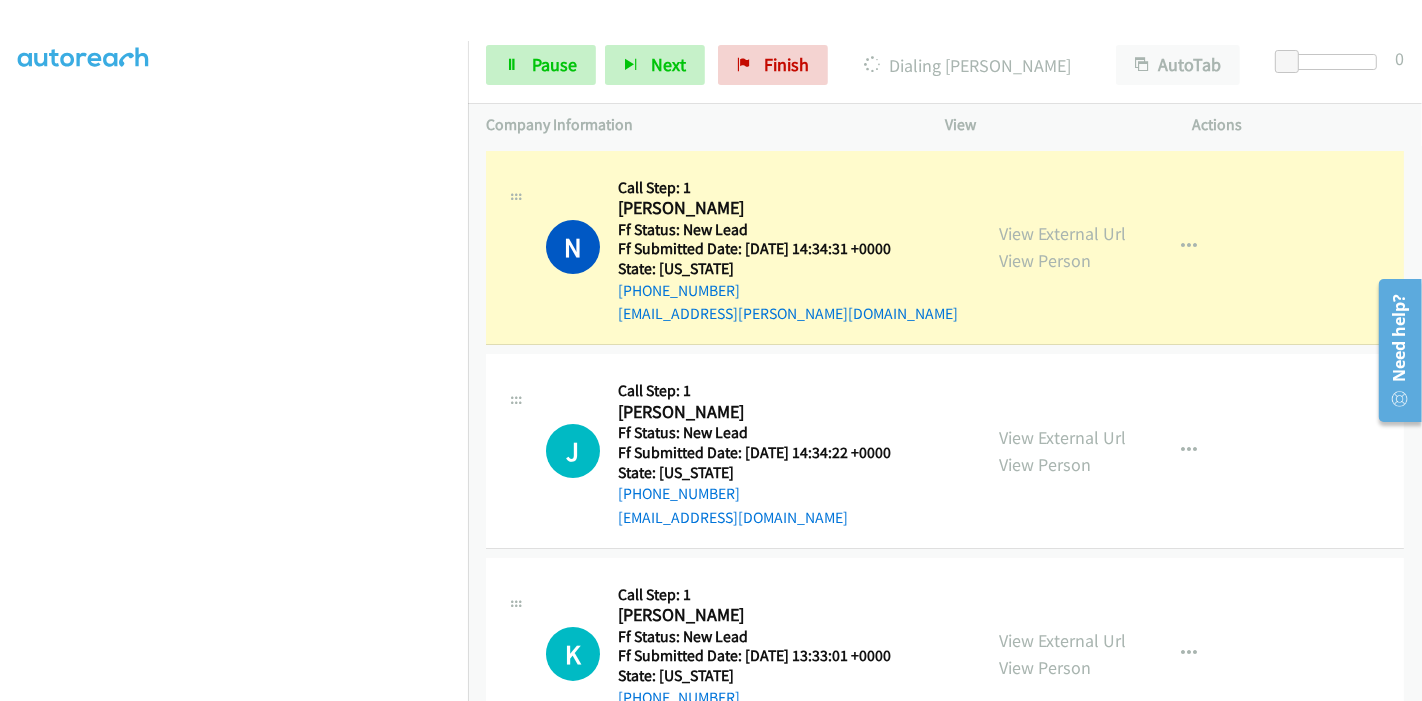 scroll, scrollTop: 422, scrollLeft: 0, axis: vertical 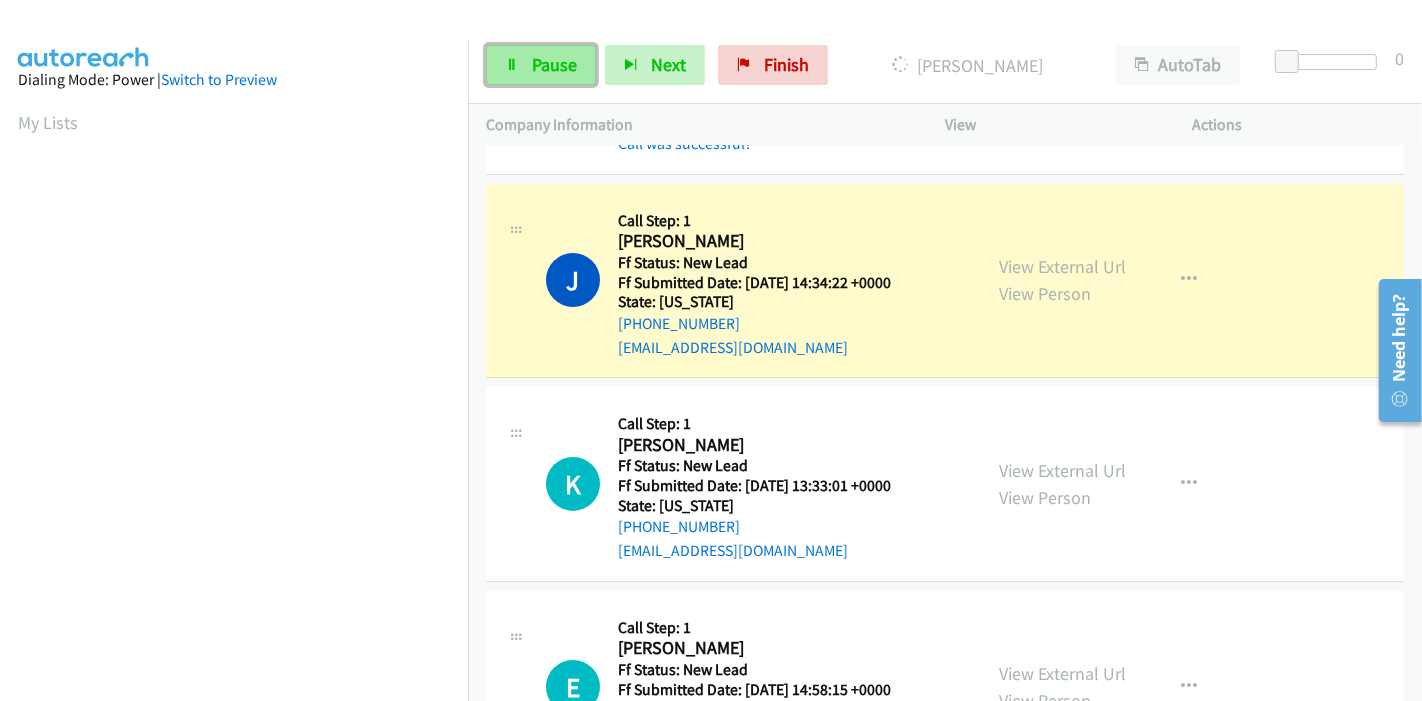 click on "Pause" at bounding box center [554, 64] 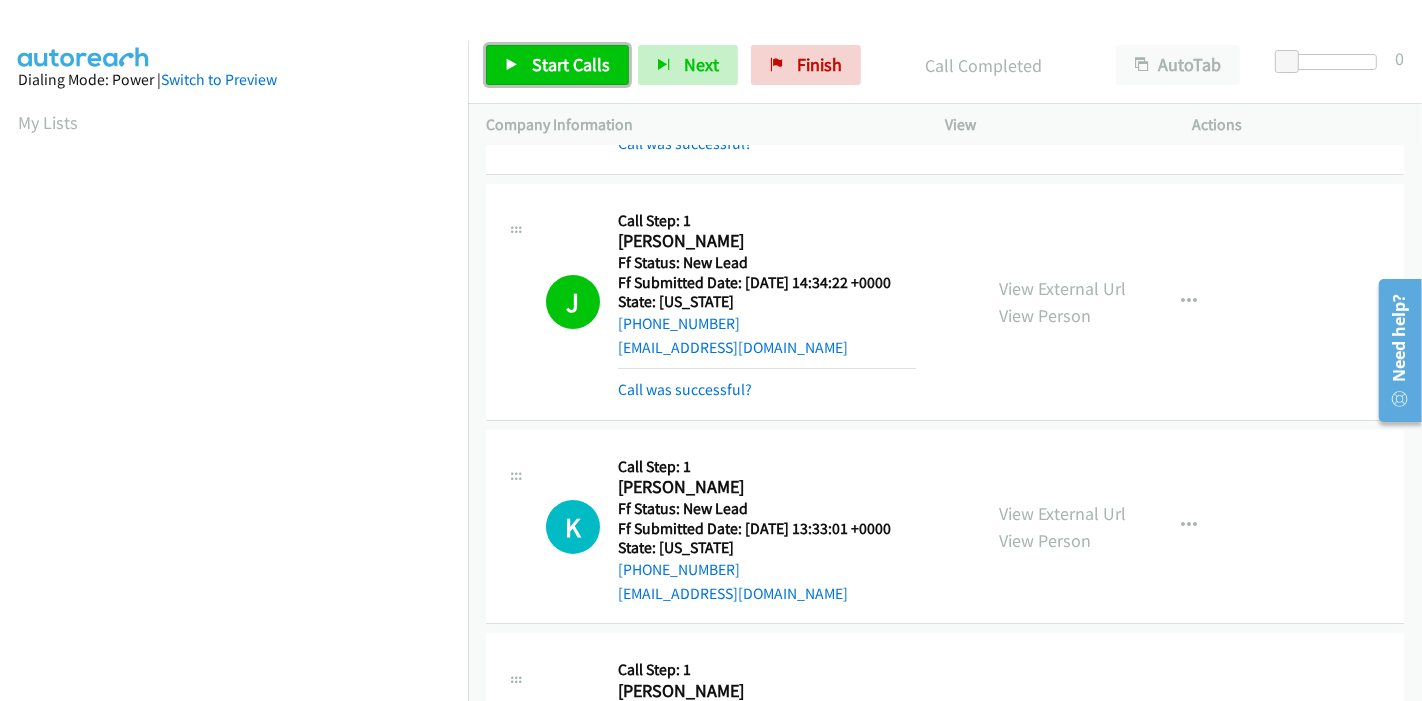 click on "Start Calls" at bounding box center (557, 65) 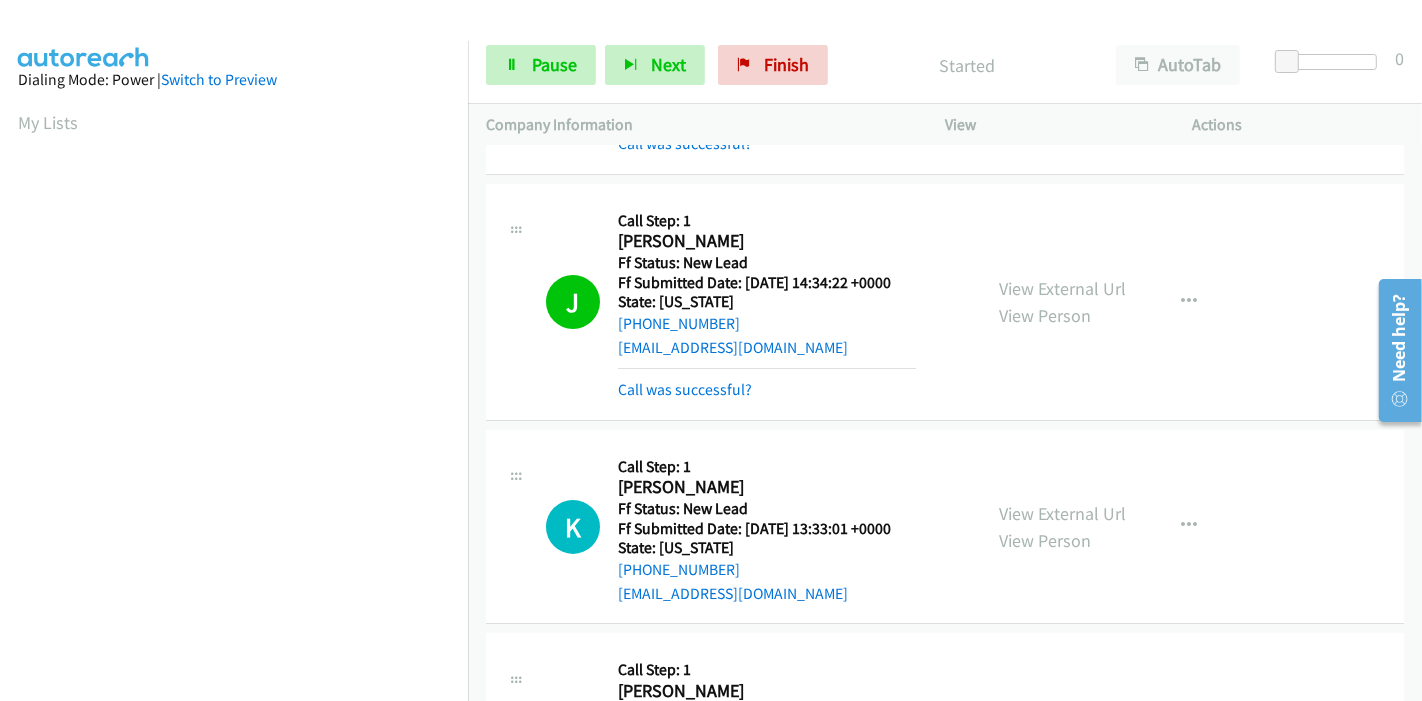 scroll, scrollTop: 324, scrollLeft: 0, axis: vertical 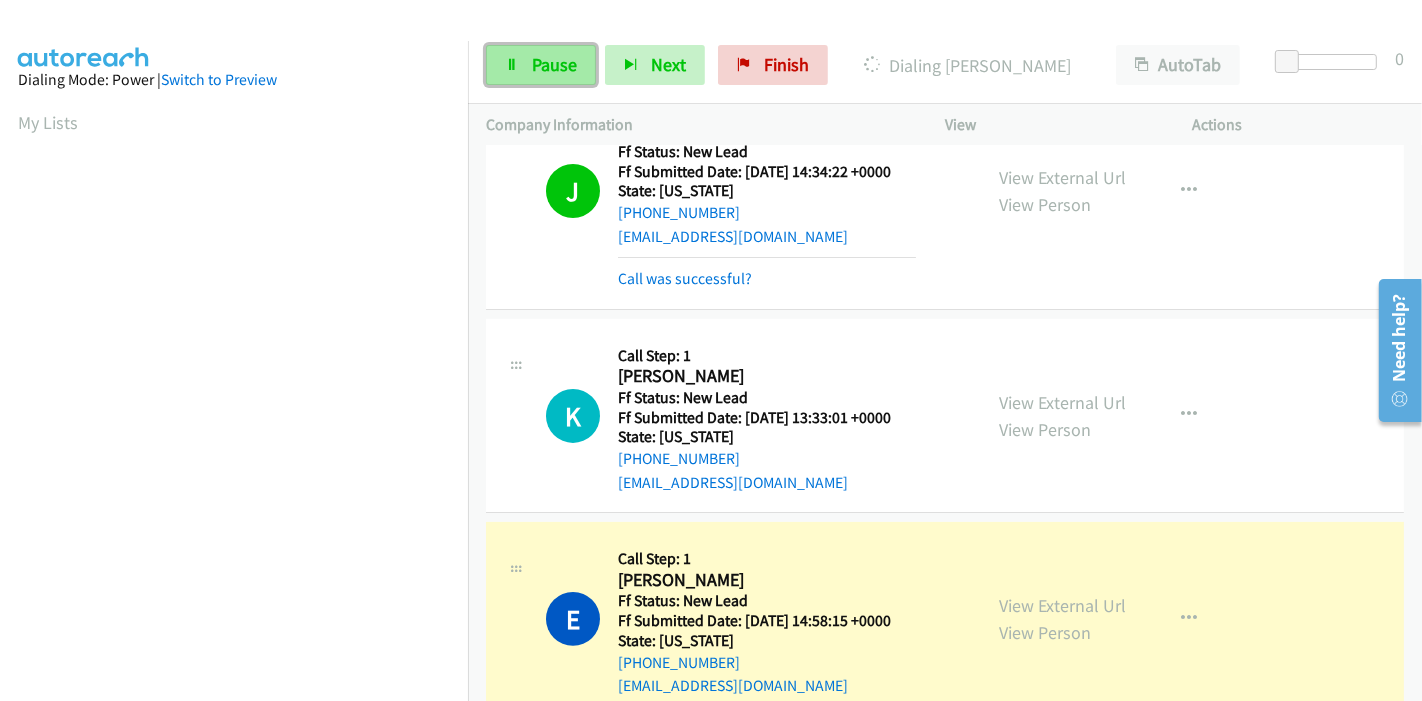 click on "Pause" at bounding box center (541, 65) 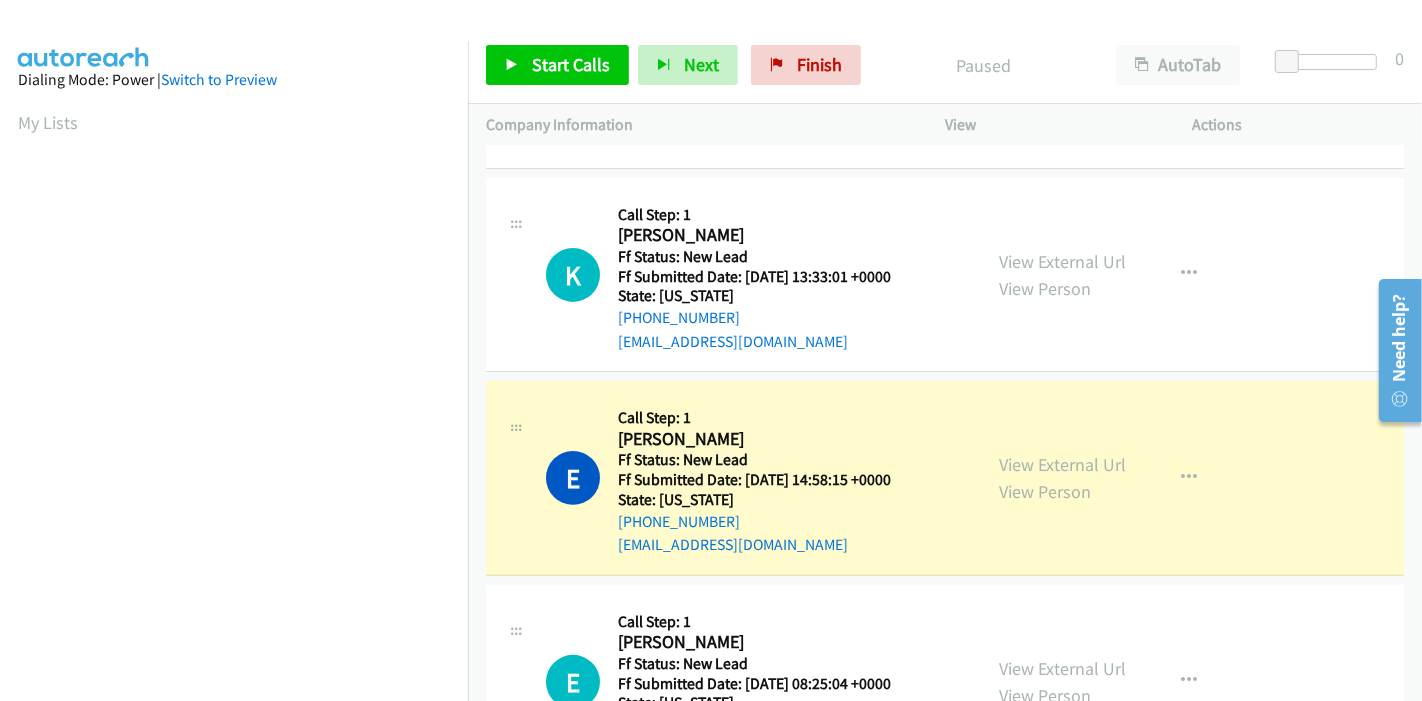 scroll, scrollTop: 546, scrollLeft: 0, axis: vertical 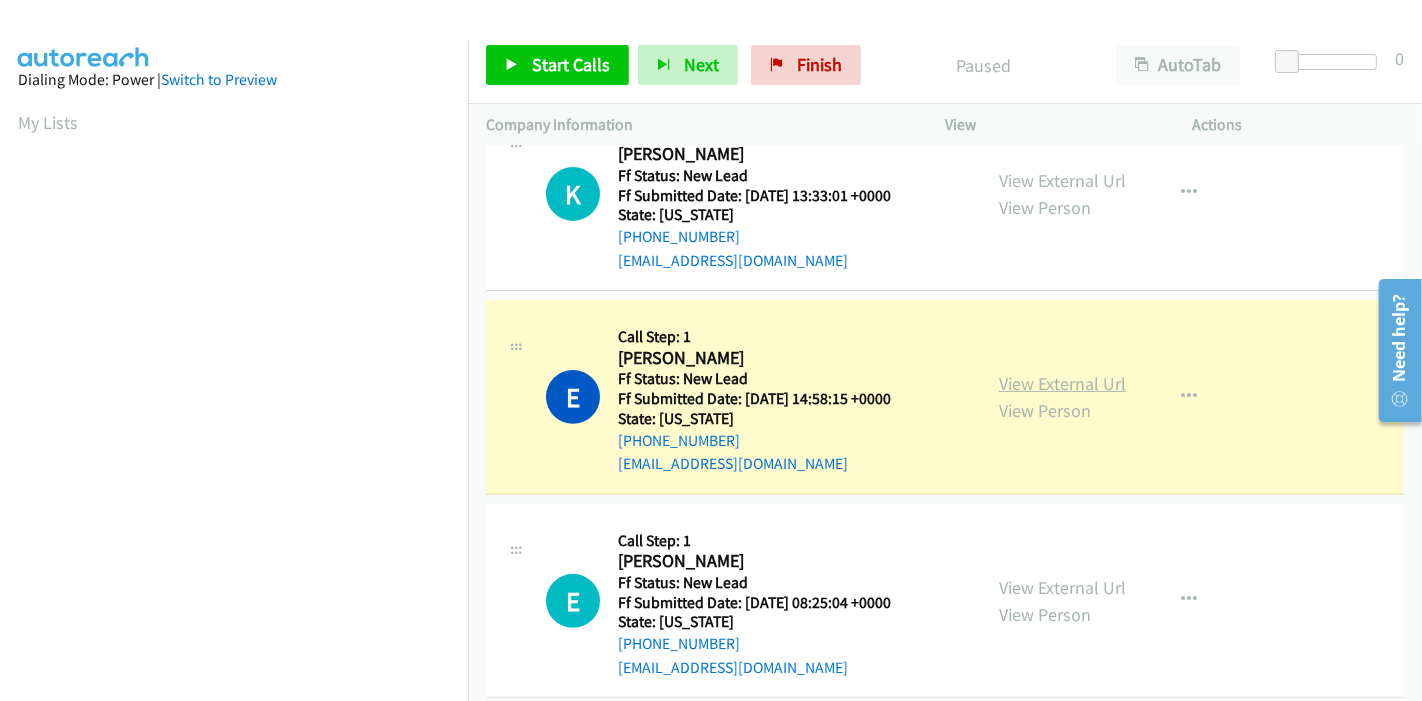 click on "View External Url" at bounding box center [1062, 383] 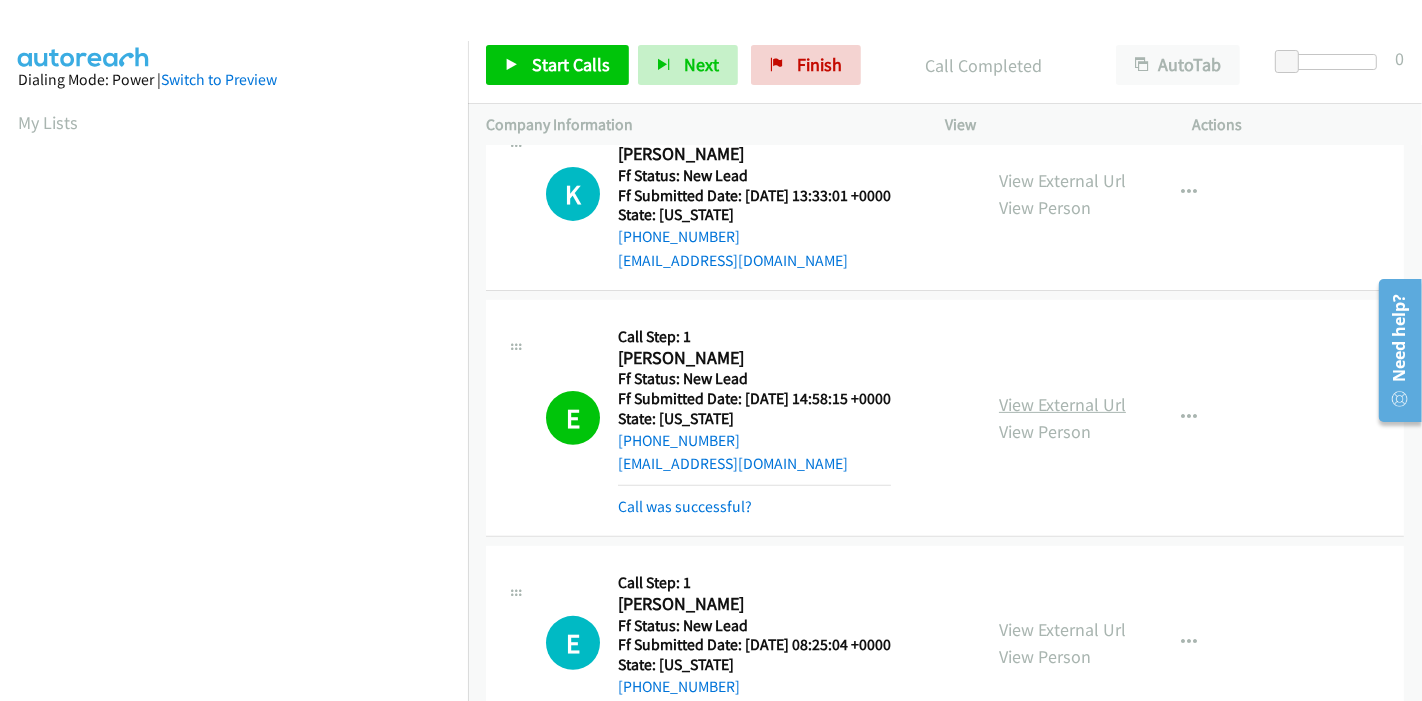 scroll, scrollTop: 422, scrollLeft: 0, axis: vertical 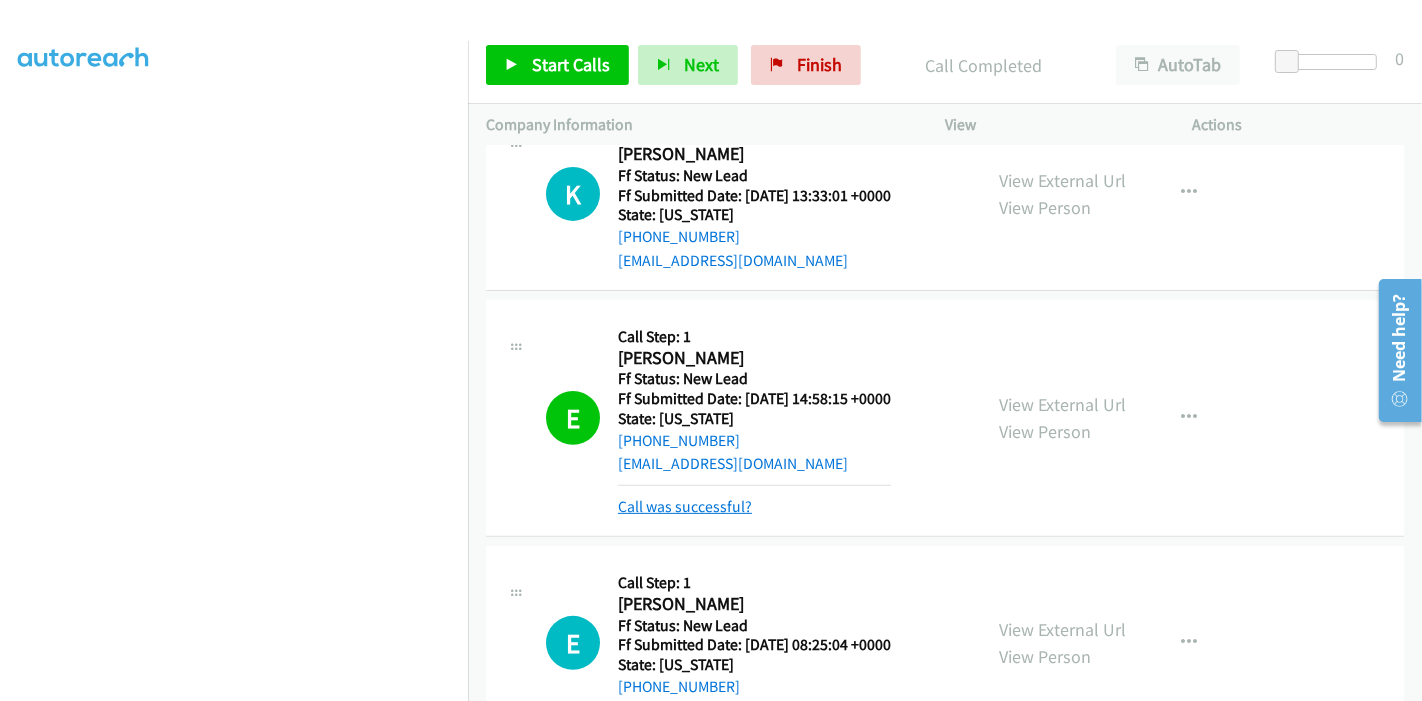 click on "Call was successful?" at bounding box center (685, 506) 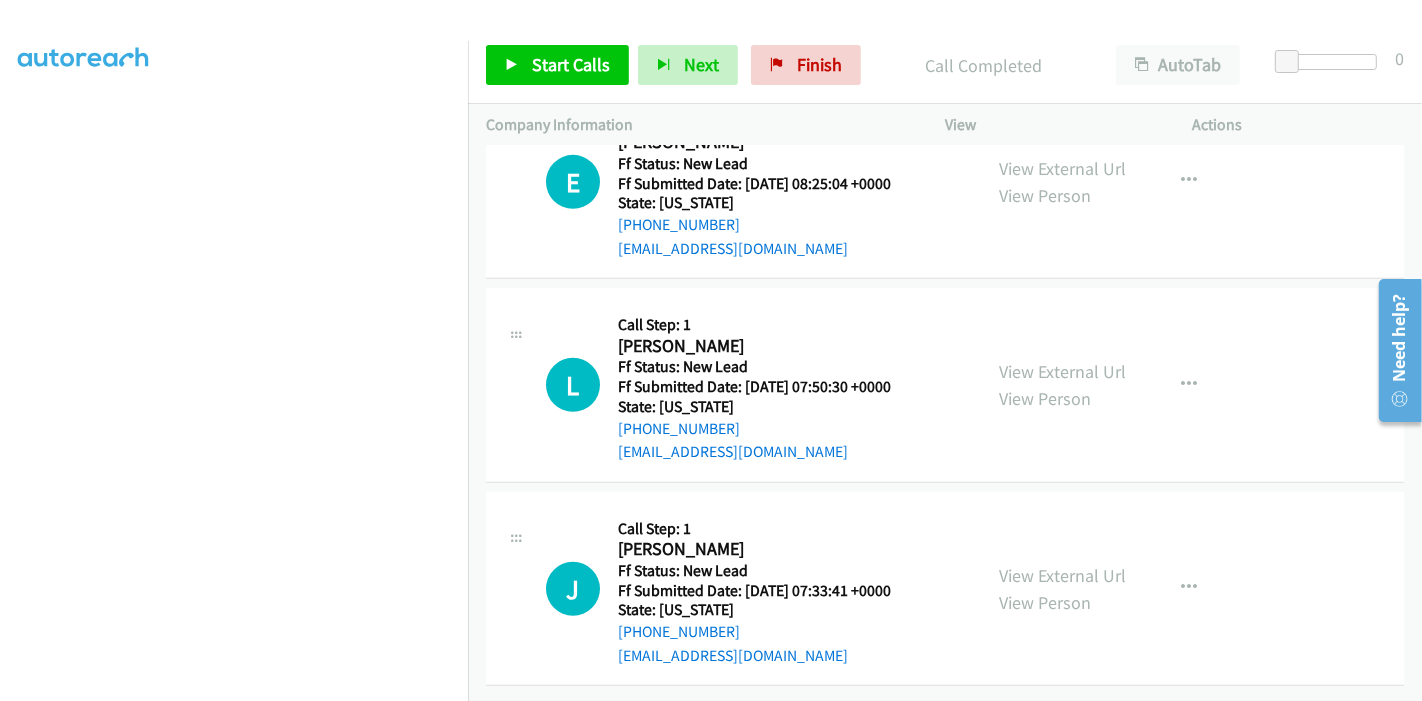 scroll, scrollTop: 422, scrollLeft: 0, axis: vertical 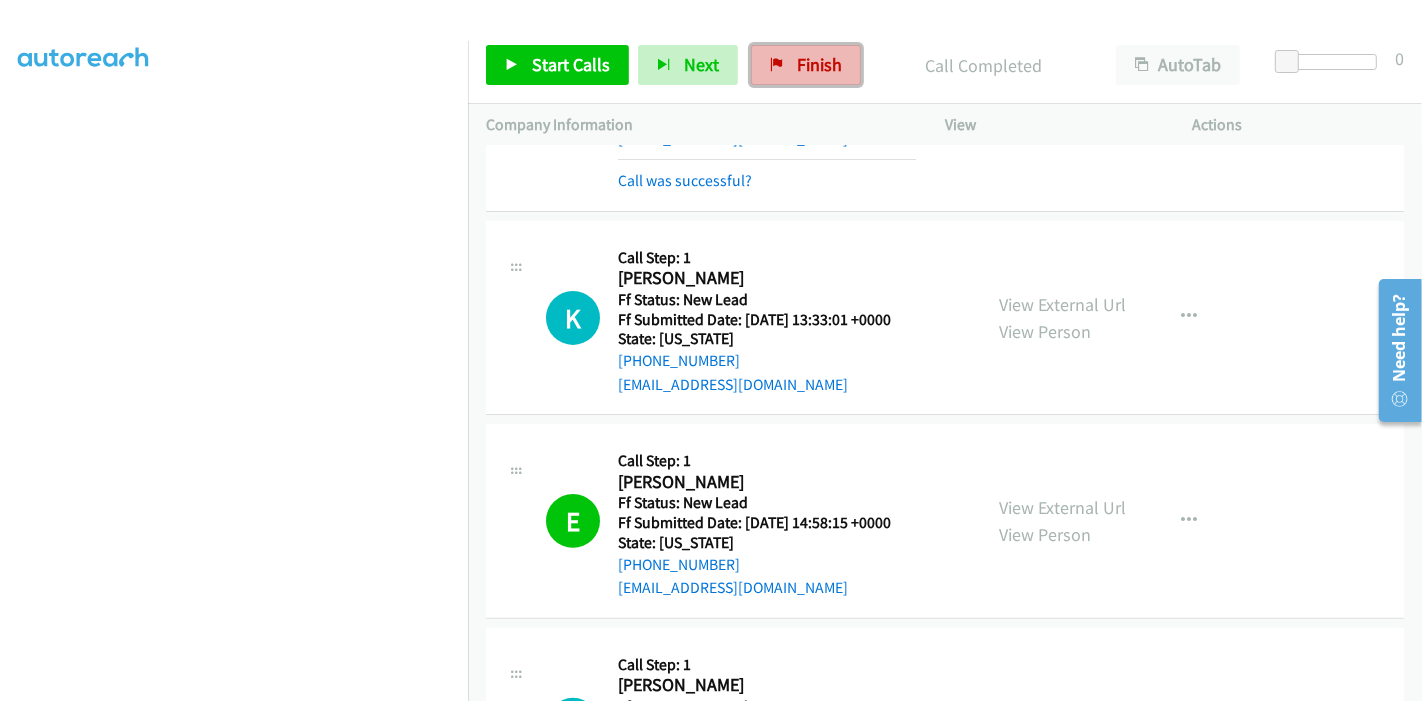 click on "Finish" at bounding box center (819, 64) 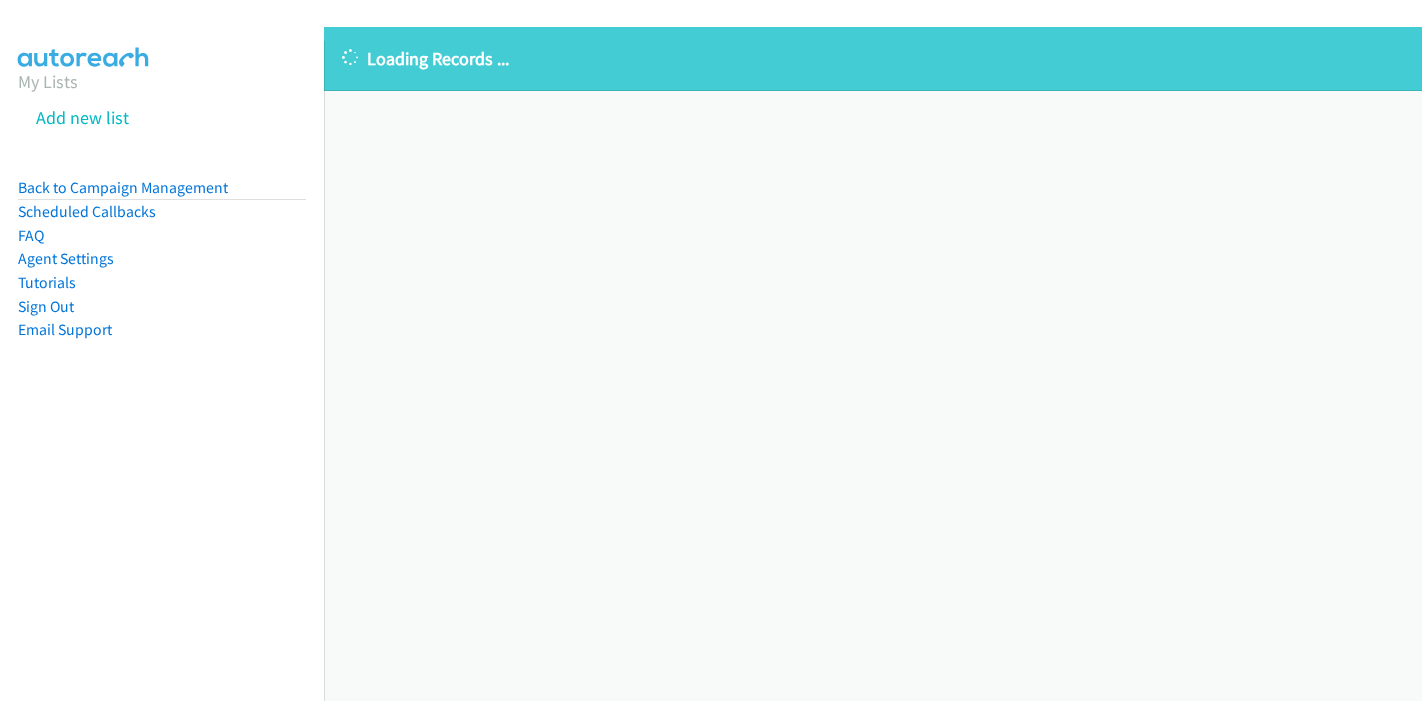 scroll, scrollTop: 0, scrollLeft: 0, axis: both 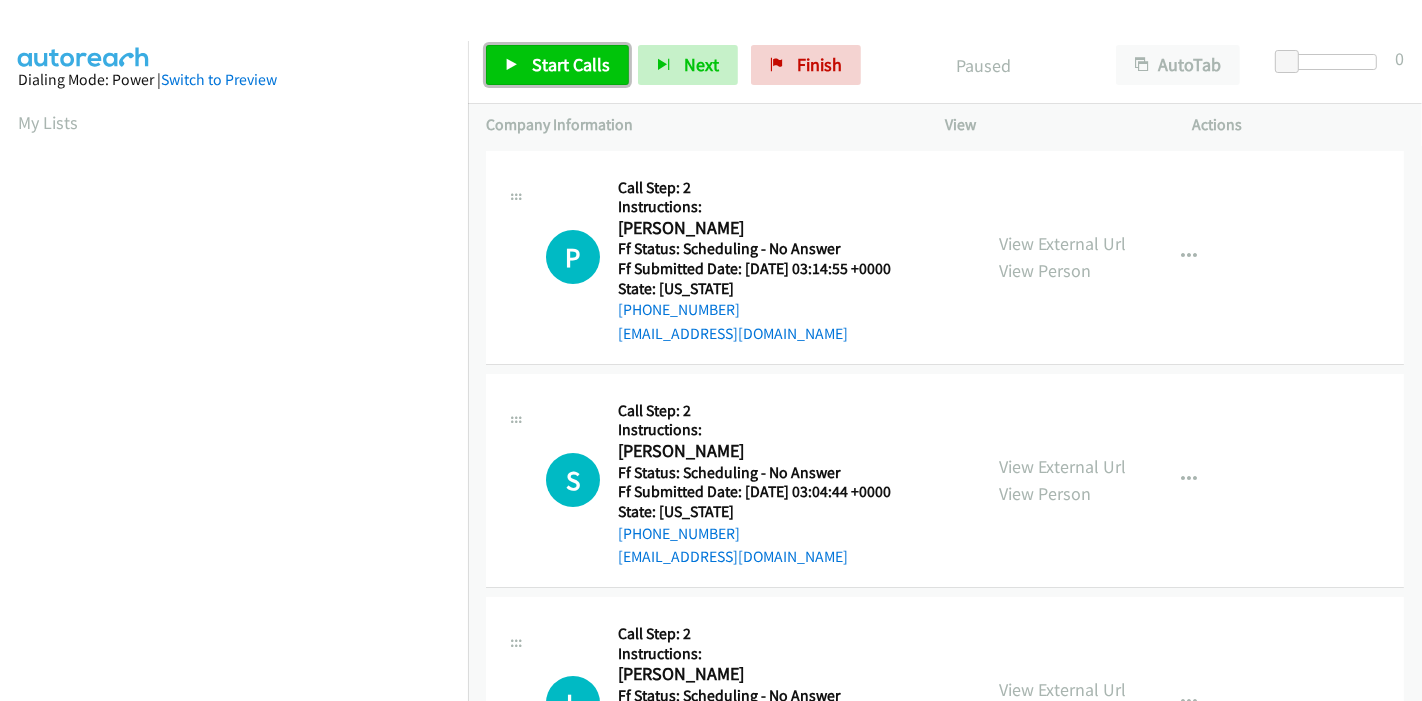 click on "Start Calls" at bounding box center (571, 64) 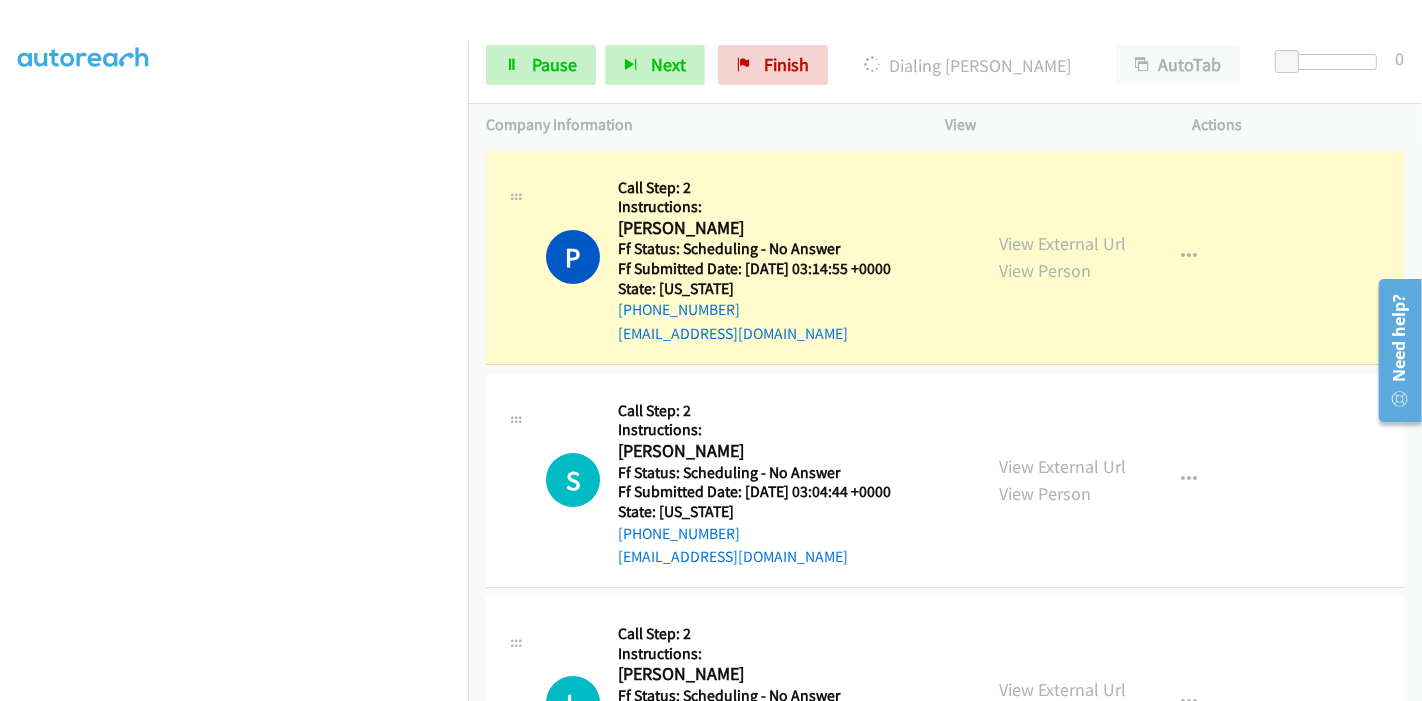 scroll, scrollTop: 200, scrollLeft: 0, axis: vertical 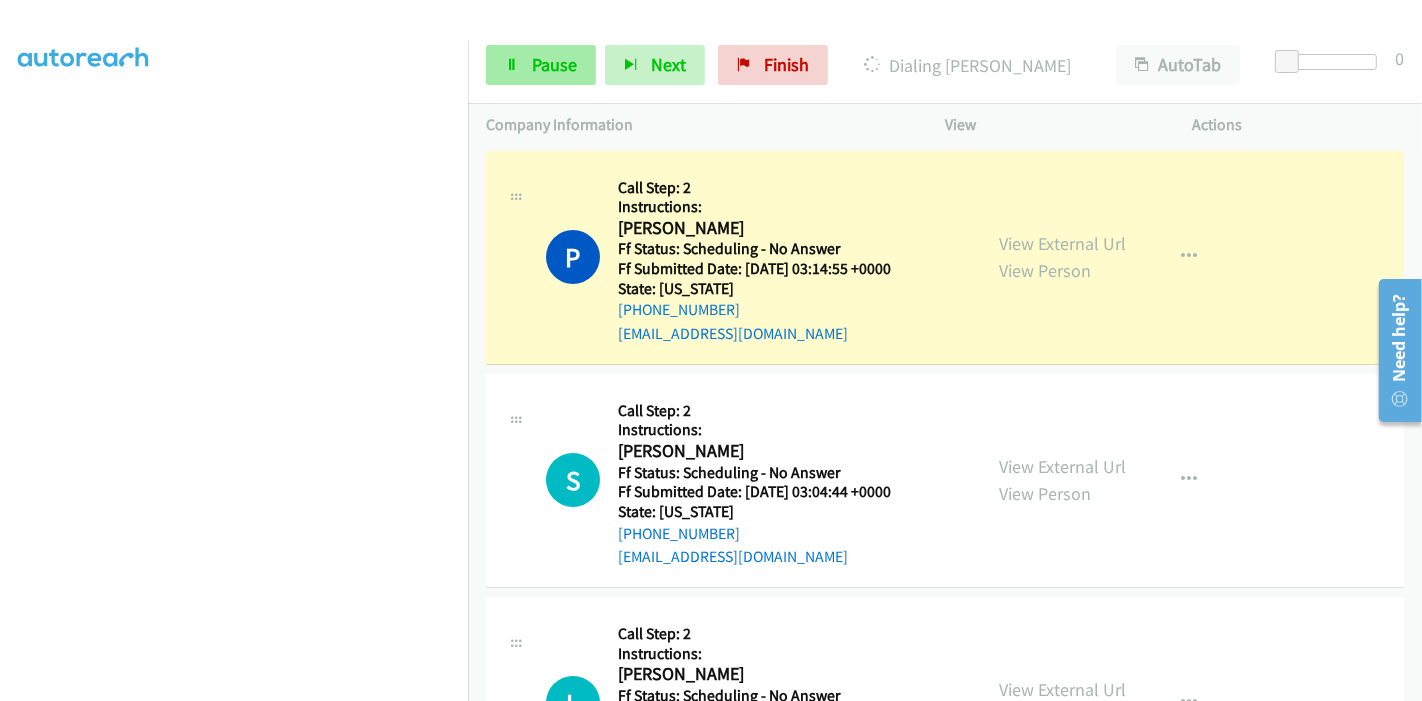 click on "Pause" at bounding box center (554, 64) 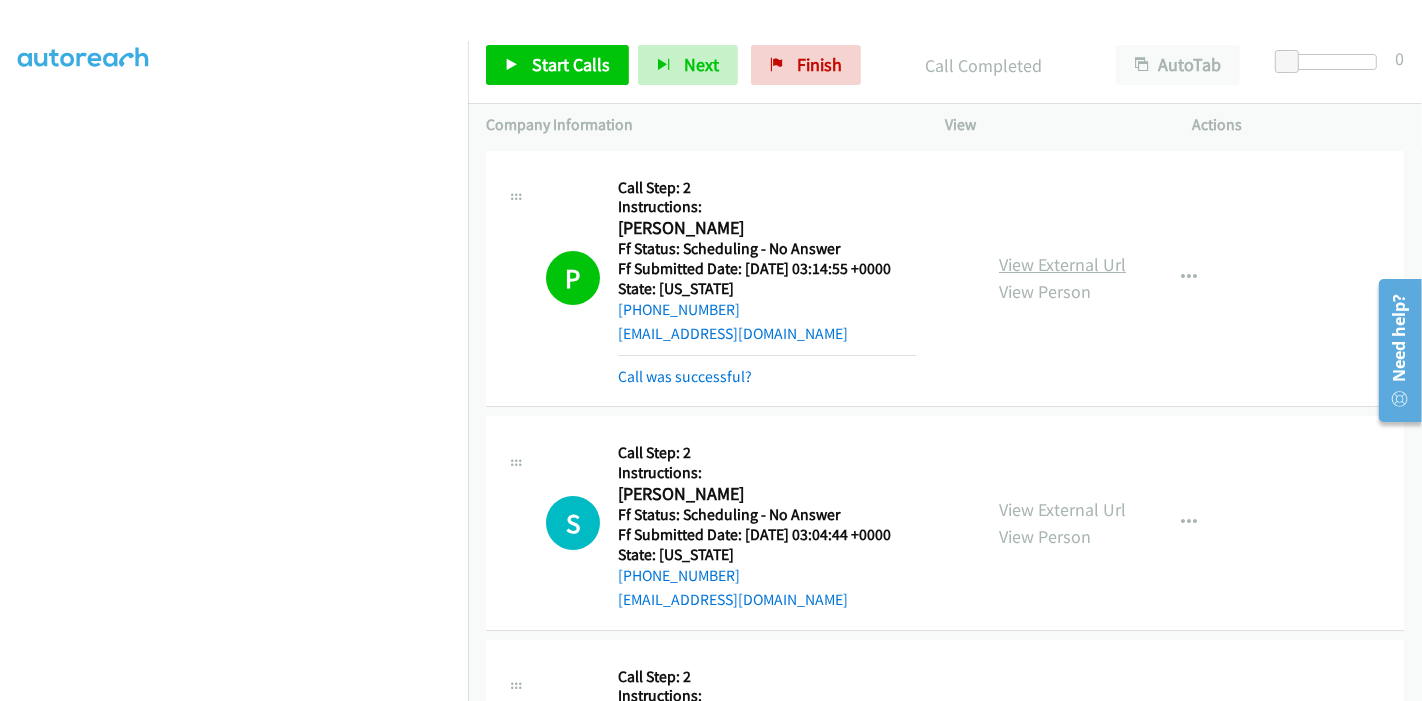 click on "View External Url" at bounding box center (1062, 264) 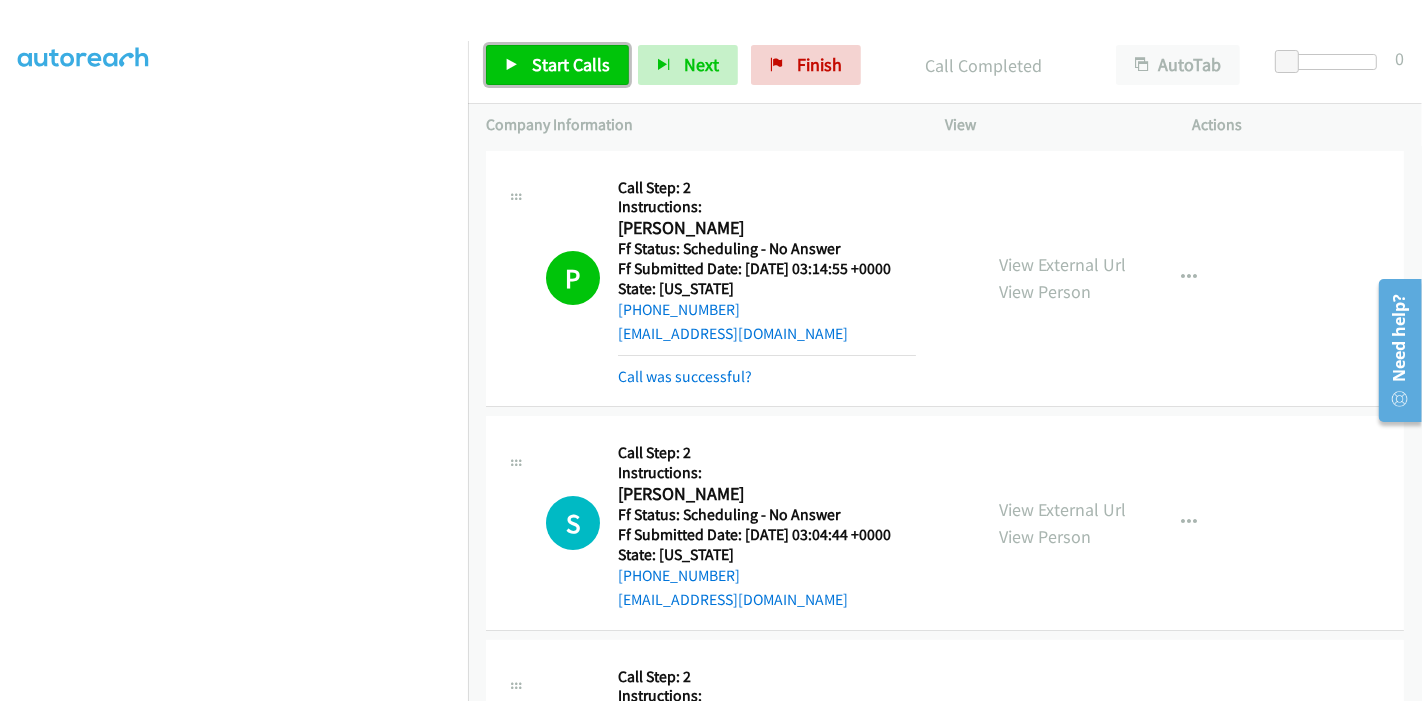 click on "Start Calls" at bounding box center (557, 65) 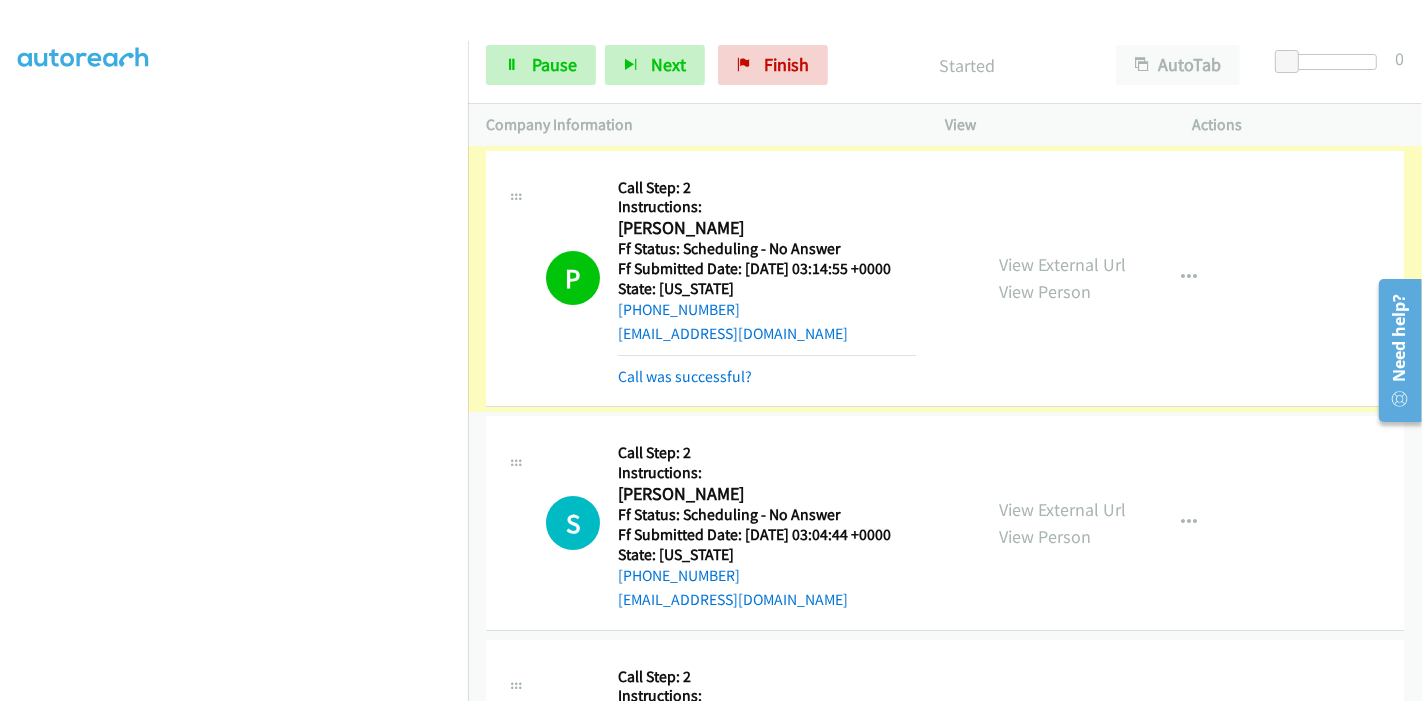 click on "View External Url" at bounding box center (1062, 264) 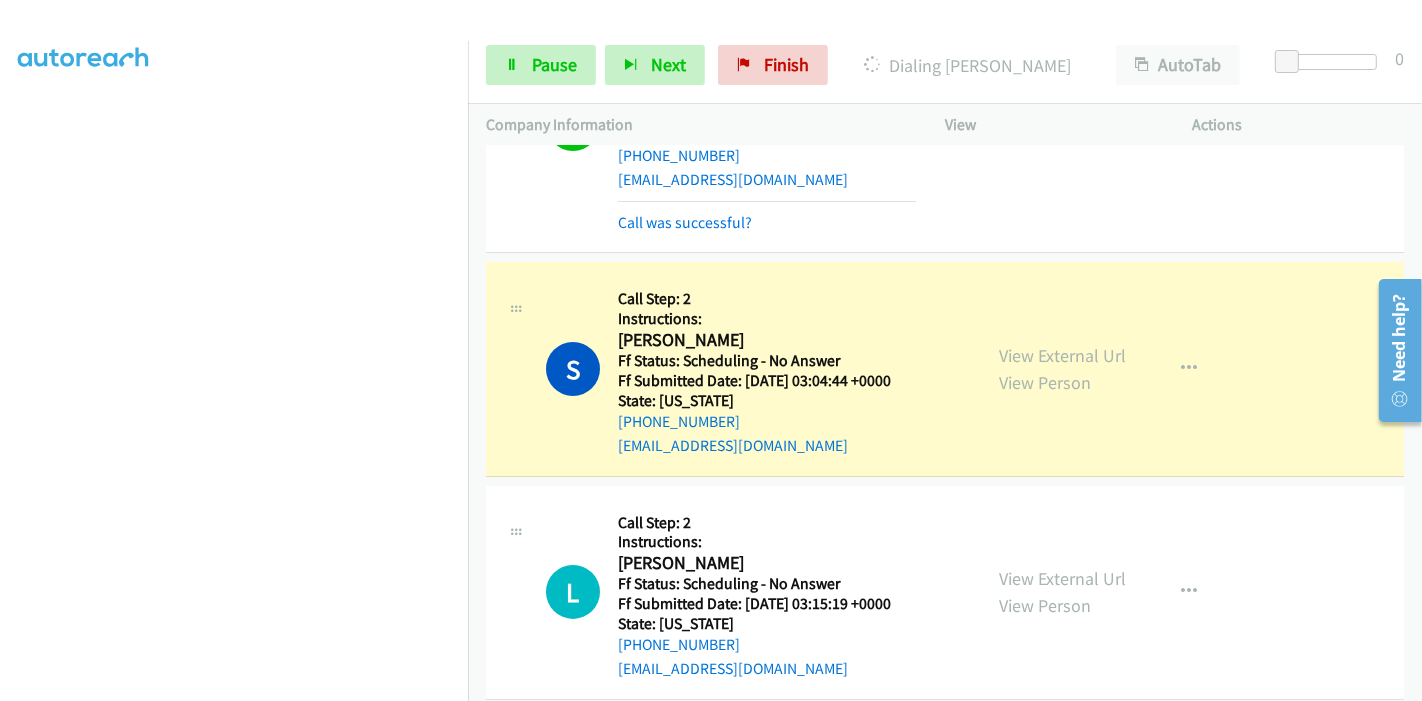 scroll, scrollTop: 0, scrollLeft: 0, axis: both 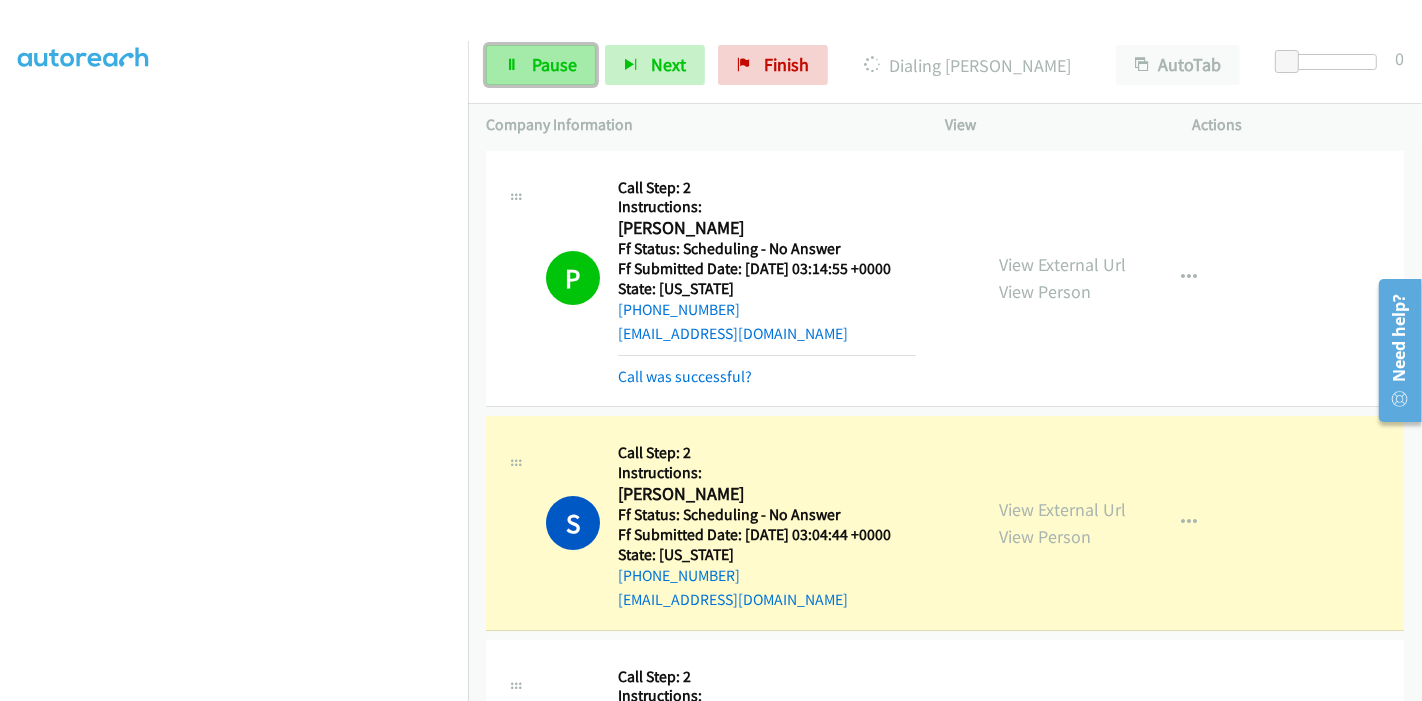 click on "Pause" at bounding box center (541, 65) 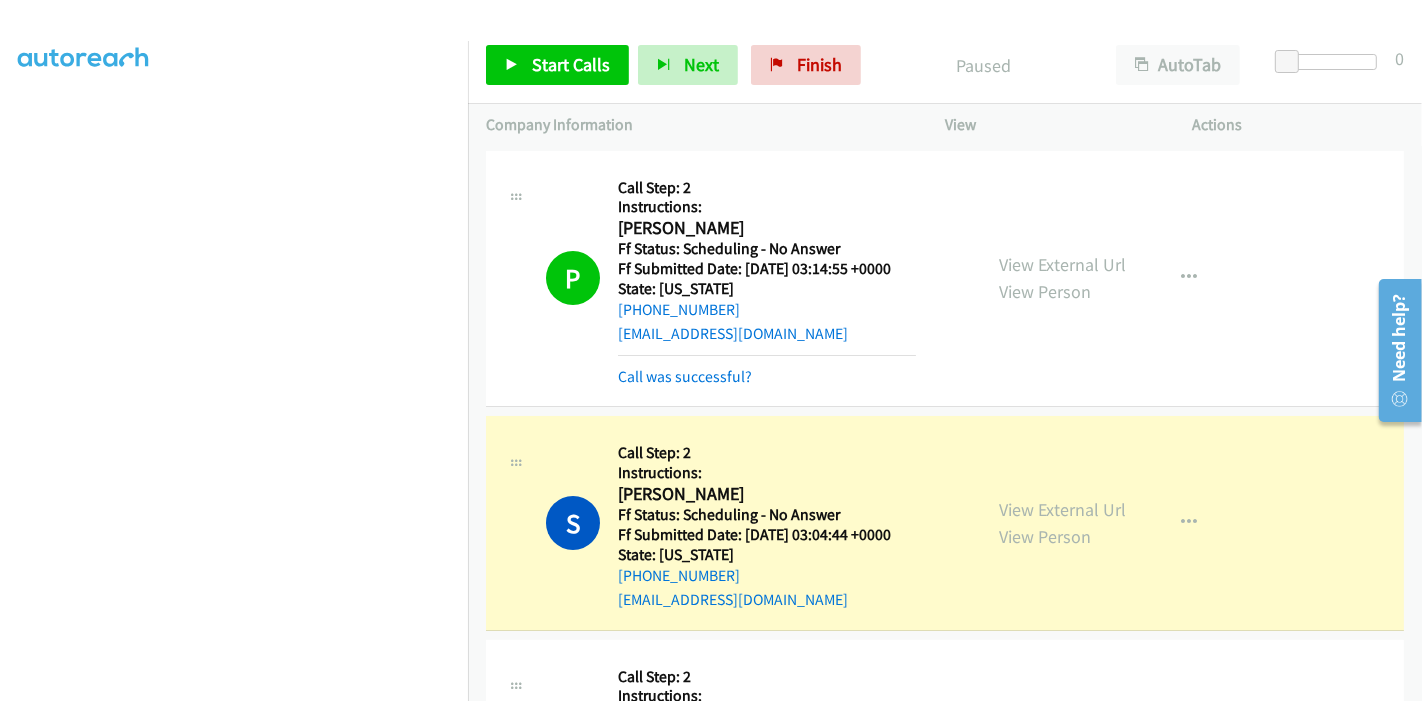 scroll, scrollTop: 200, scrollLeft: 0, axis: vertical 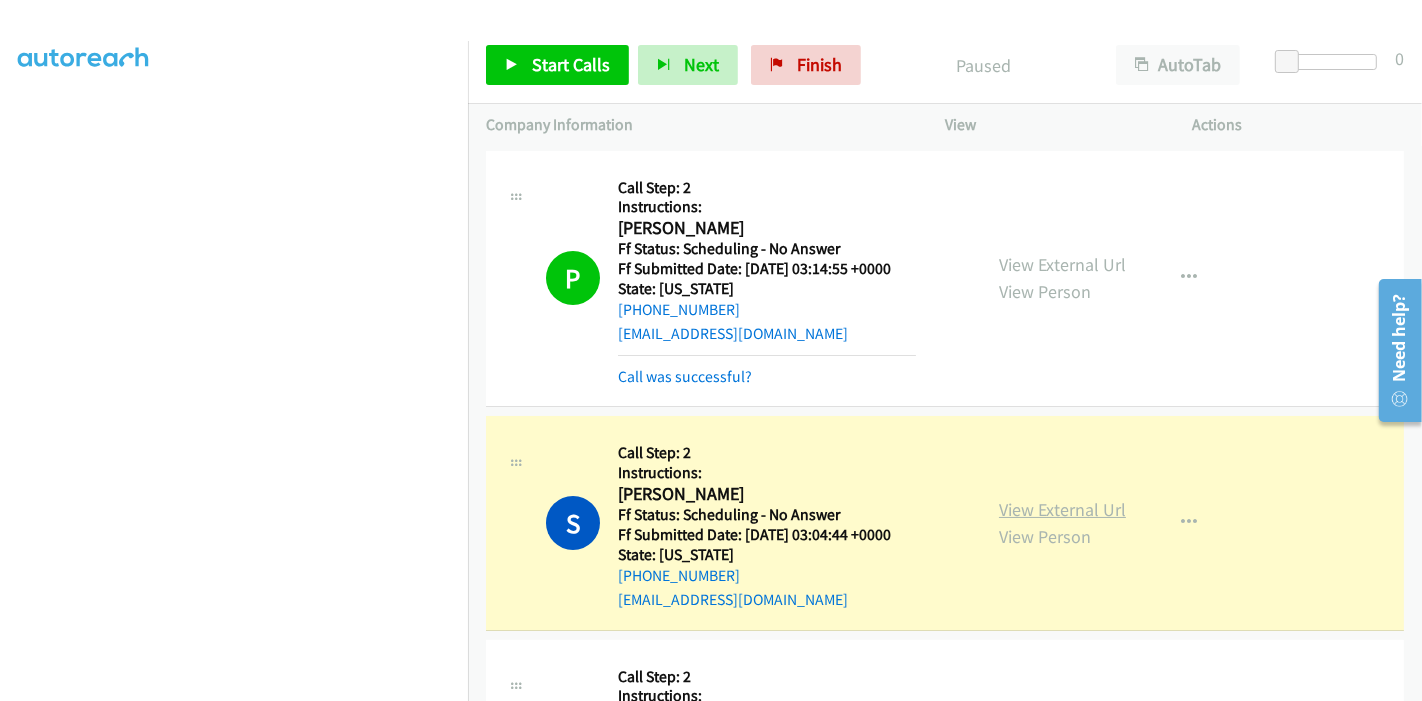 click on "View External Url" at bounding box center (1062, 509) 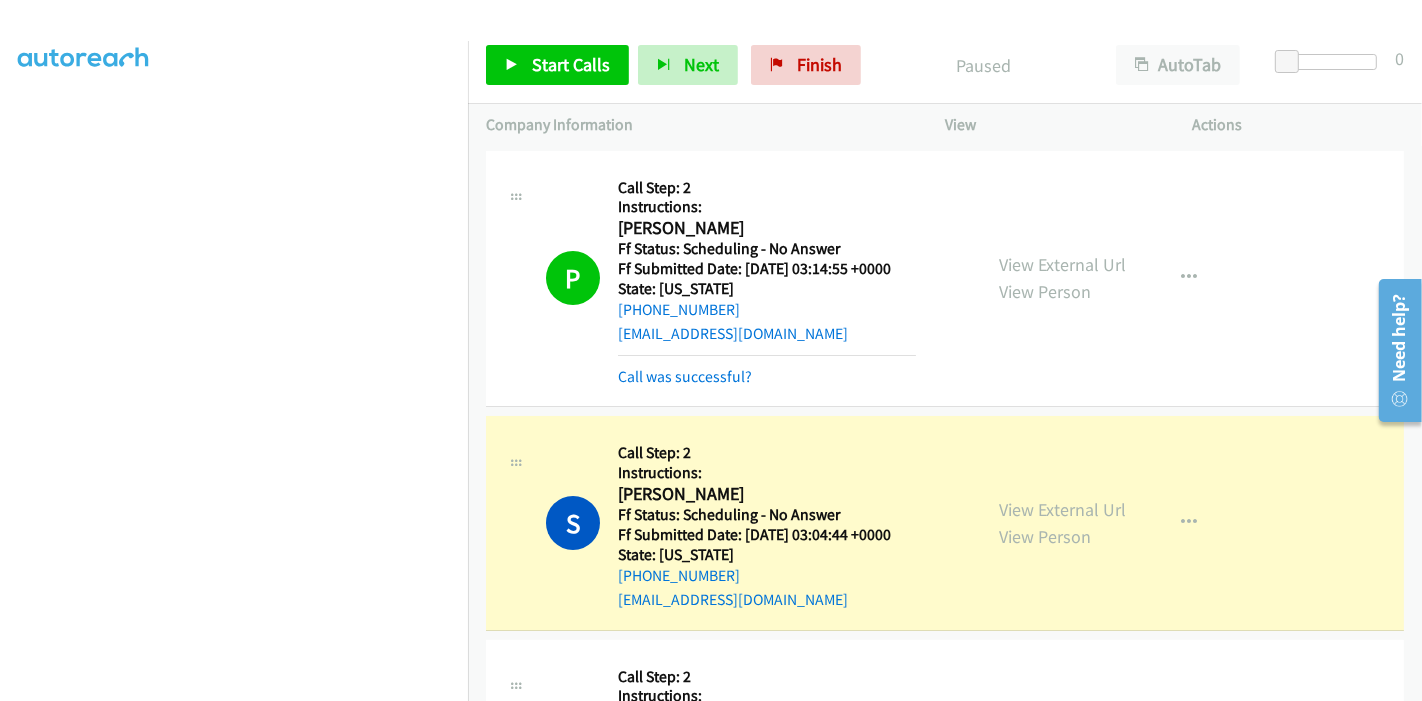 scroll, scrollTop: 422, scrollLeft: 0, axis: vertical 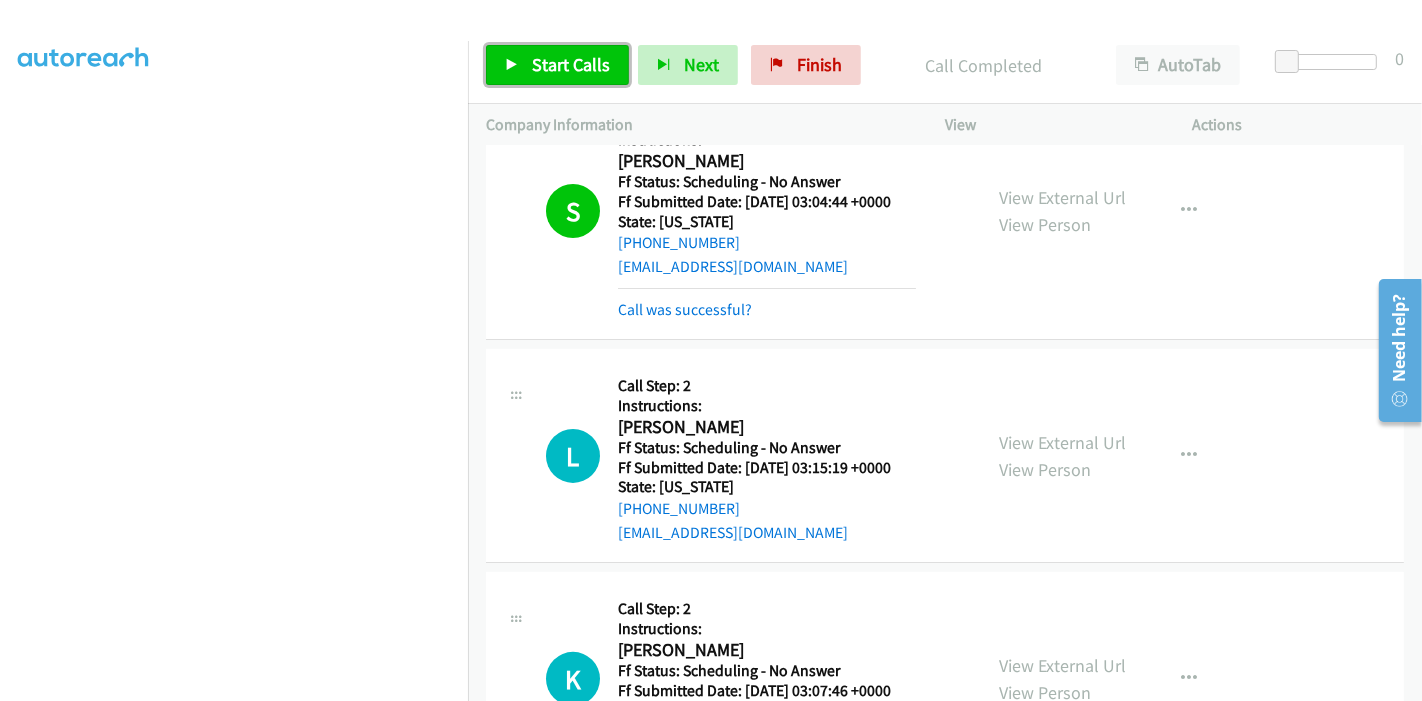 click on "Start Calls" at bounding box center [571, 64] 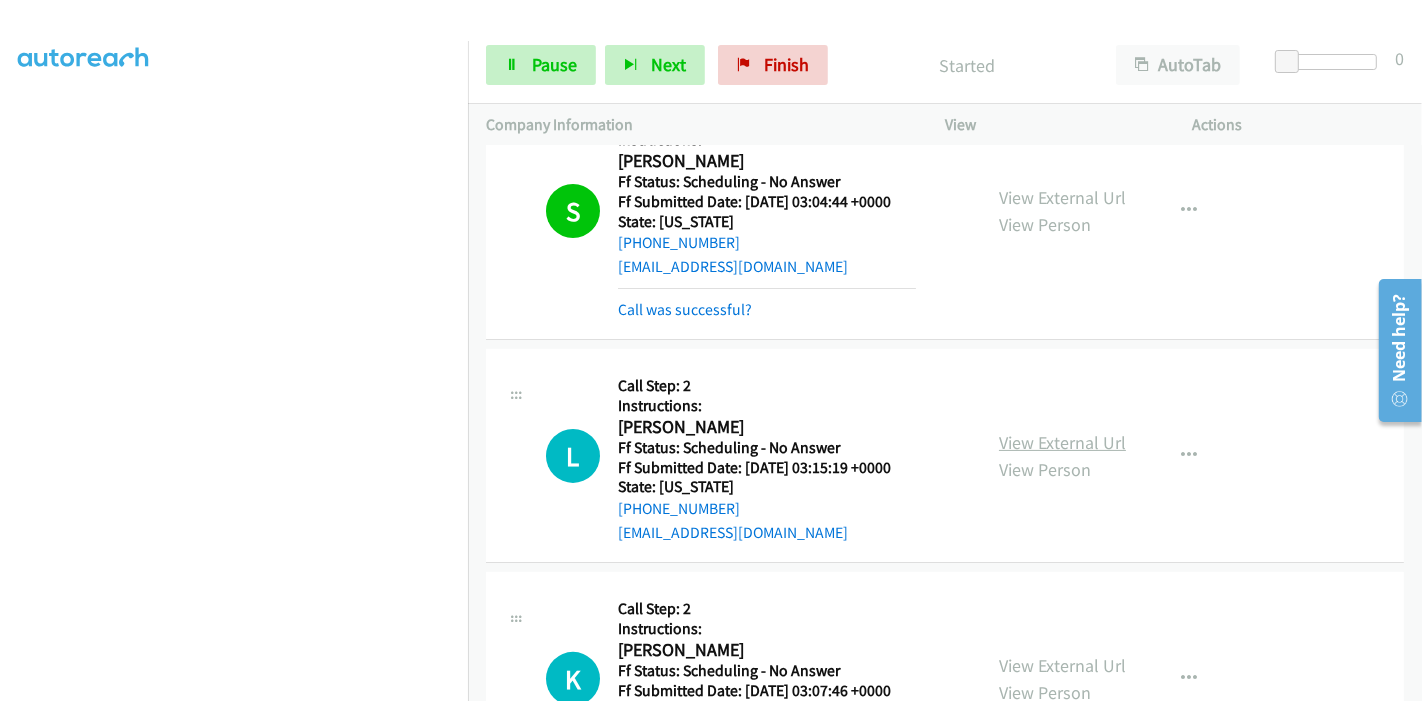 click on "View External Url" at bounding box center [1062, 442] 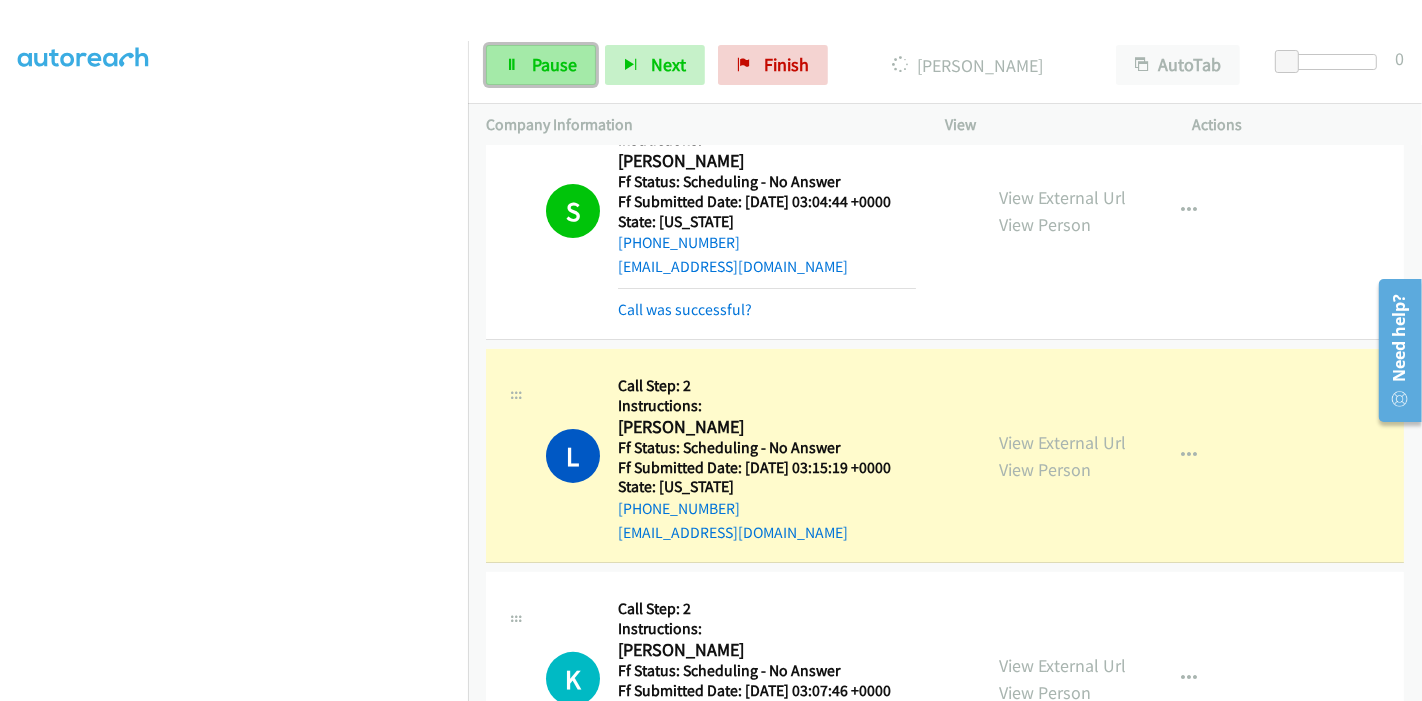 click on "Pause" at bounding box center (541, 65) 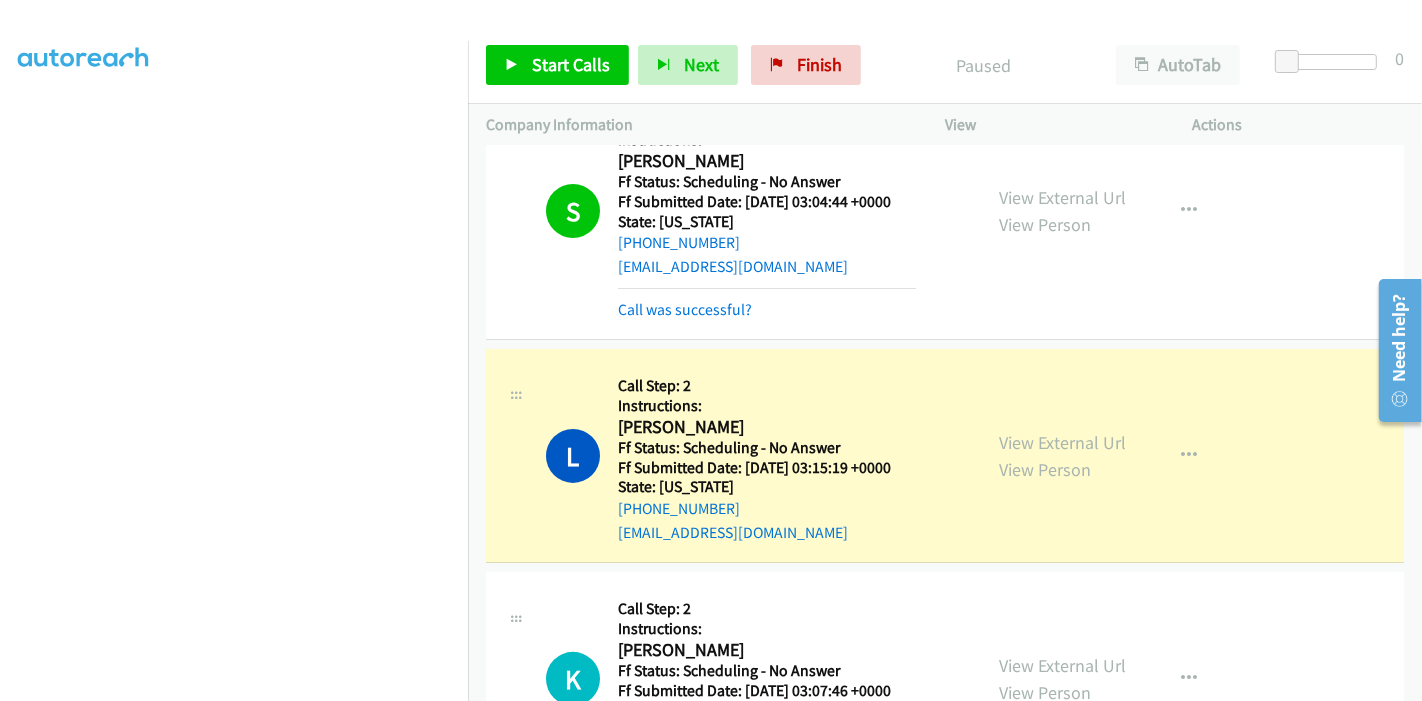 scroll, scrollTop: 422, scrollLeft: 0, axis: vertical 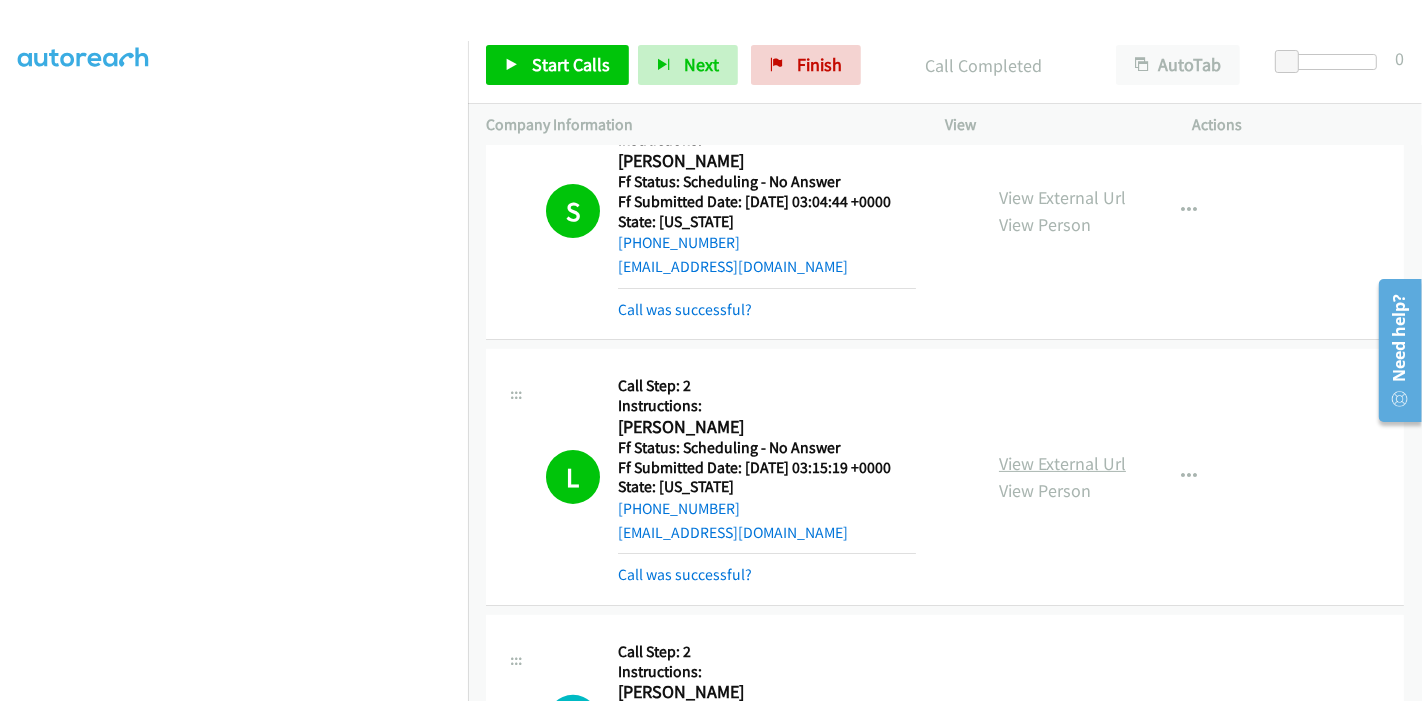 click on "View External Url" at bounding box center [1062, 463] 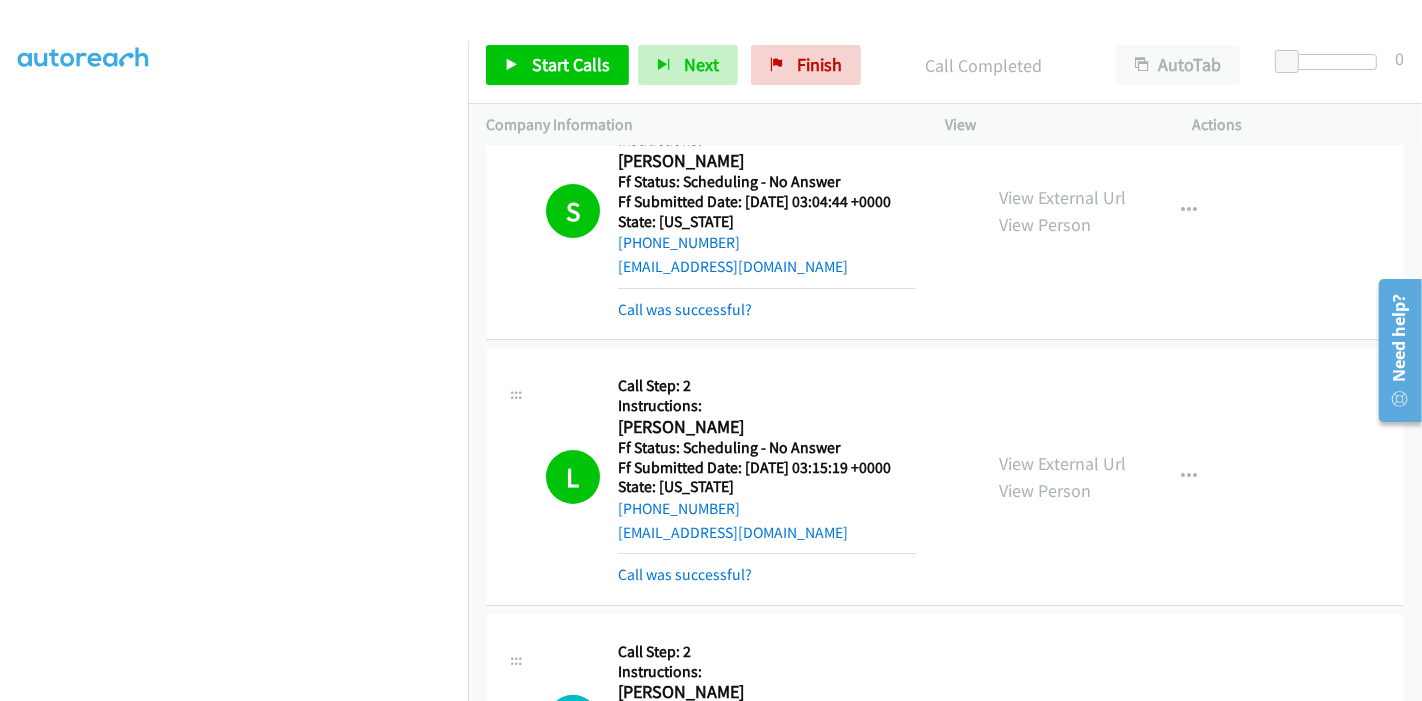 click on "Start Calls
Pause
Next
Finish
Call Completed
AutoTab
AutoTab
0" at bounding box center (945, 65) 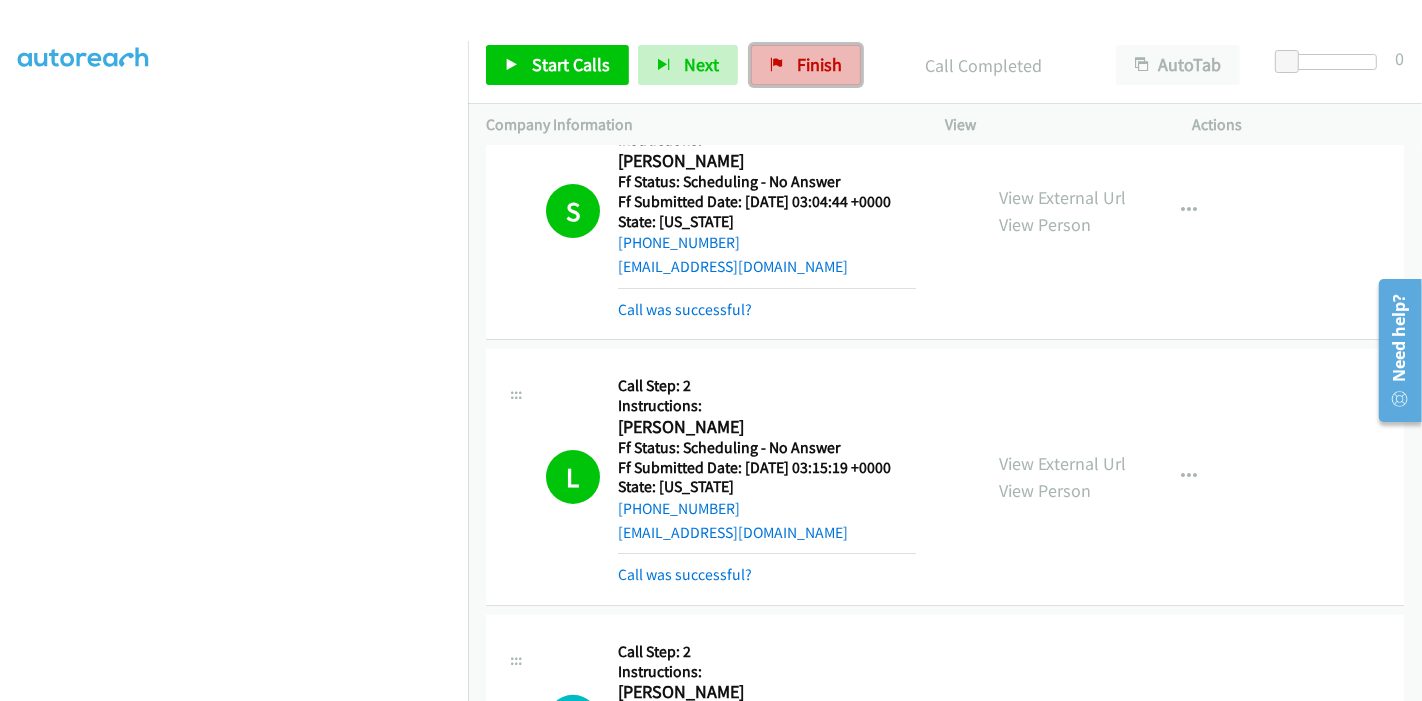 click on "Finish" at bounding box center [819, 64] 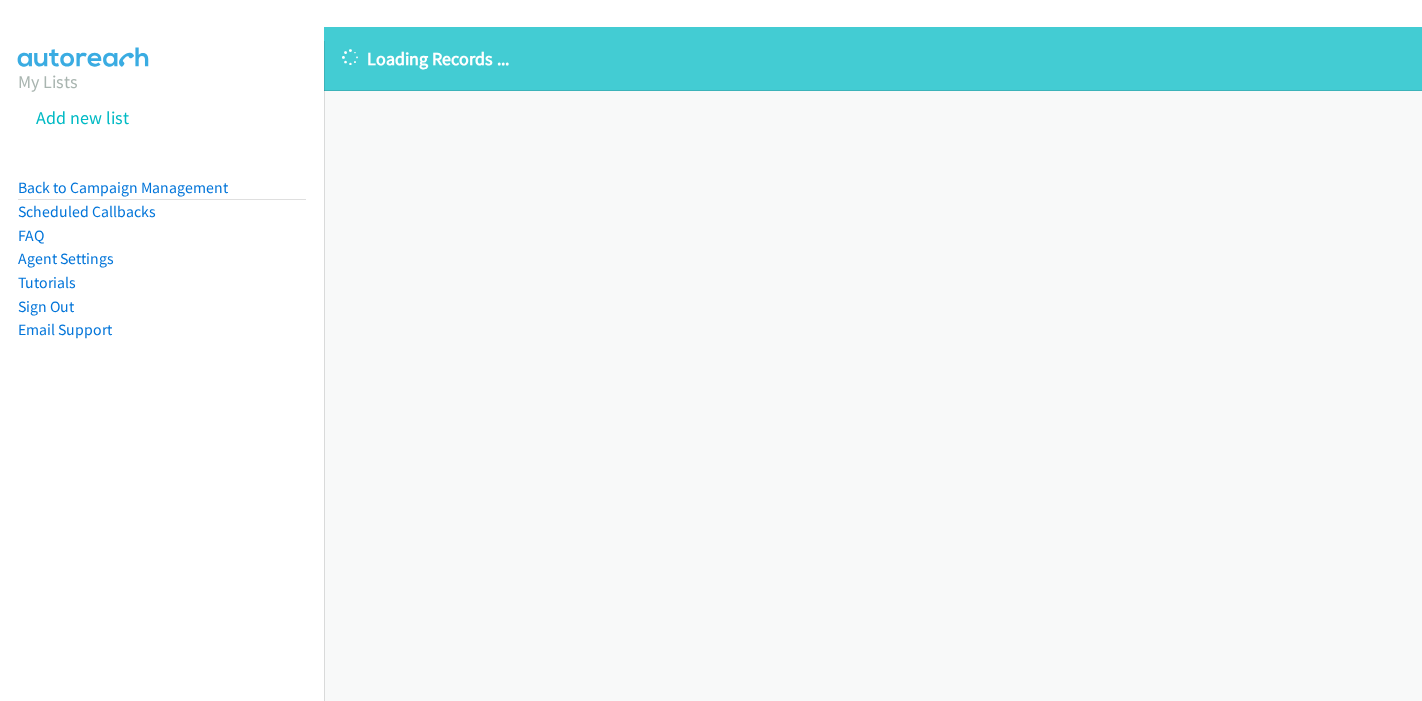 scroll, scrollTop: 0, scrollLeft: 0, axis: both 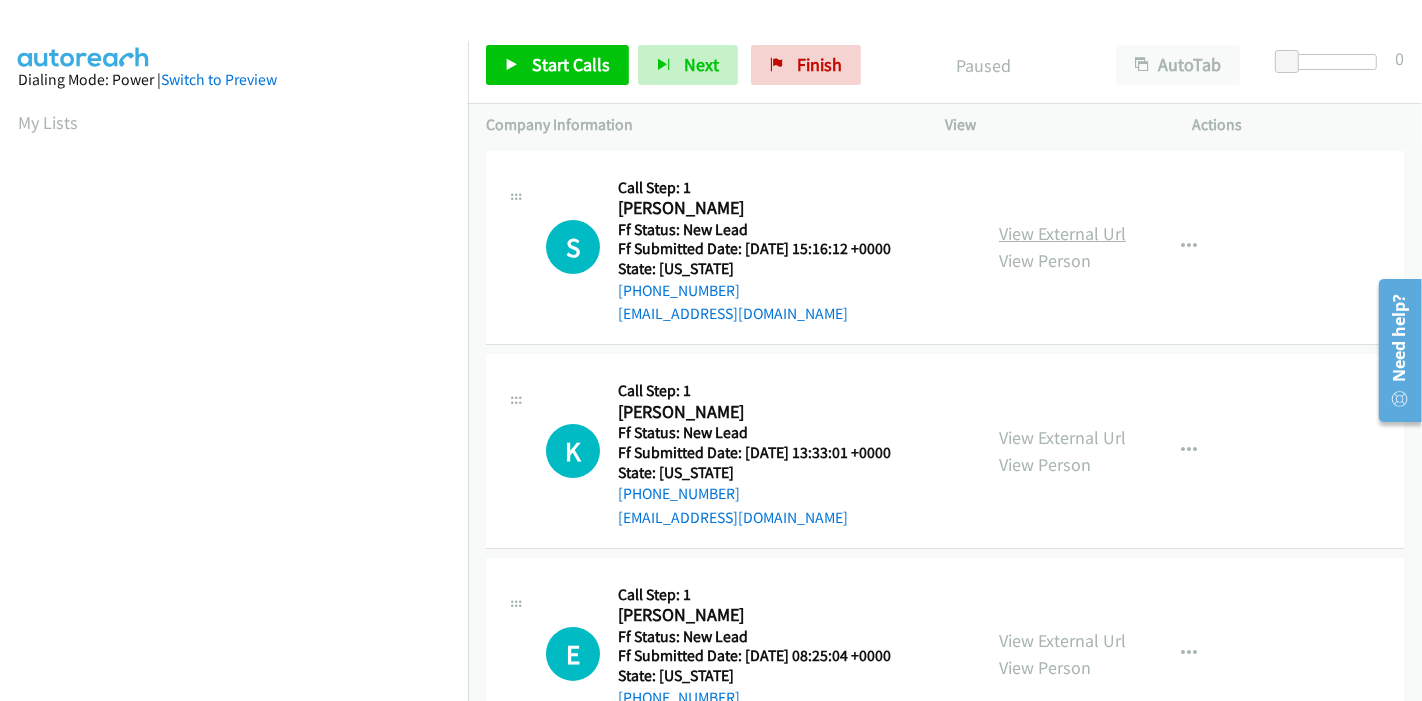 click on "View External Url" at bounding box center [1062, 233] 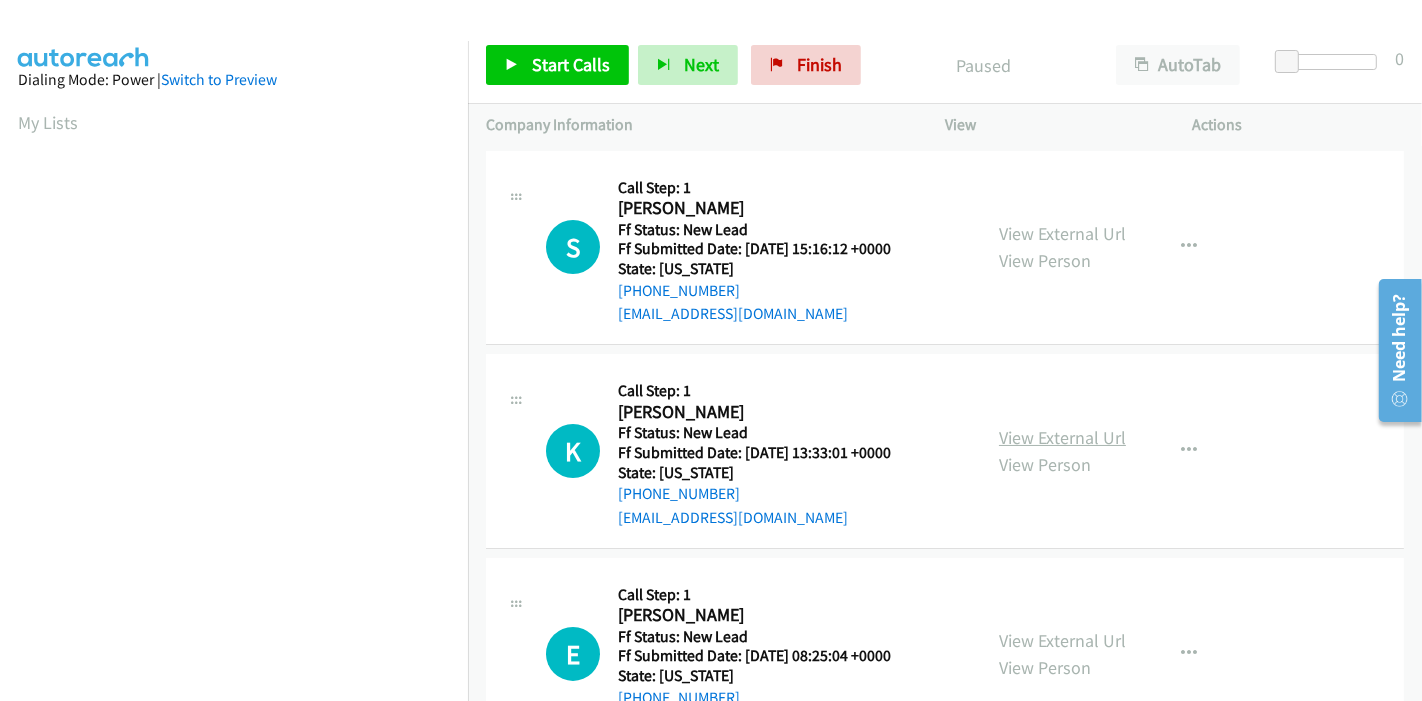 click on "View External Url" at bounding box center (1062, 437) 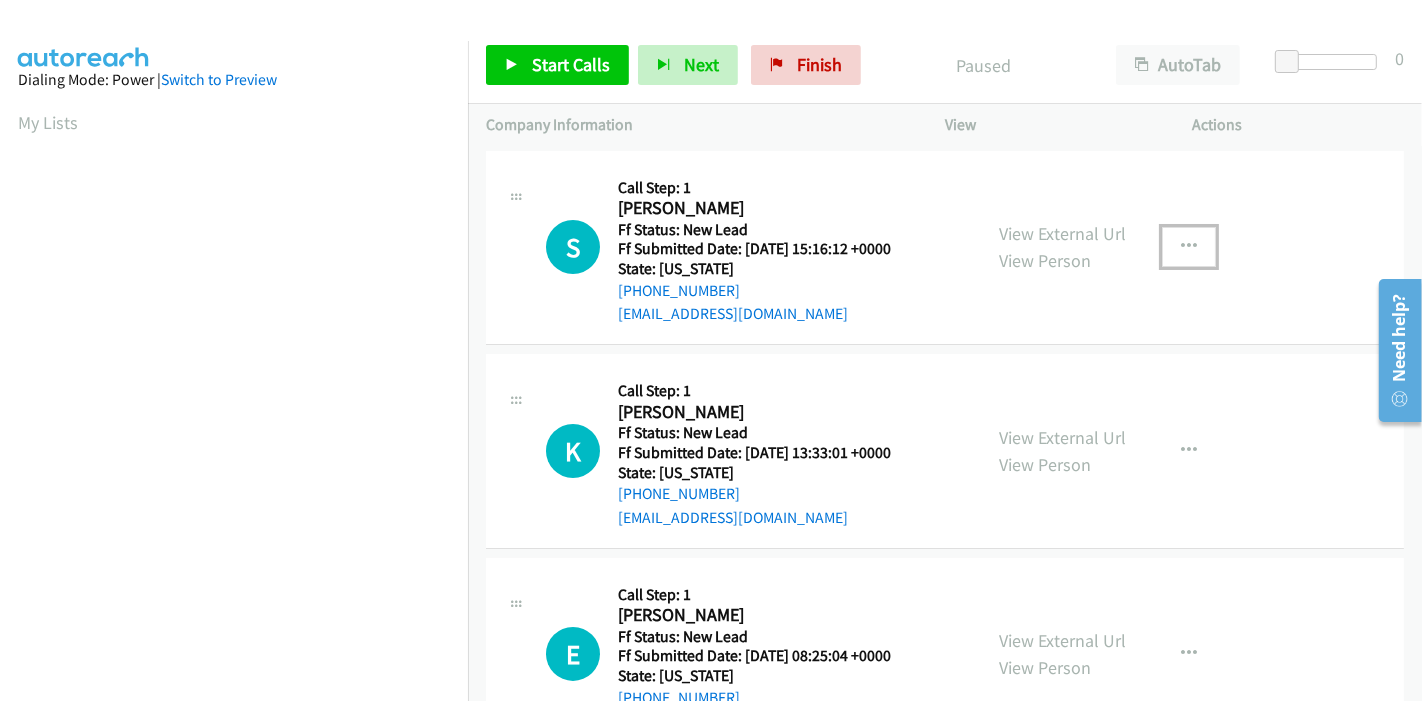 click at bounding box center (1189, 247) 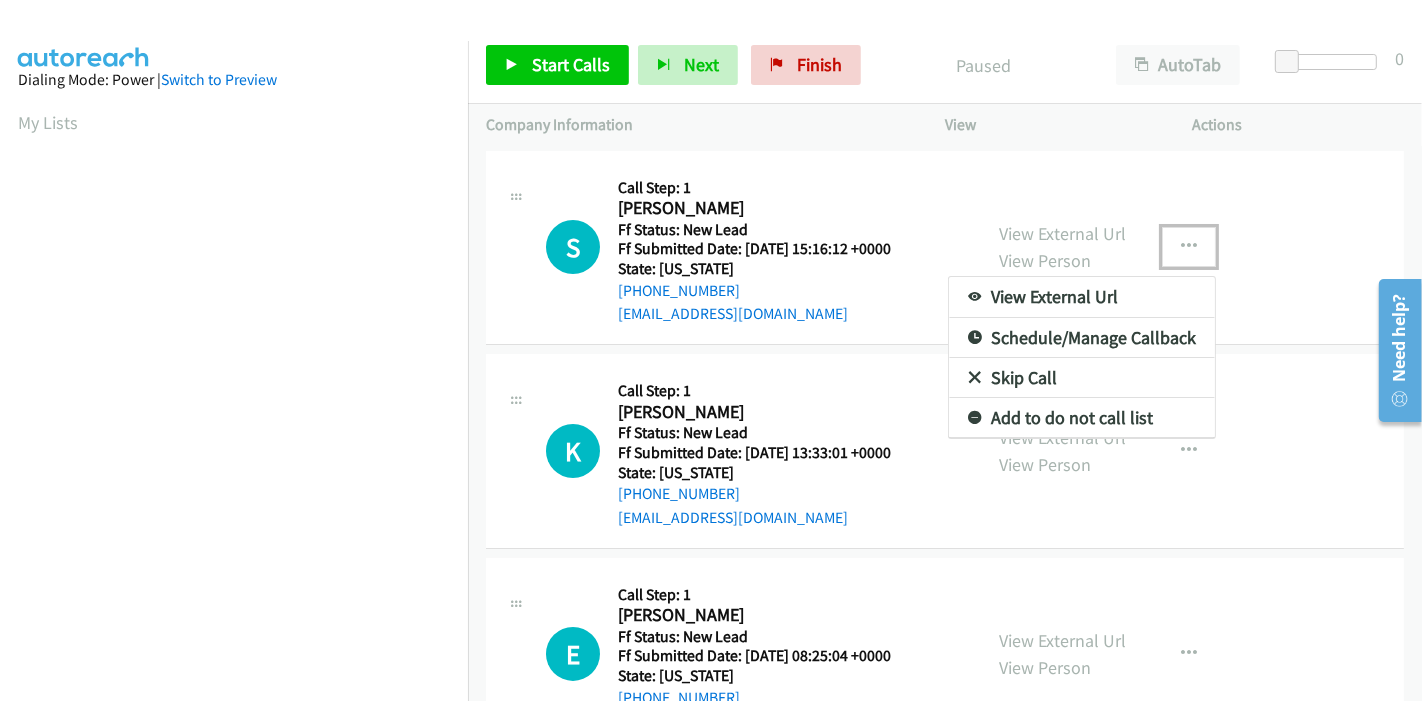 click on "Skip Call" at bounding box center [1082, 378] 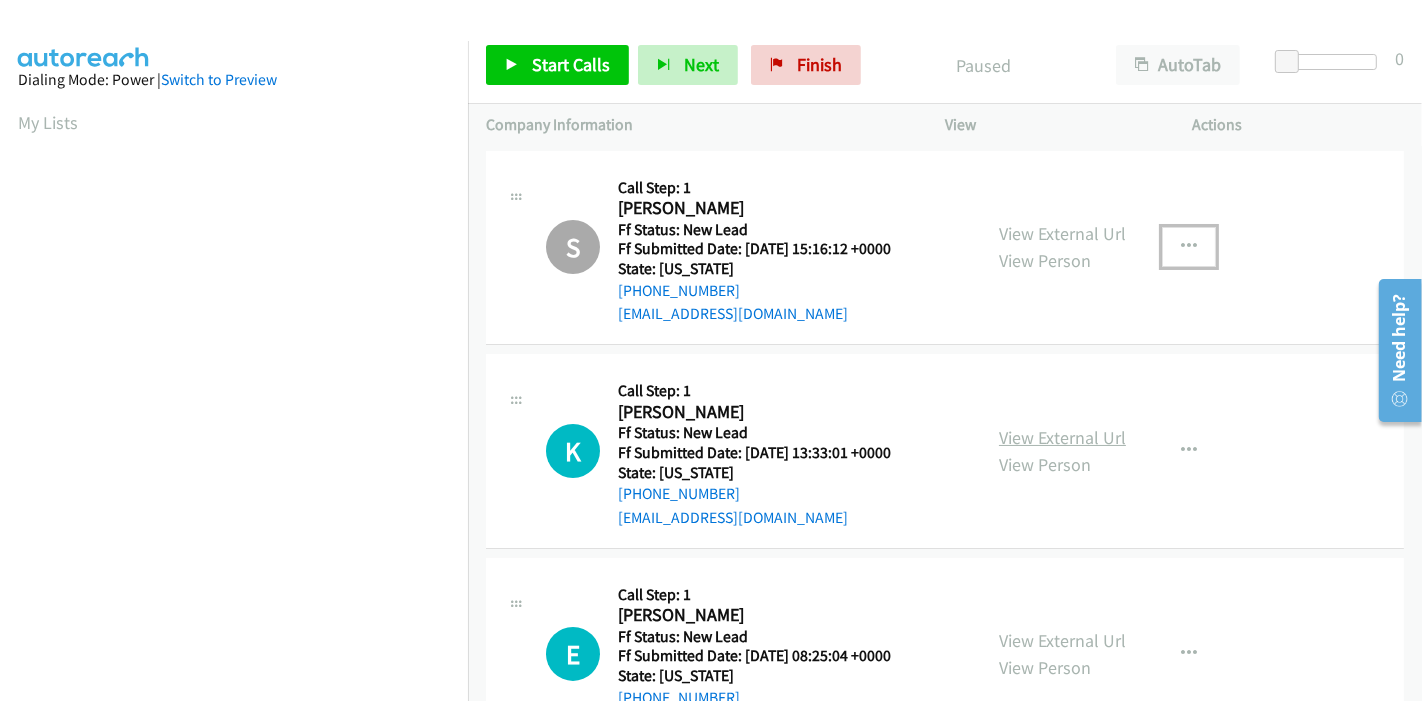 scroll, scrollTop: 111, scrollLeft: 0, axis: vertical 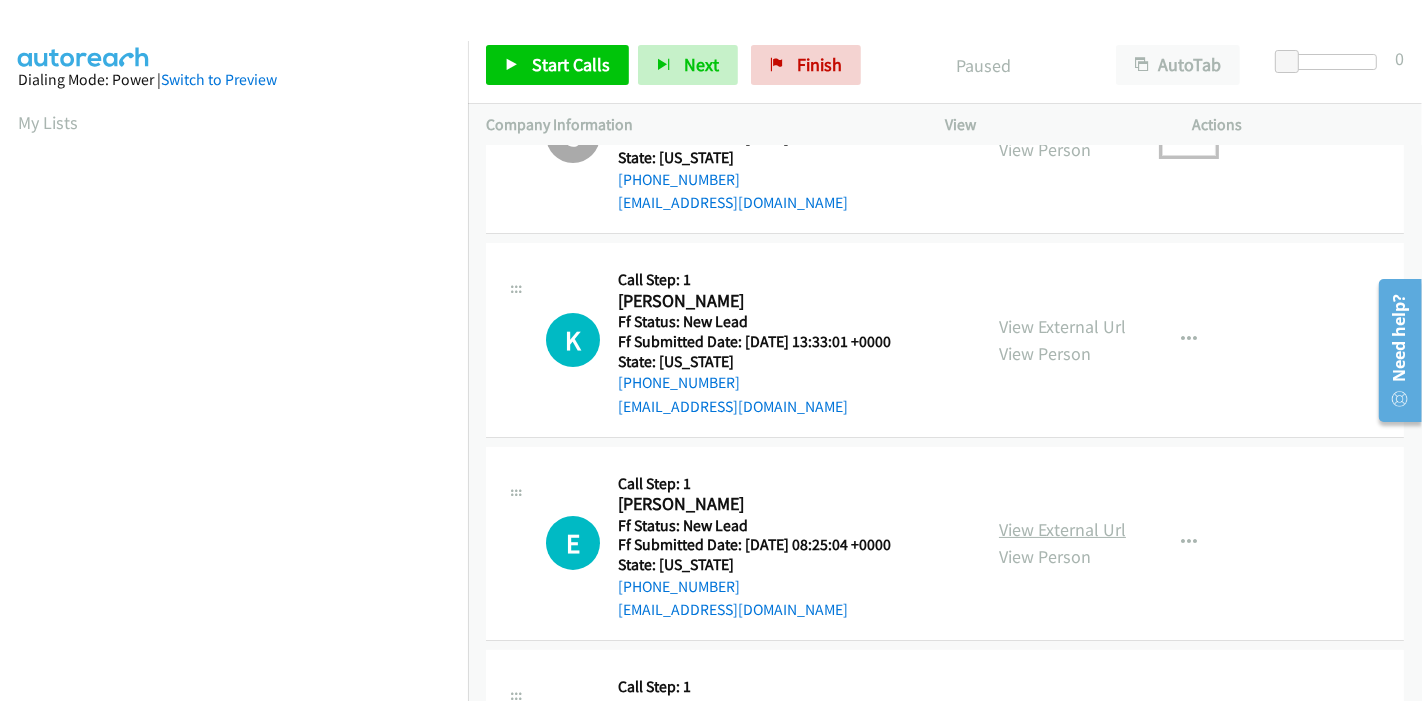 click on "View External Url" at bounding box center (1062, 529) 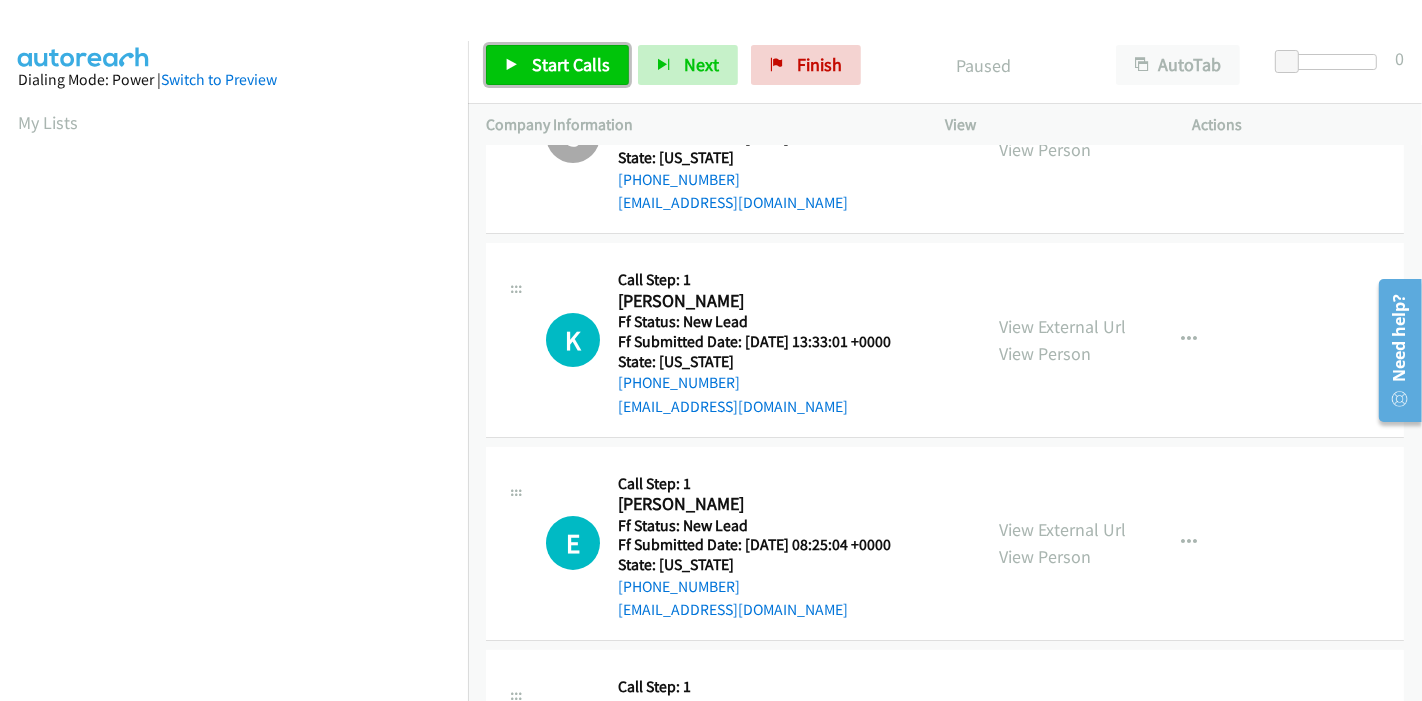 click on "Start Calls" at bounding box center (571, 64) 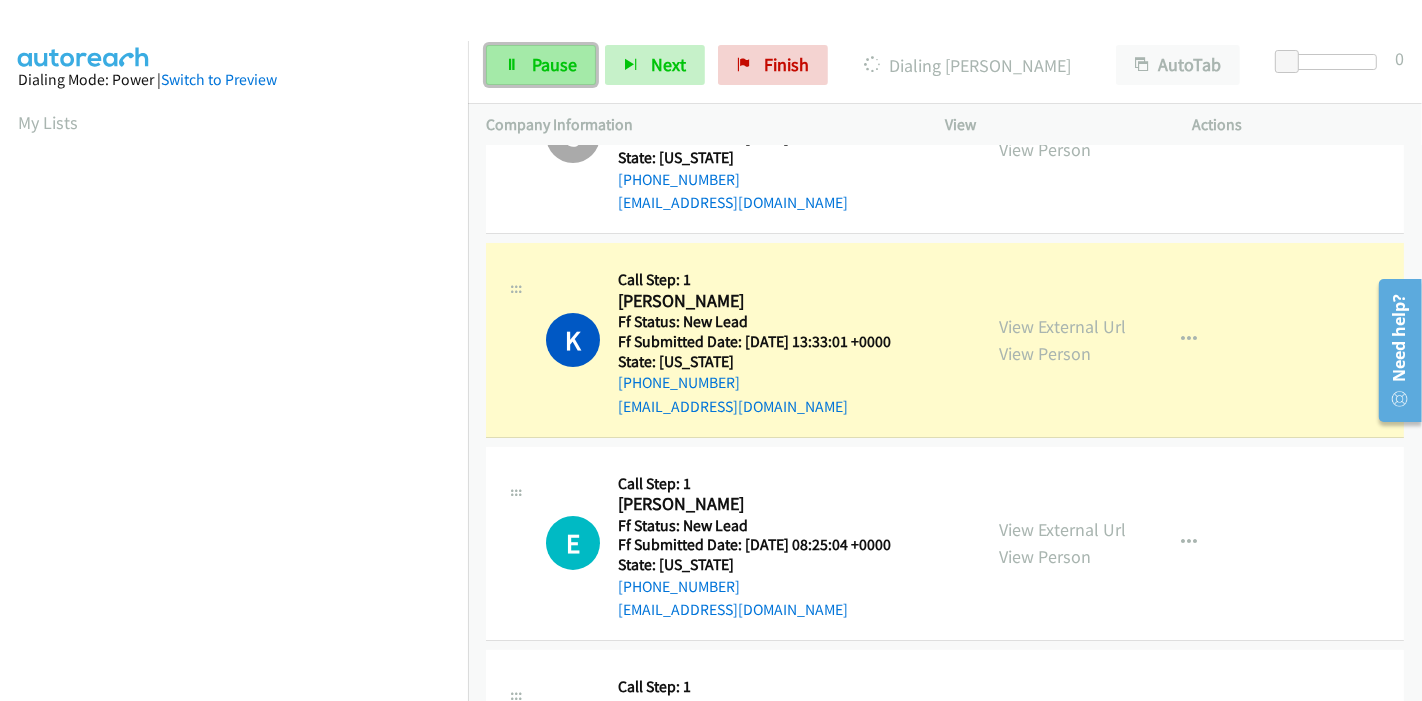 click on "Pause" at bounding box center [554, 64] 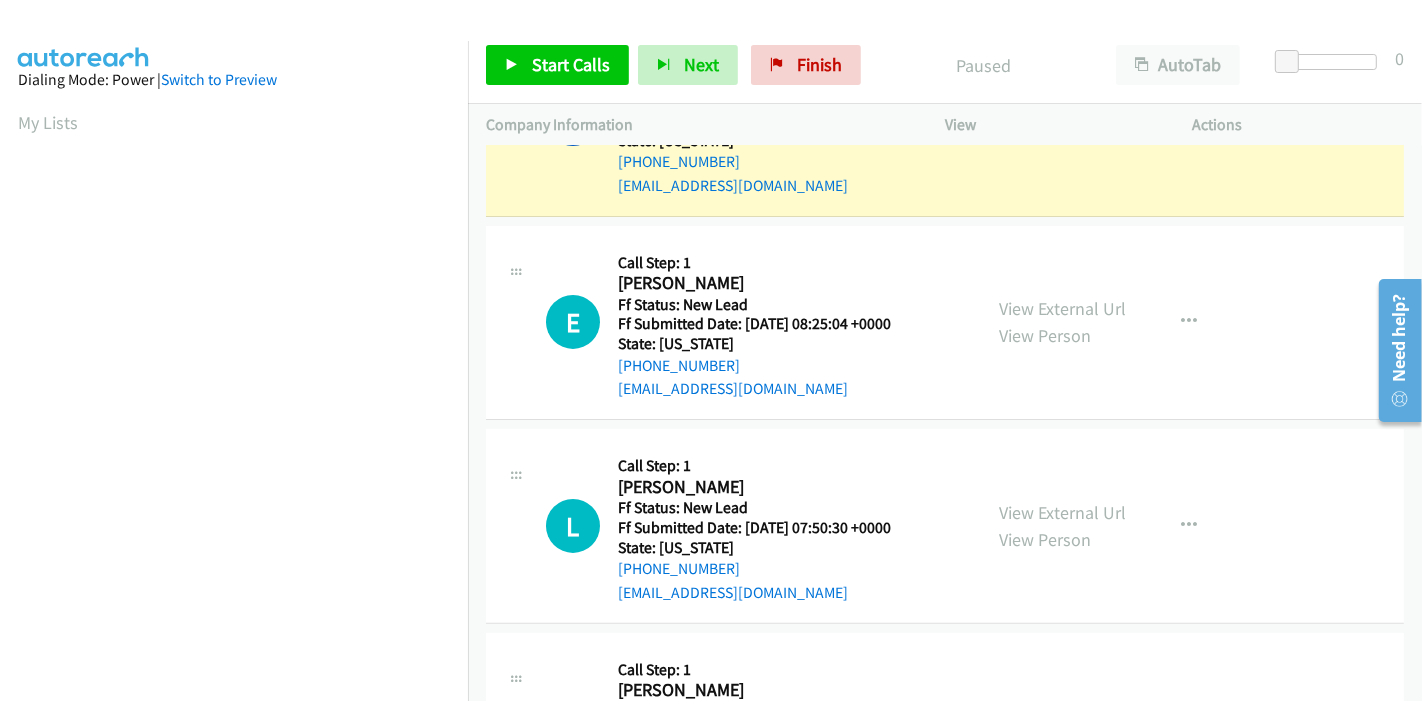 scroll, scrollTop: 333, scrollLeft: 0, axis: vertical 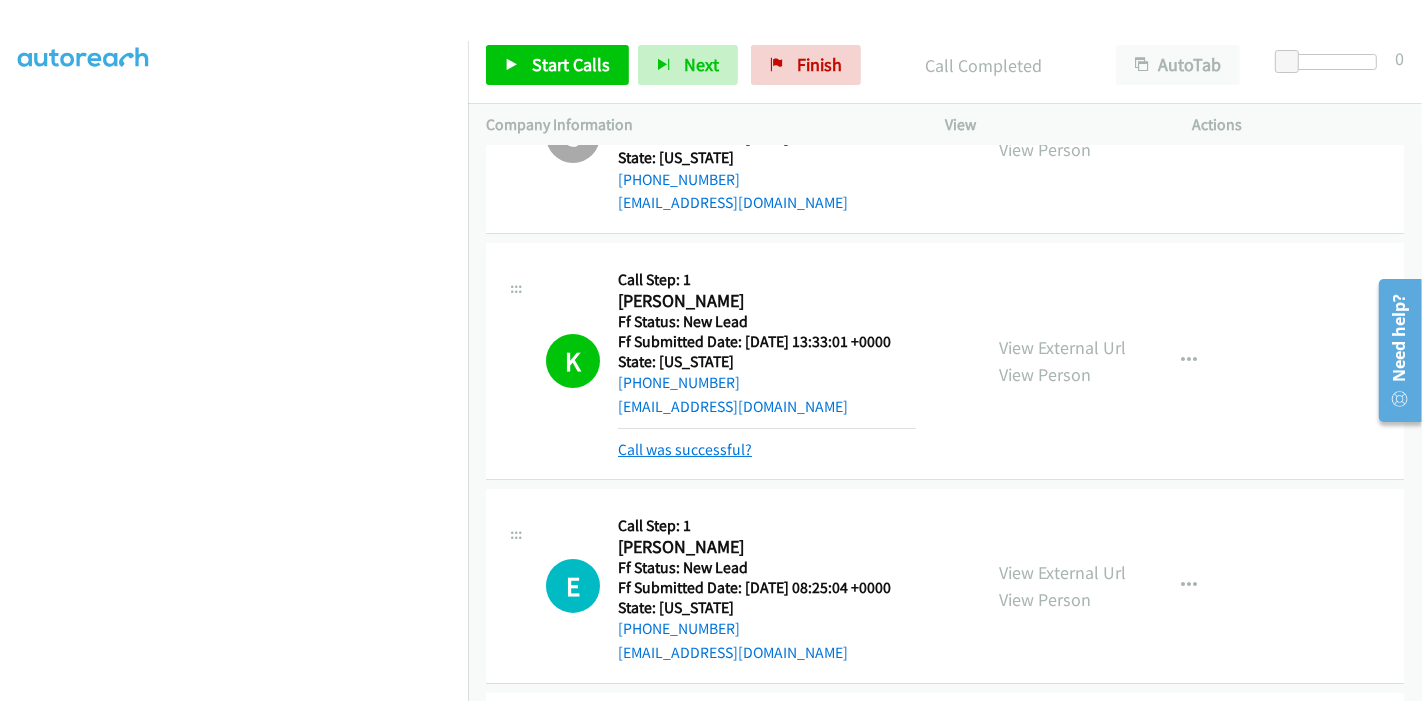 click on "Call was successful?" at bounding box center [685, 449] 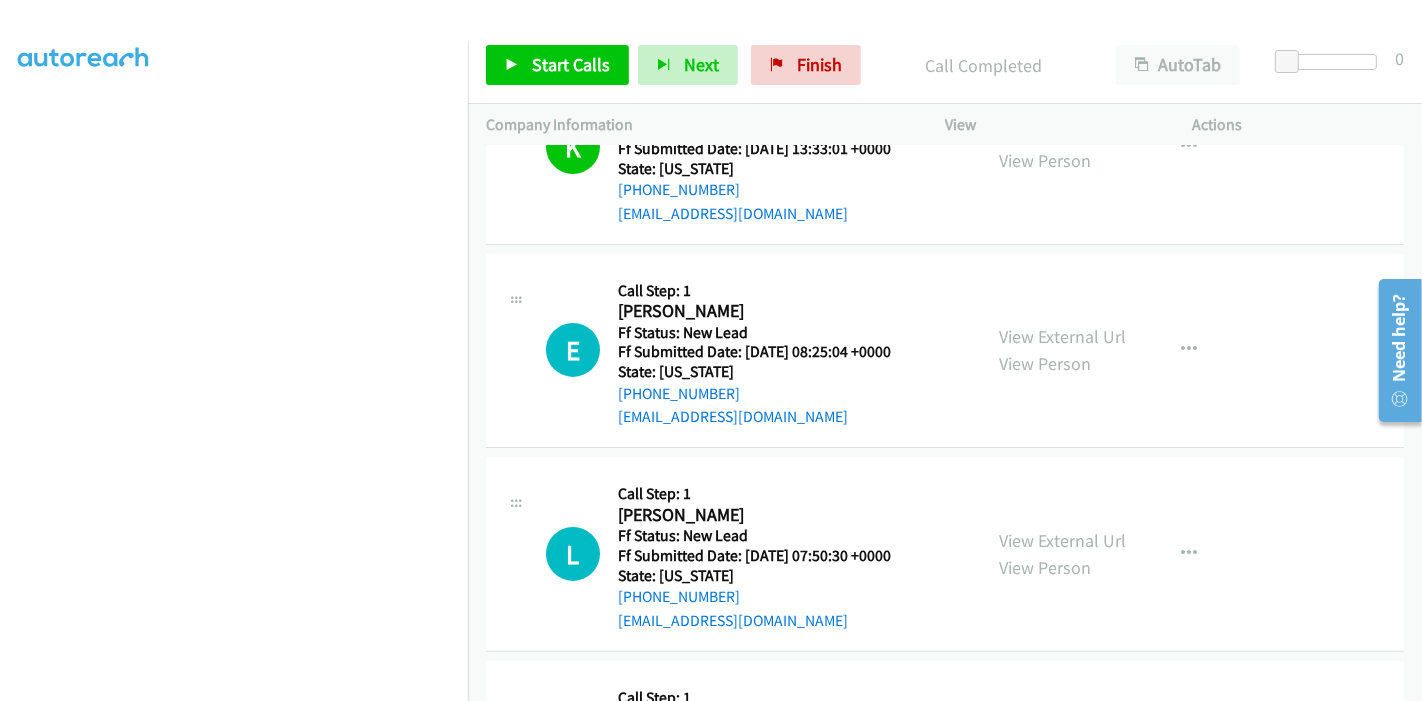 scroll, scrollTop: 444, scrollLeft: 0, axis: vertical 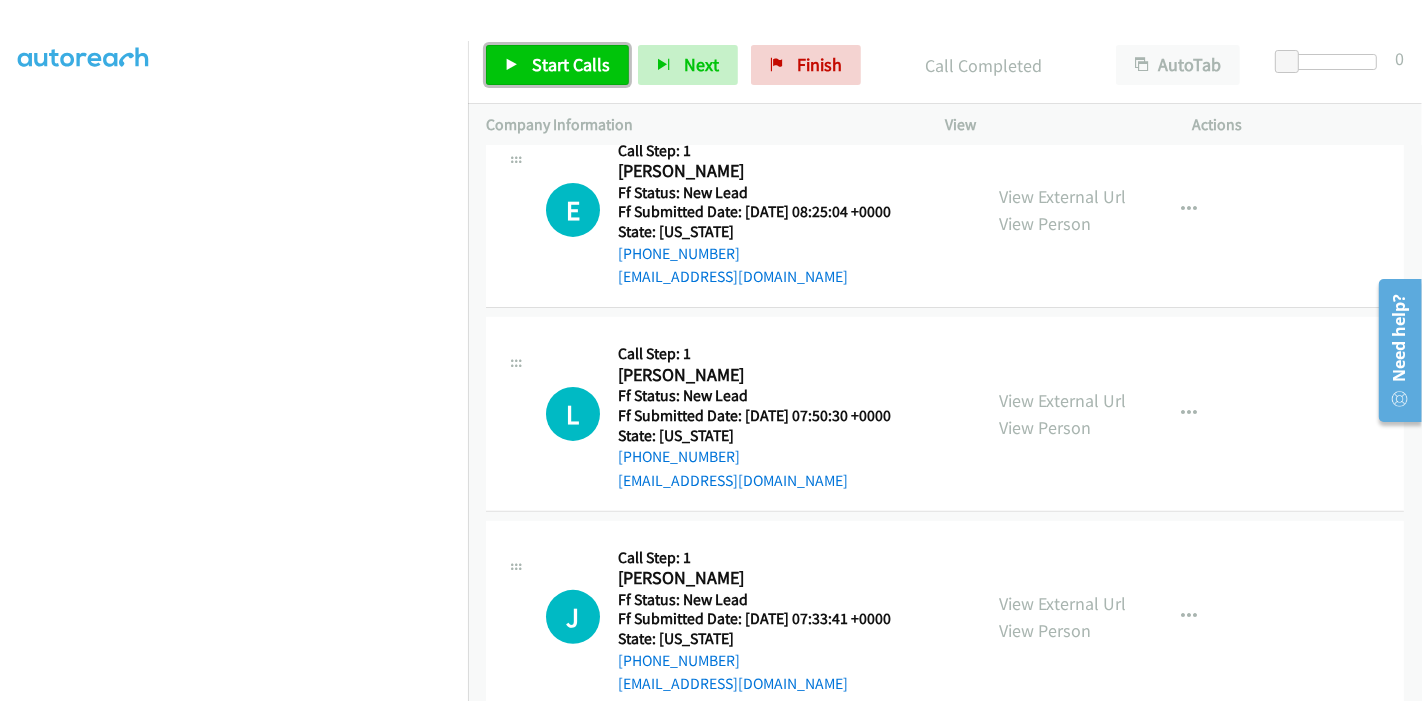 click on "Start Calls" at bounding box center [571, 64] 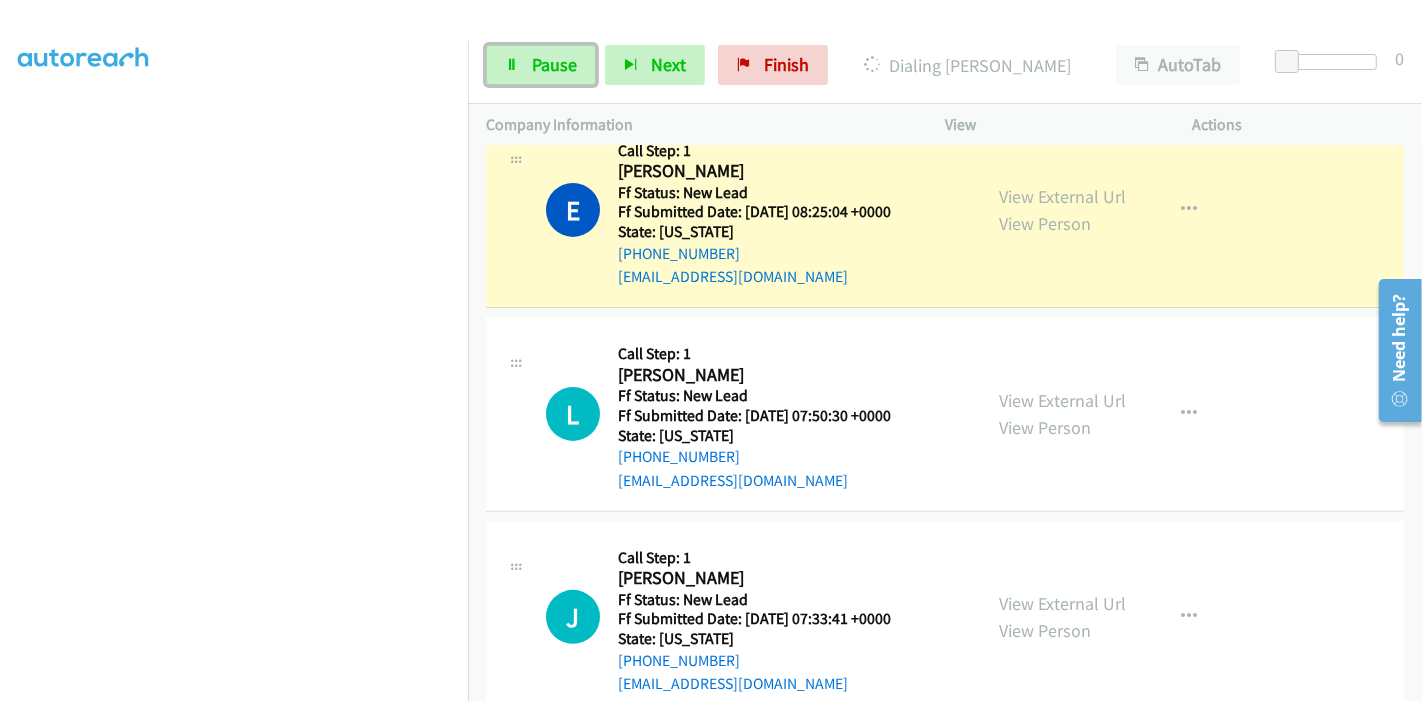 click on "Pause" at bounding box center (554, 64) 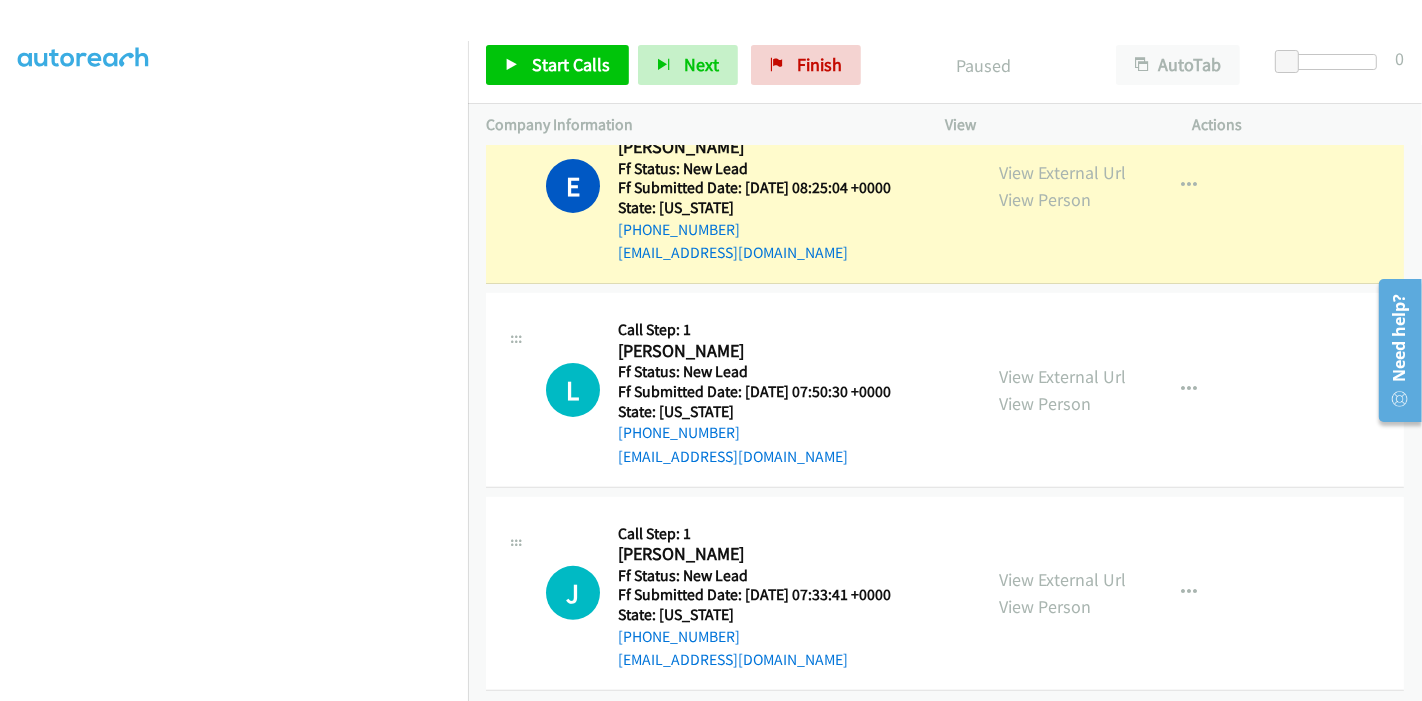 scroll, scrollTop: 487, scrollLeft: 0, axis: vertical 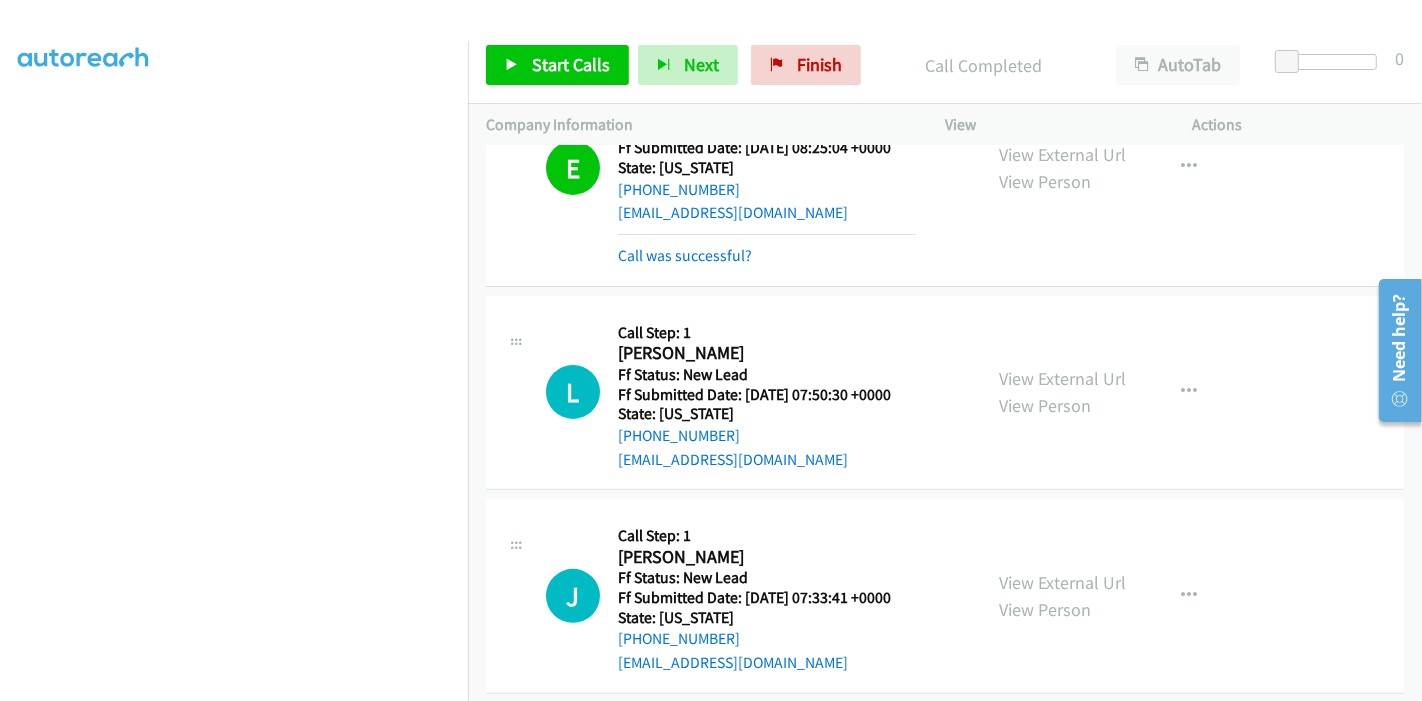 click on "Start Calls
Pause
Next
Finish
Call Completed
AutoTab
AutoTab
0" at bounding box center [945, 65] 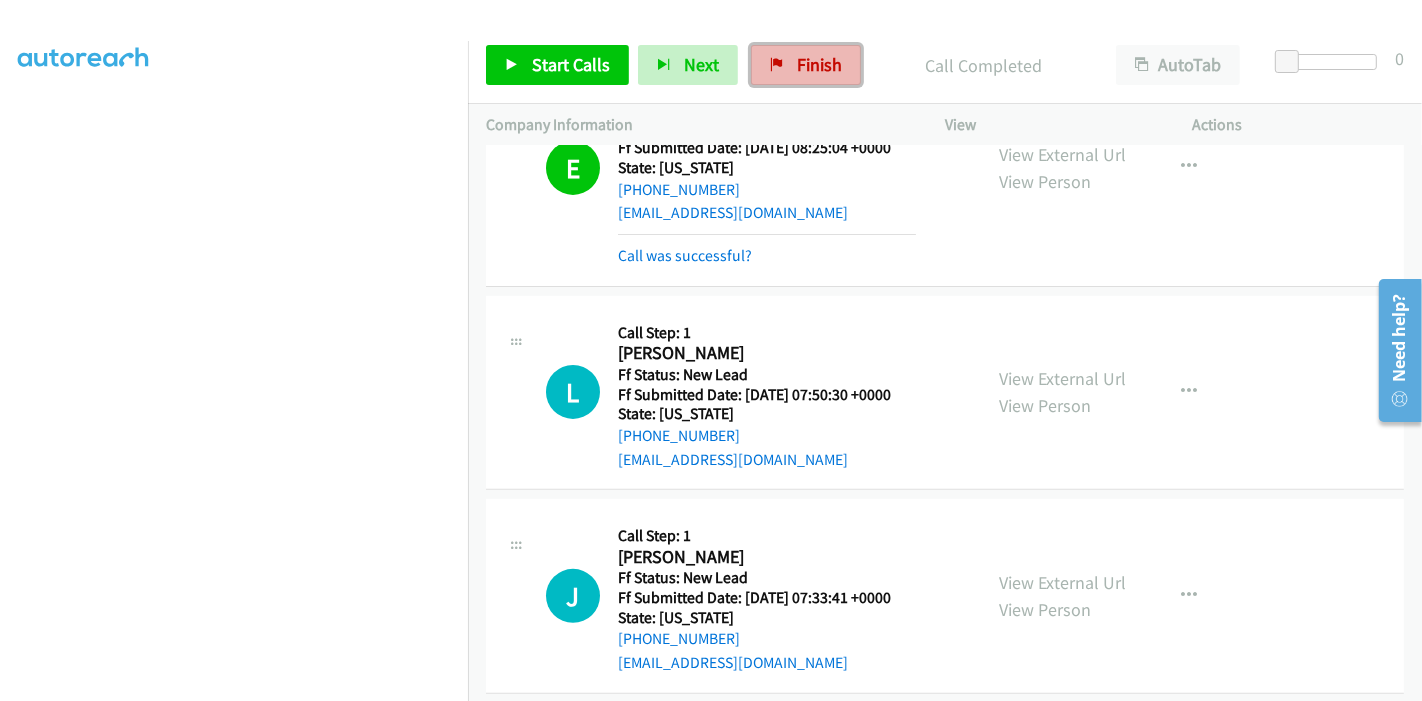 click on "Finish" at bounding box center [819, 64] 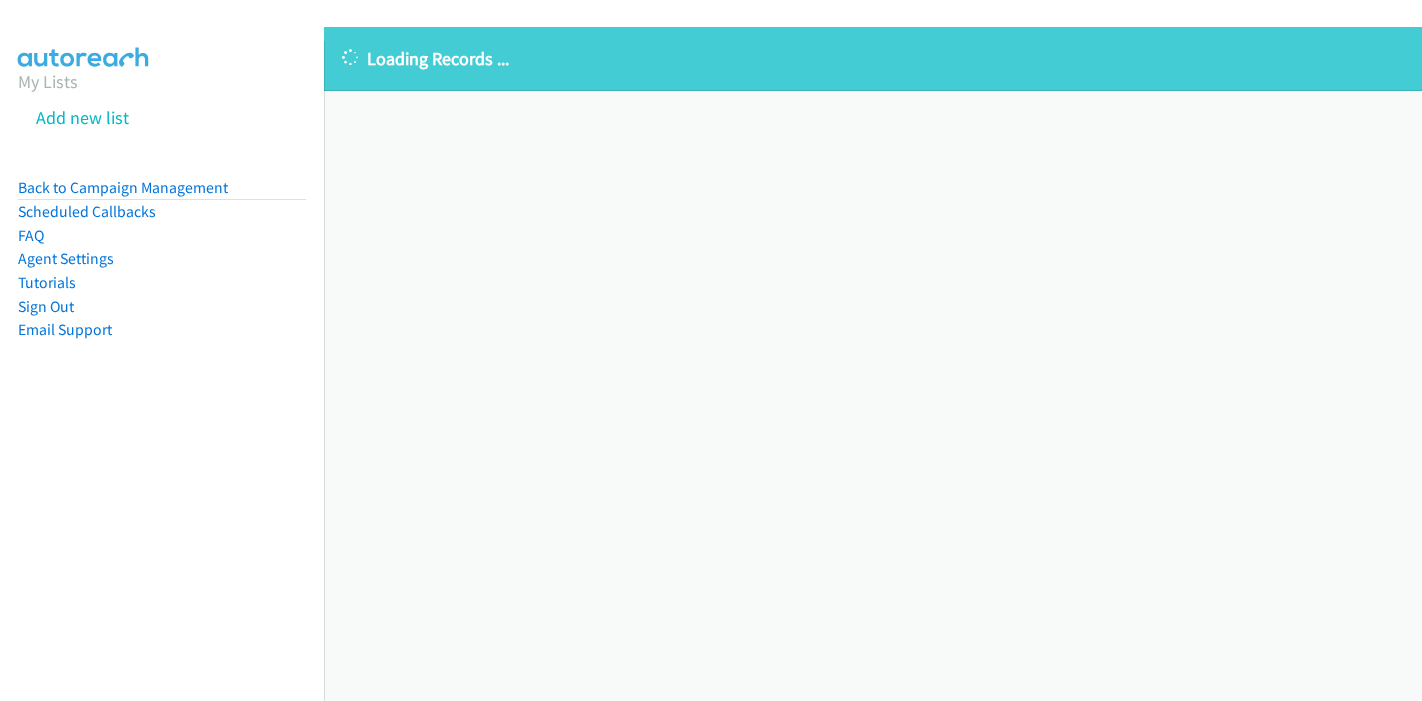 scroll, scrollTop: 0, scrollLeft: 0, axis: both 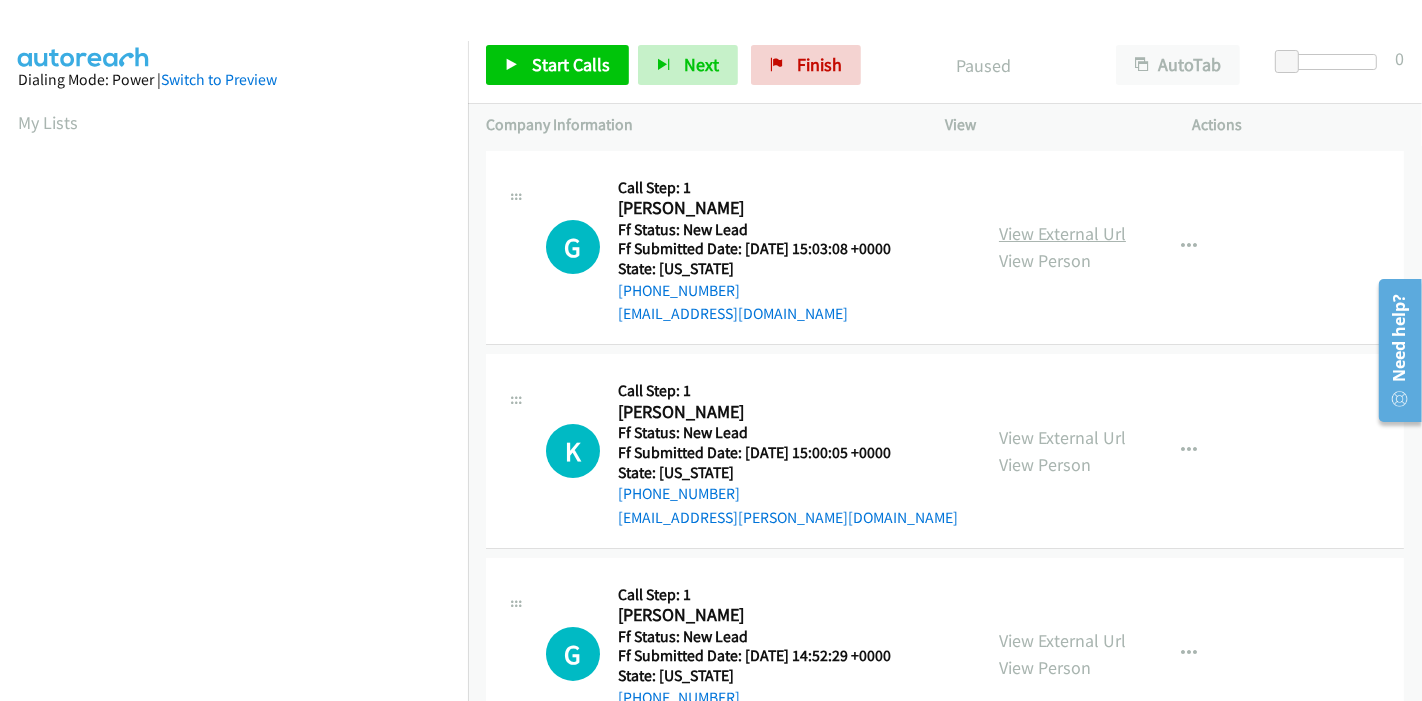 click on "View External Url" at bounding box center [1062, 233] 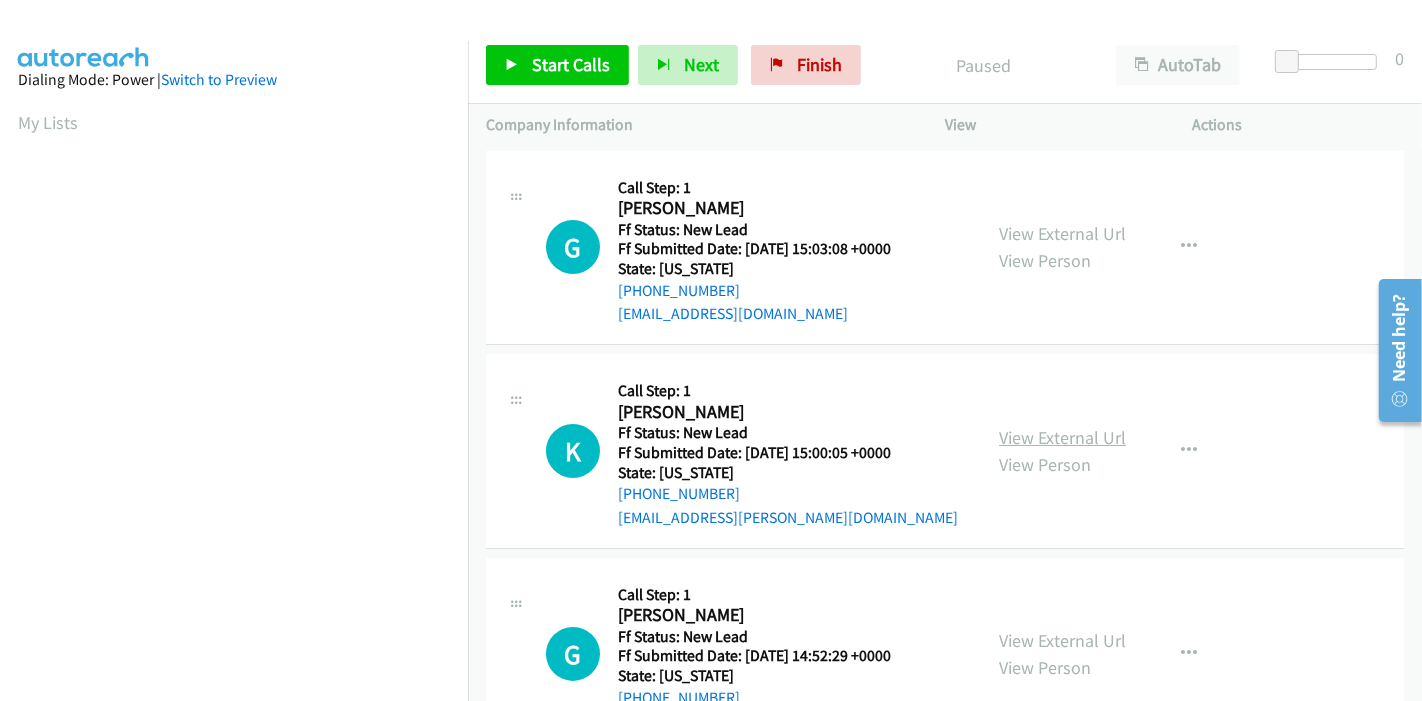click on "View External Url" at bounding box center (1062, 437) 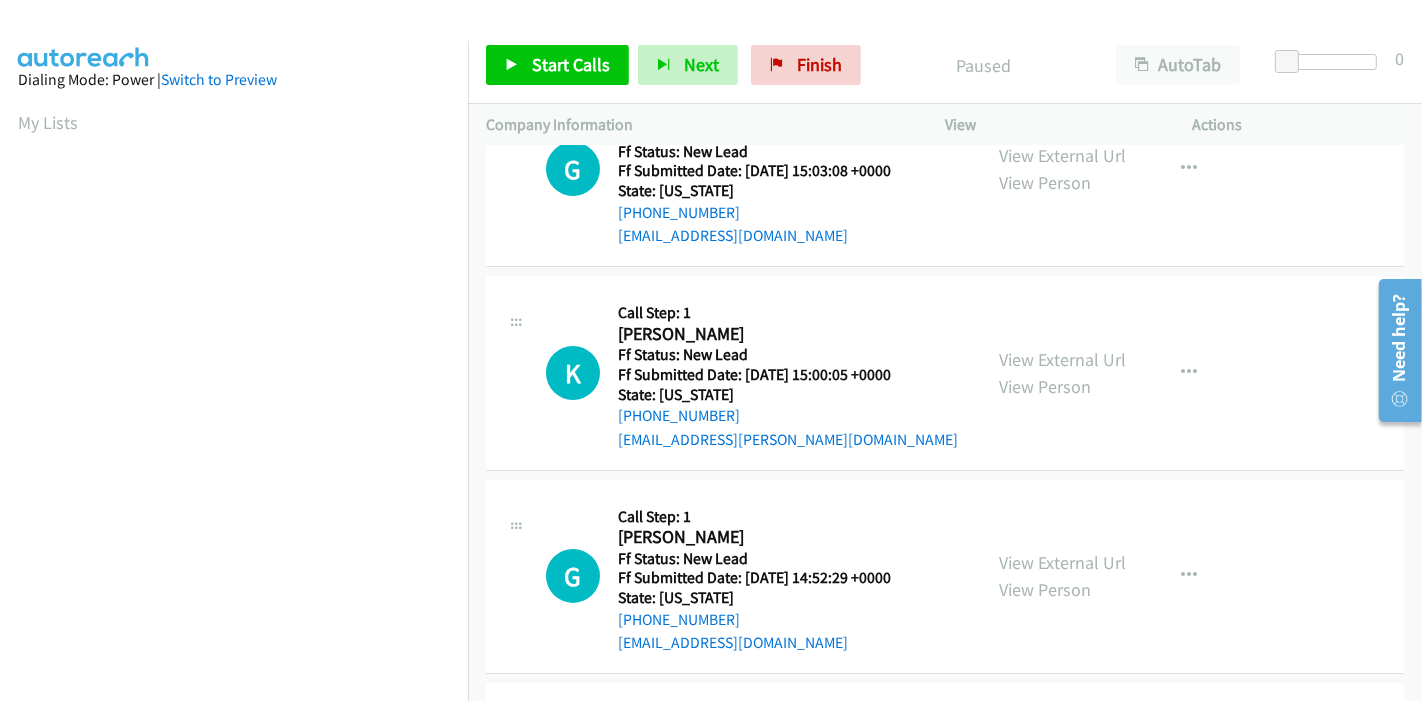 scroll, scrollTop: 111, scrollLeft: 0, axis: vertical 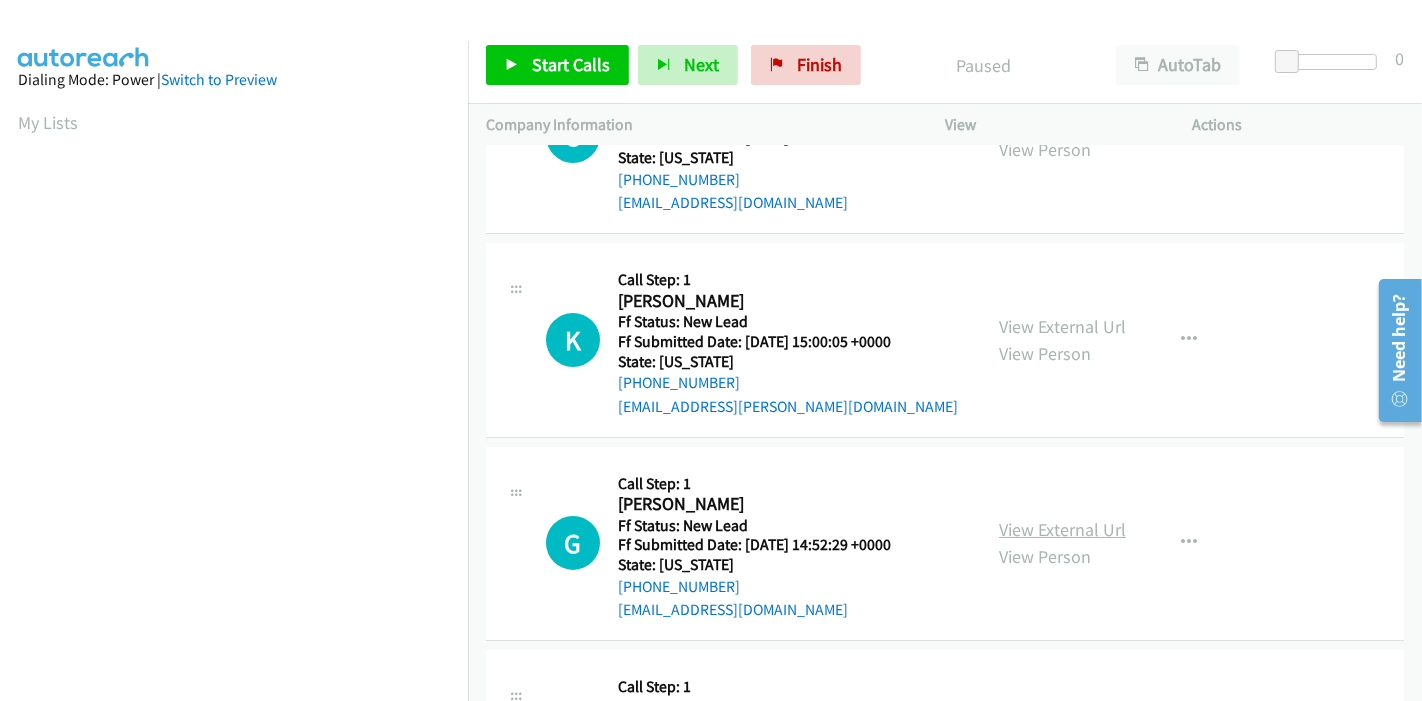 click on "View External Url" at bounding box center [1062, 529] 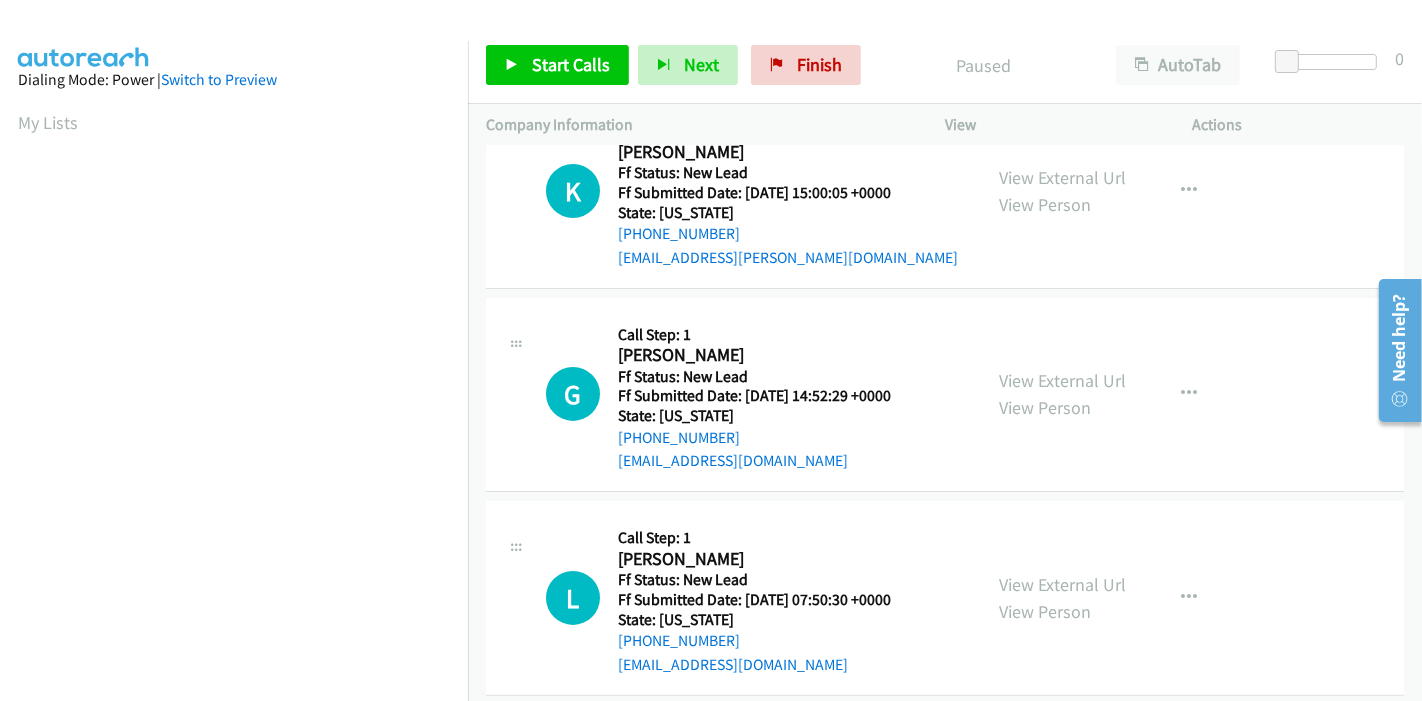 scroll, scrollTop: 333, scrollLeft: 0, axis: vertical 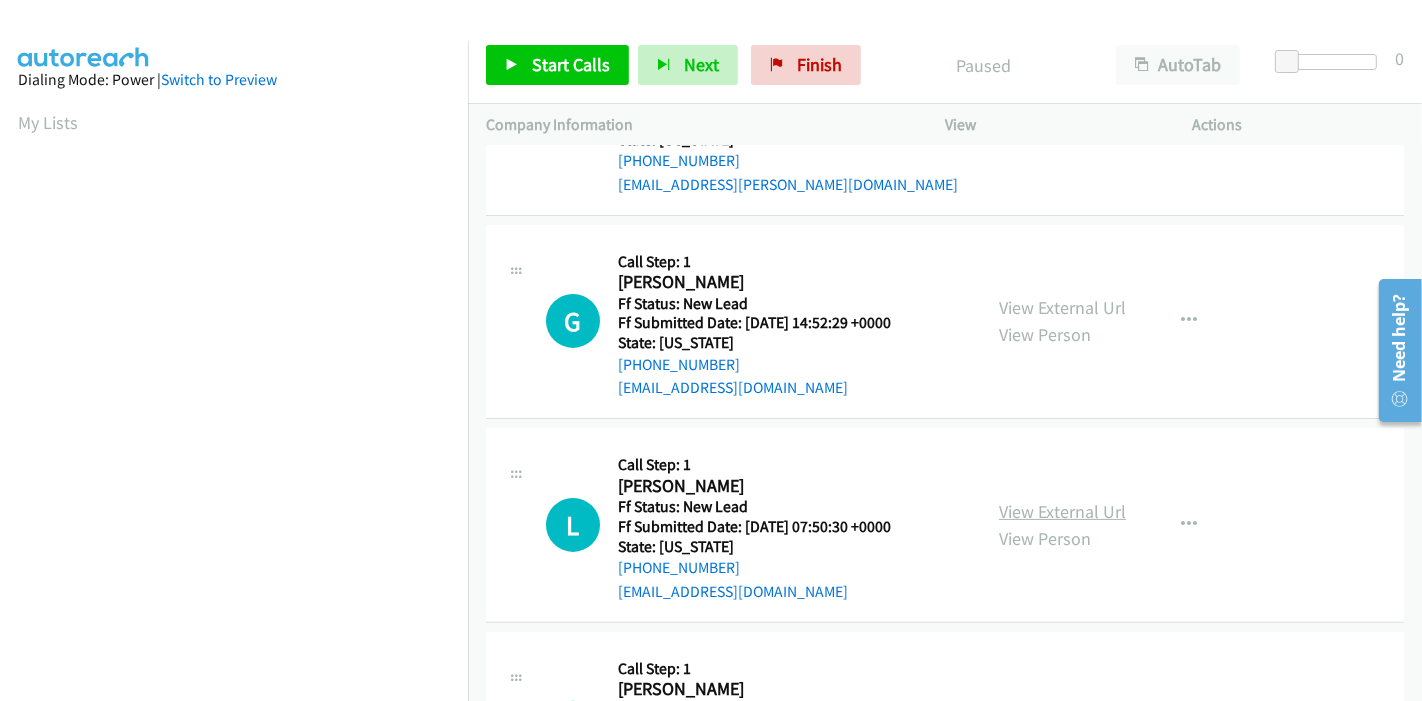 click on "View External Url" at bounding box center (1062, 511) 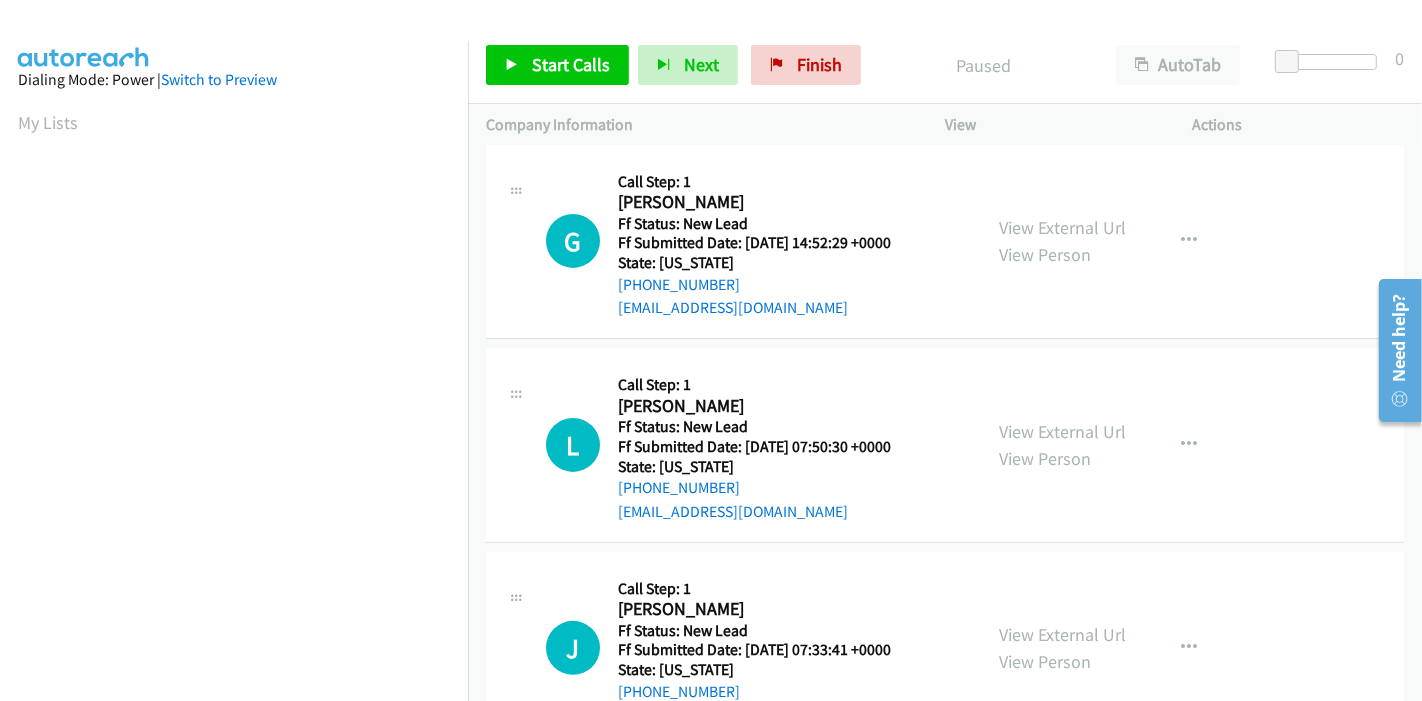 scroll, scrollTop: 487, scrollLeft: 0, axis: vertical 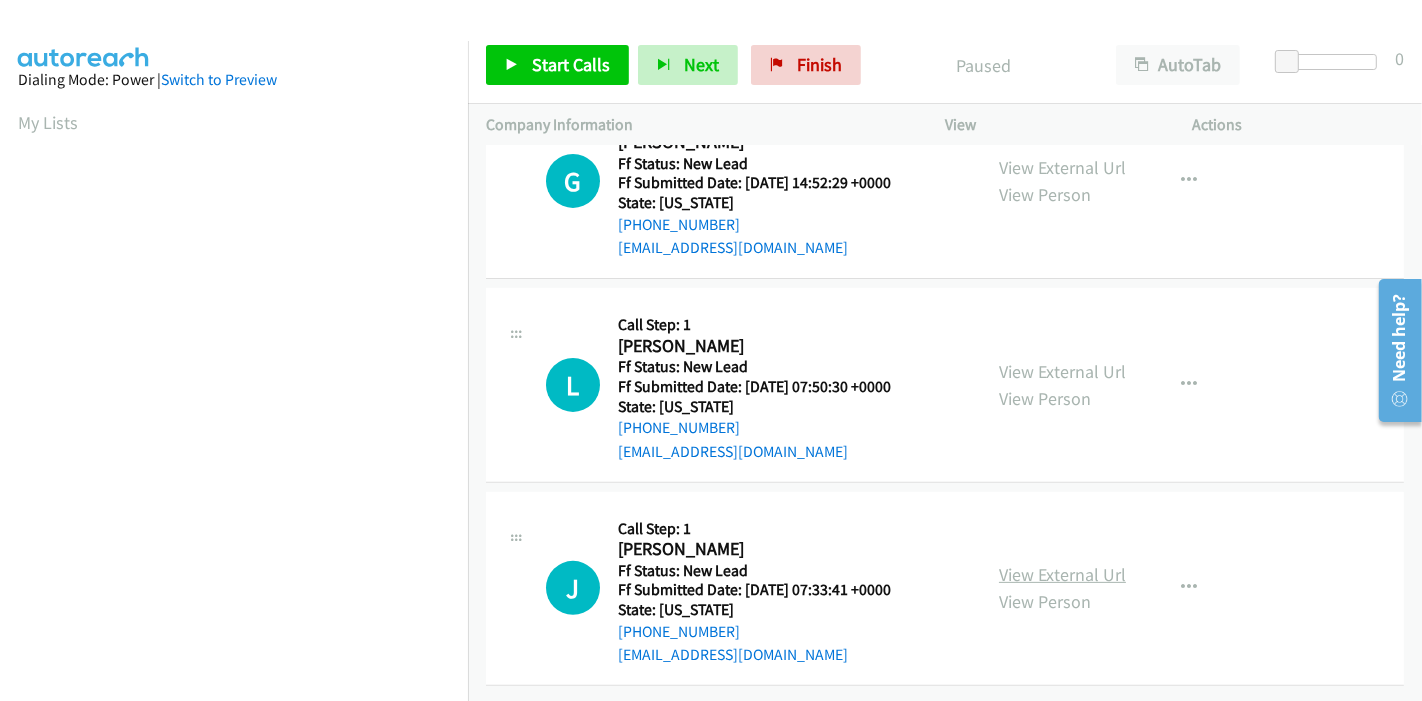 click on "View External Url" at bounding box center (1062, 574) 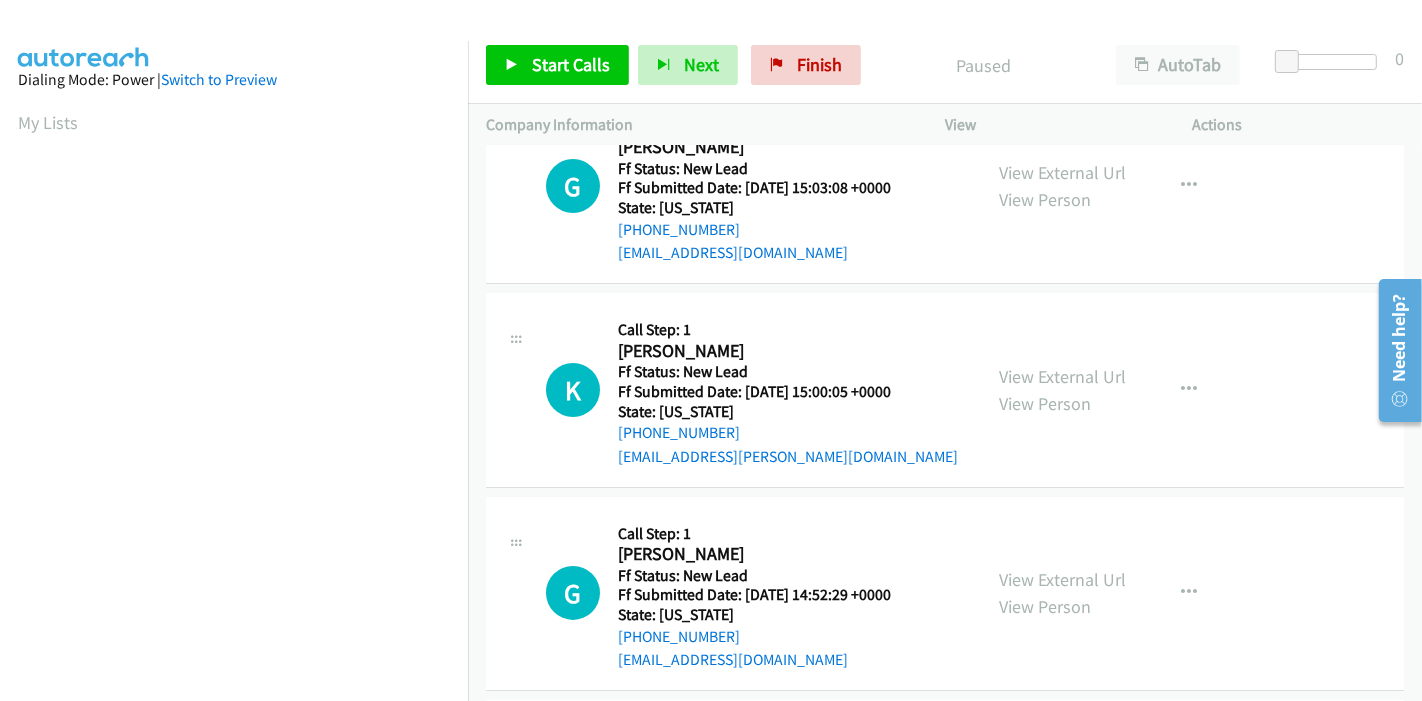 scroll, scrollTop: 0, scrollLeft: 0, axis: both 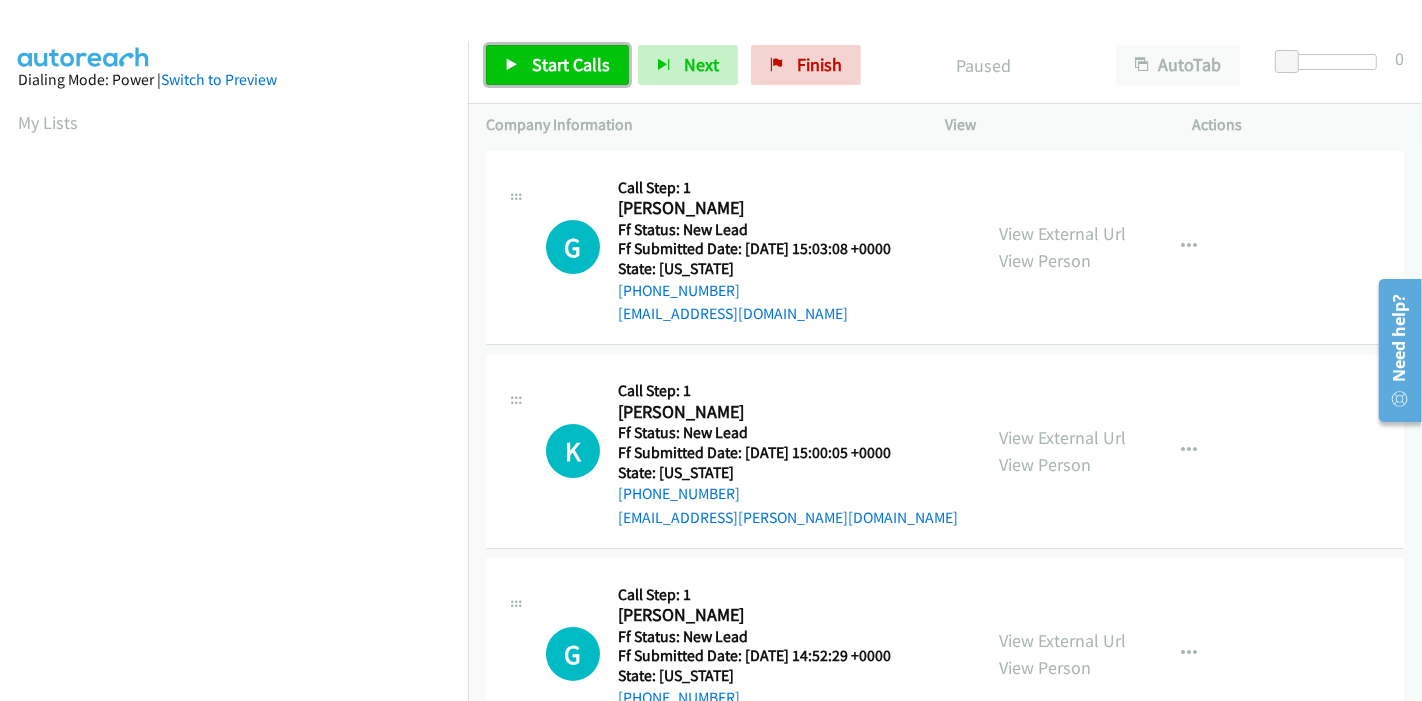 click on "Start Calls" at bounding box center (571, 64) 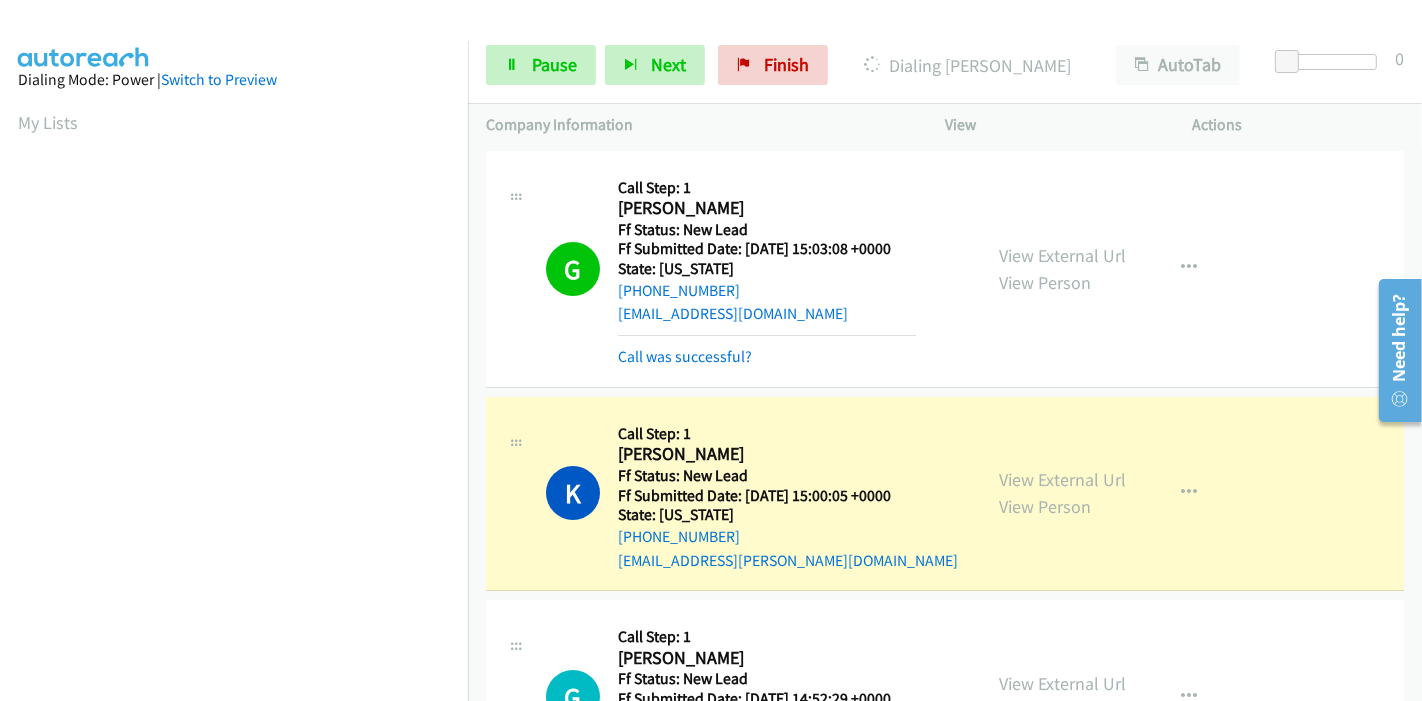 scroll, scrollTop: 422, scrollLeft: 0, axis: vertical 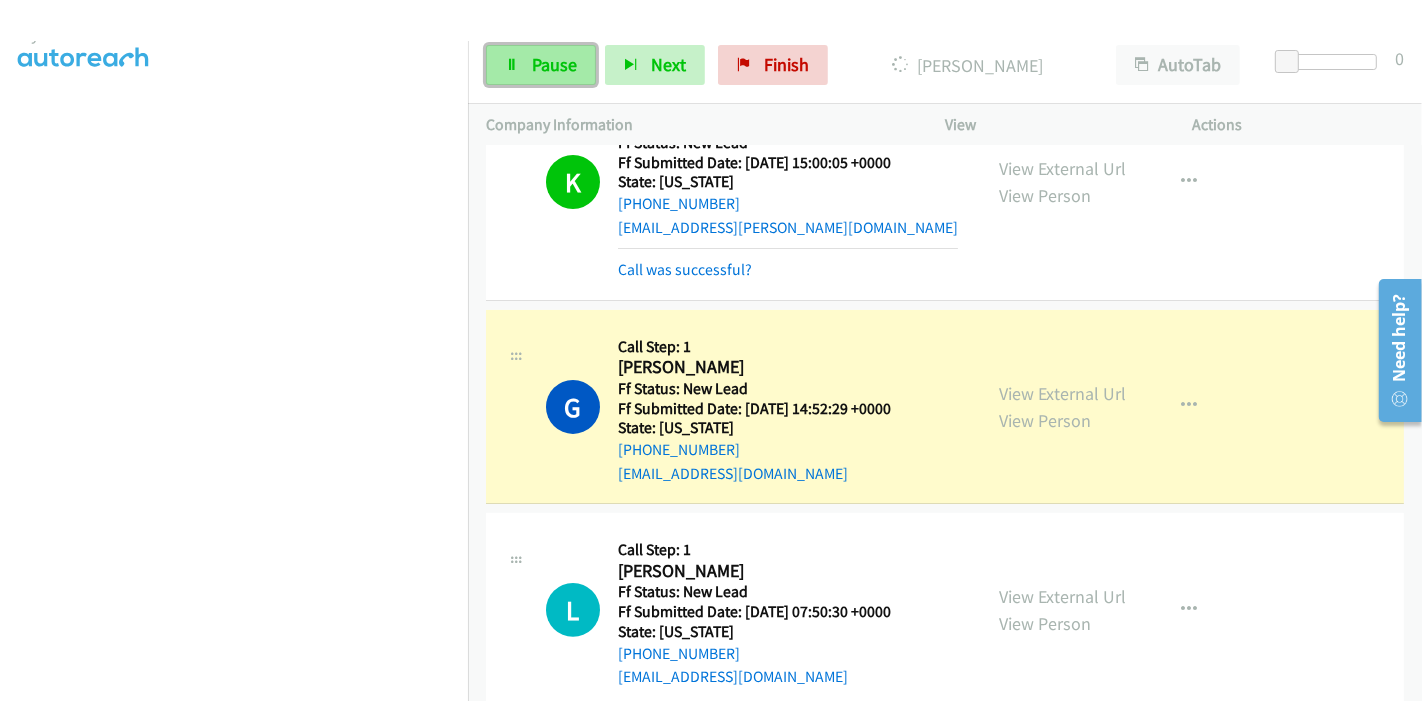 click at bounding box center (512, 66) 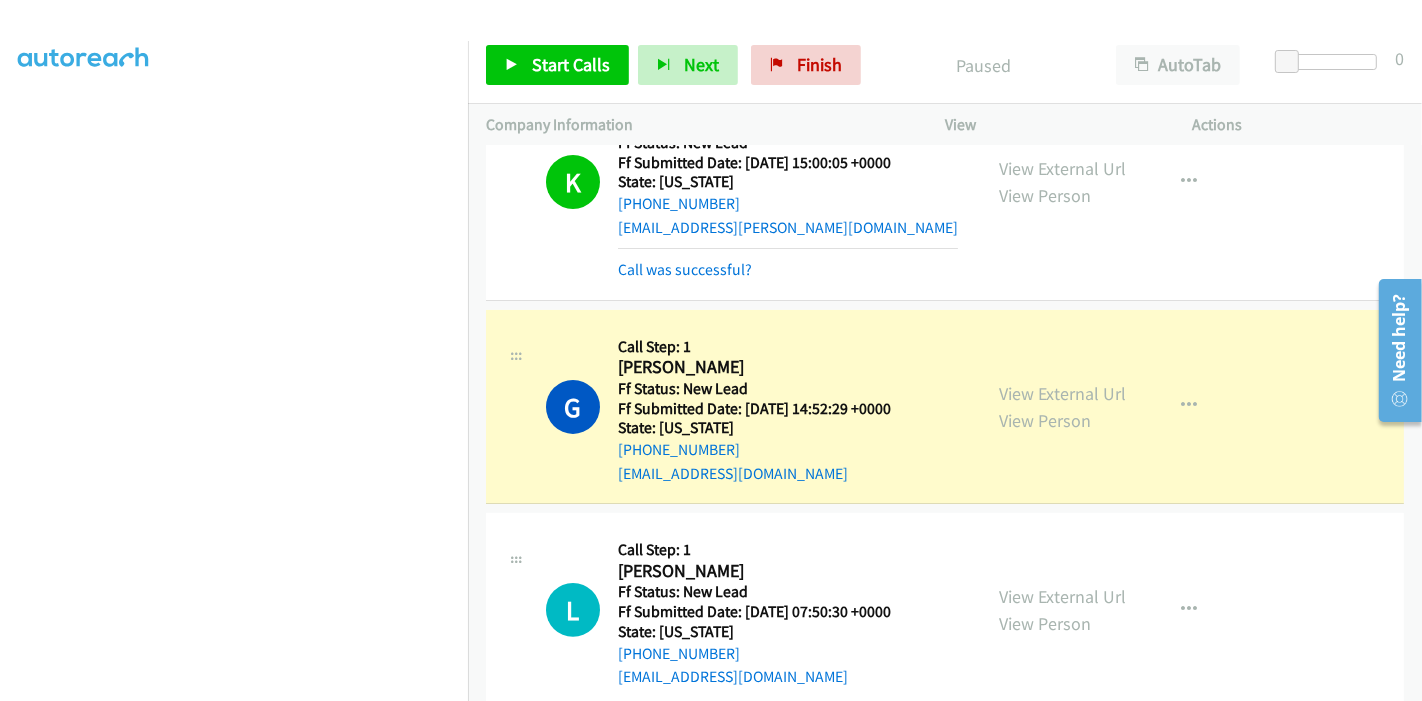 scroll, scrollTop: 422, scrollLeft: 0, axis: vertical 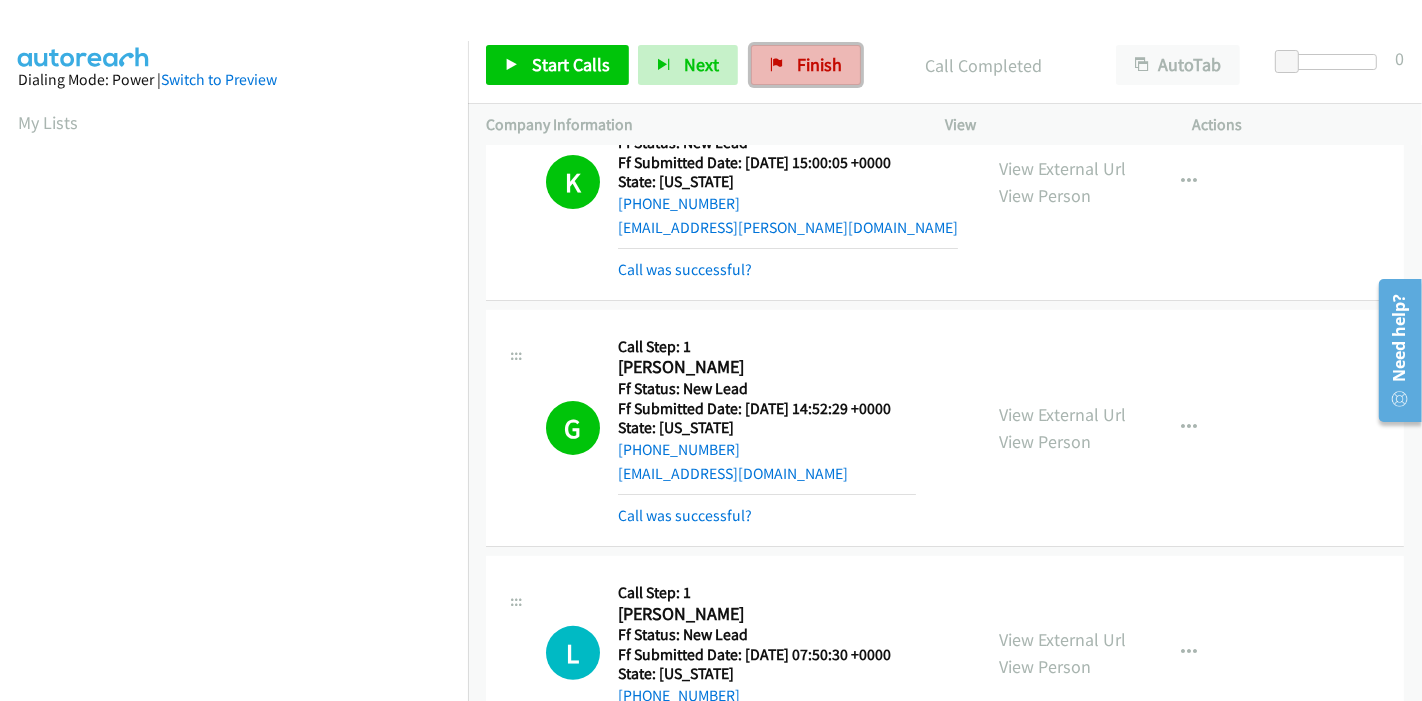 click on "Finish" at bounding box center [819, 64] 